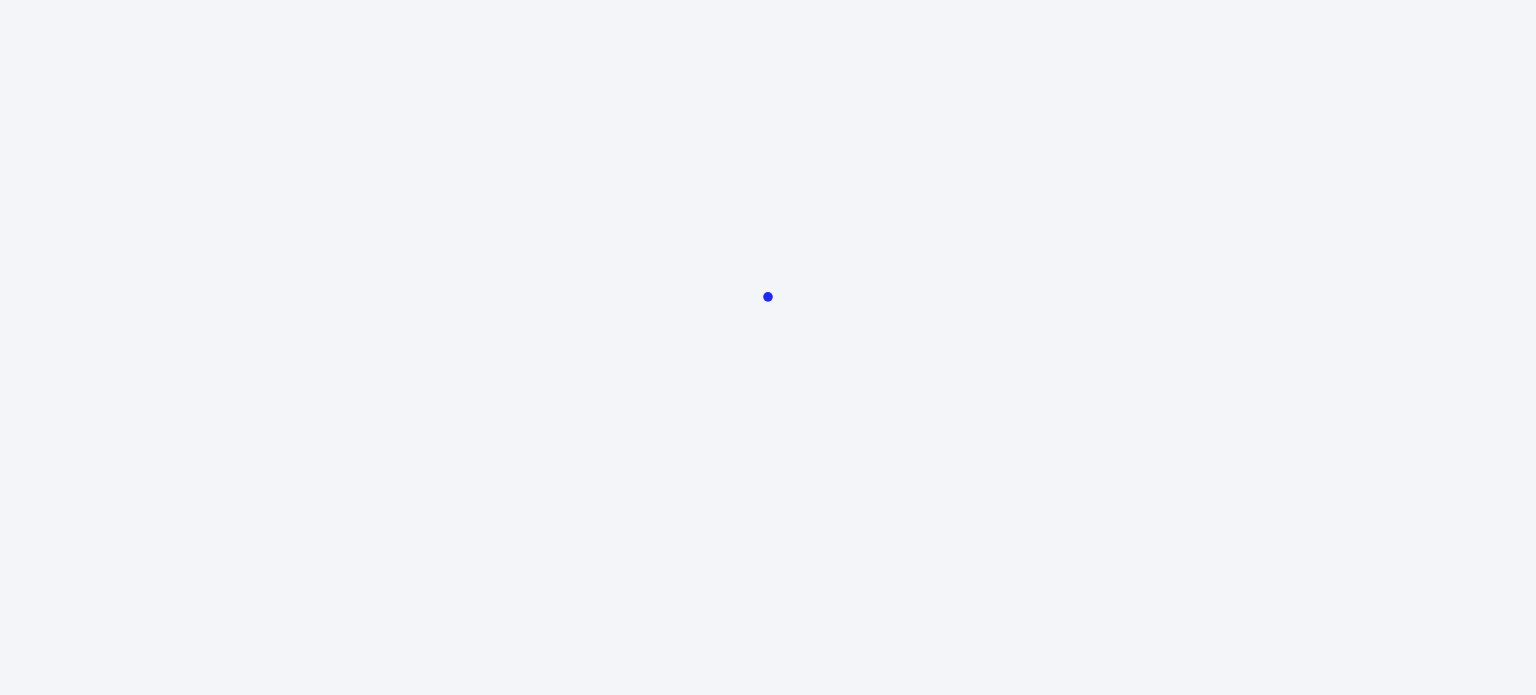 scroll, scrollTop: 0, scrollLeft: 0, axis: both 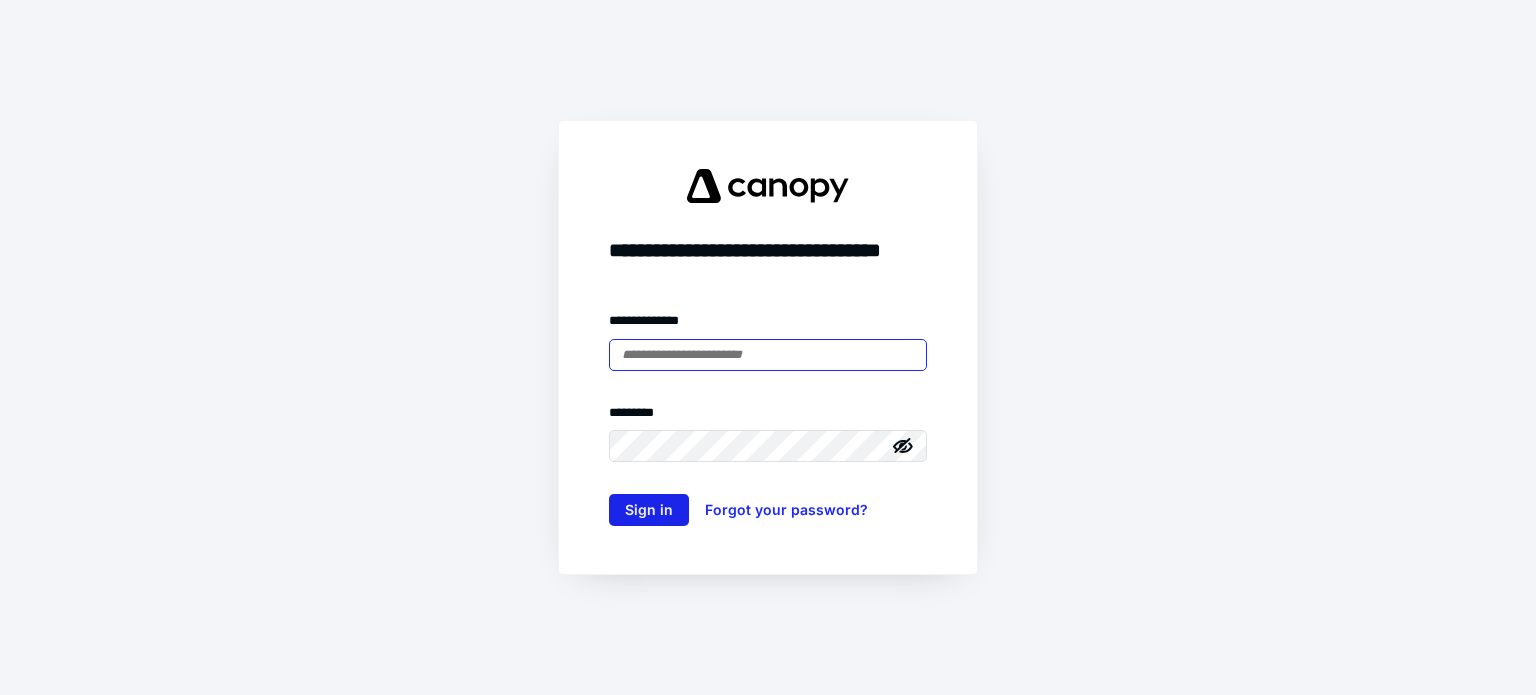 type on "**********" 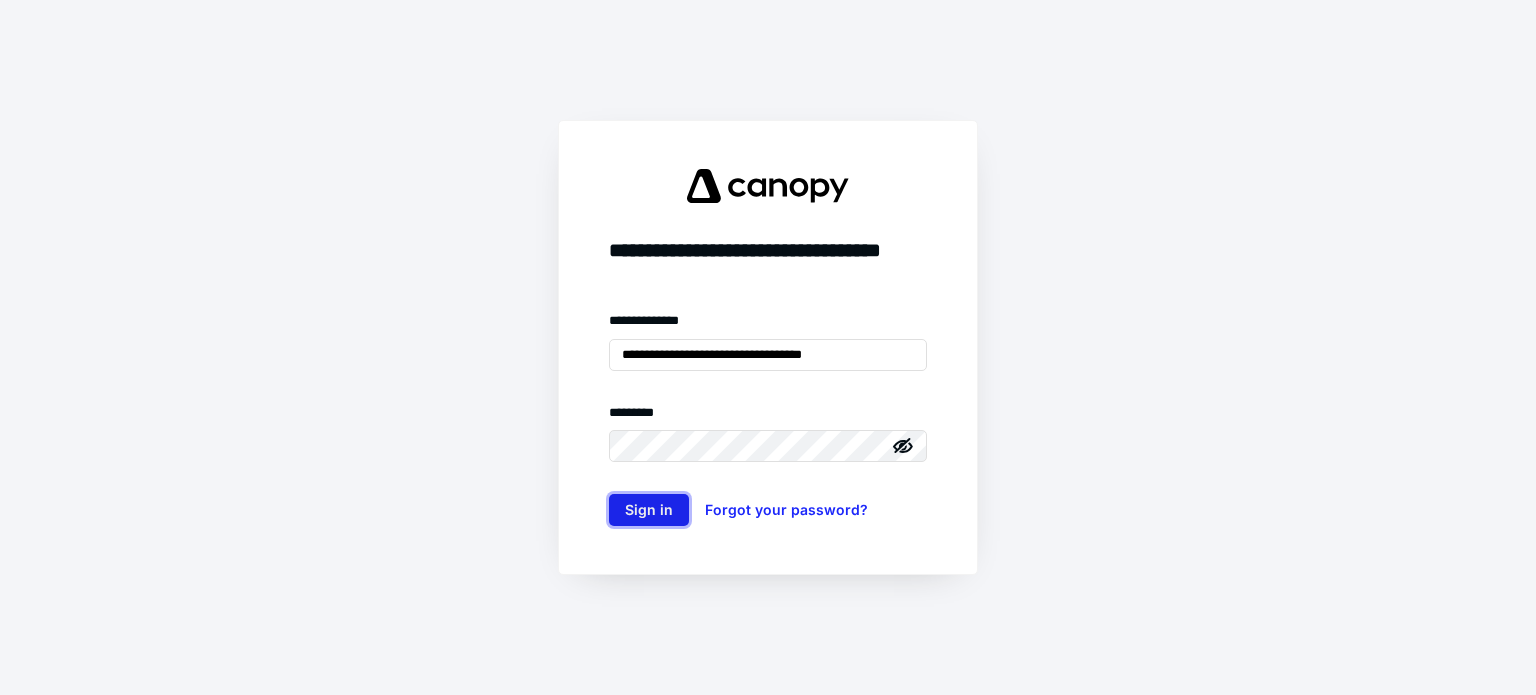 click on "Sign in" at bounding box center (649, 510) 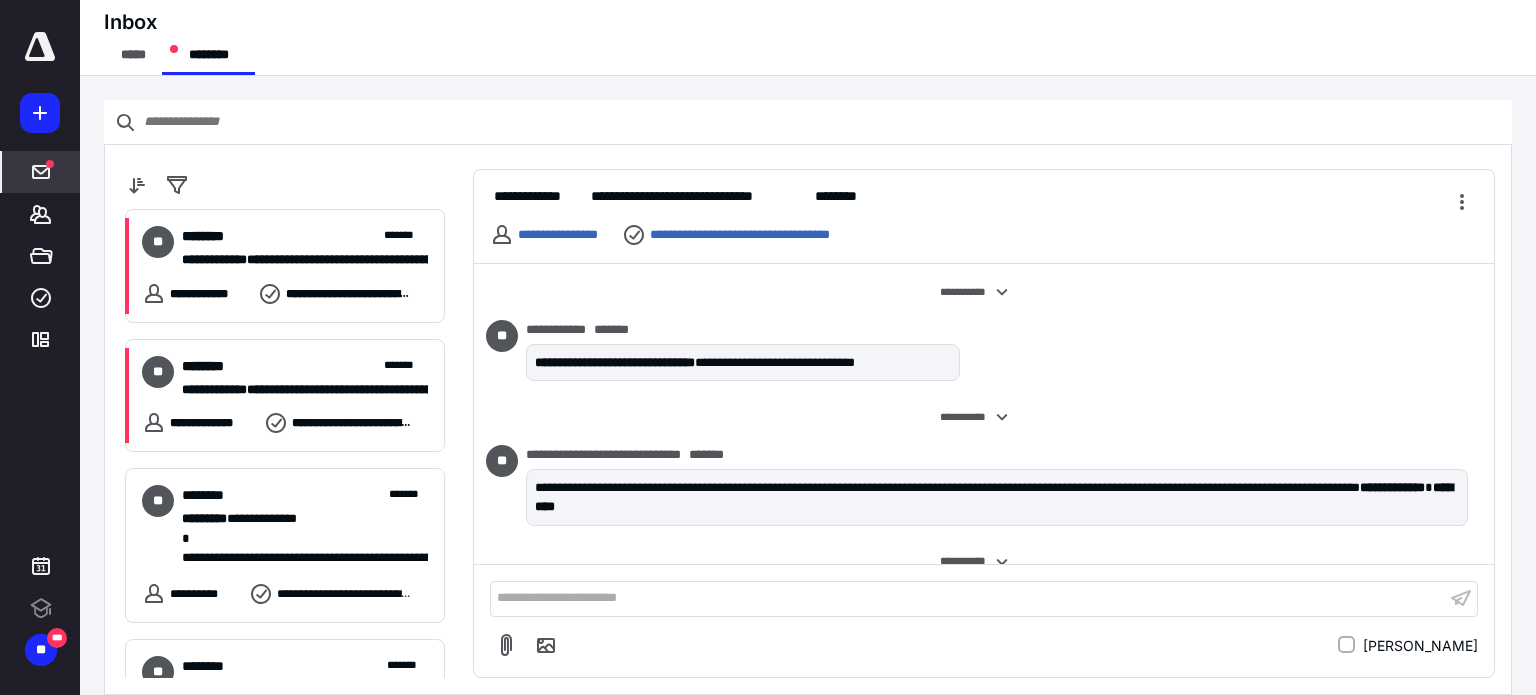 scroll, scrollTop: 392, scrollLeft: 0, axis: vertical 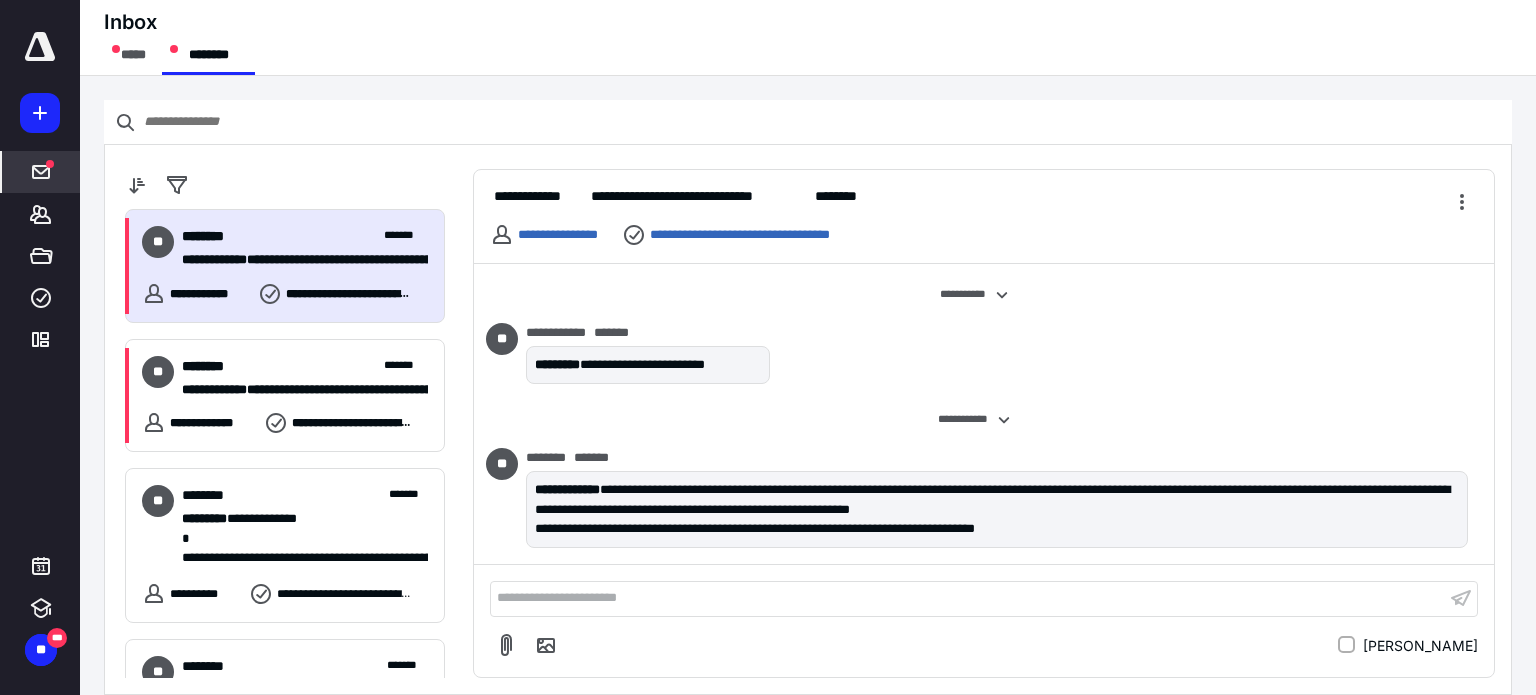 click on "******** *******" at bounding box center (305, 236) 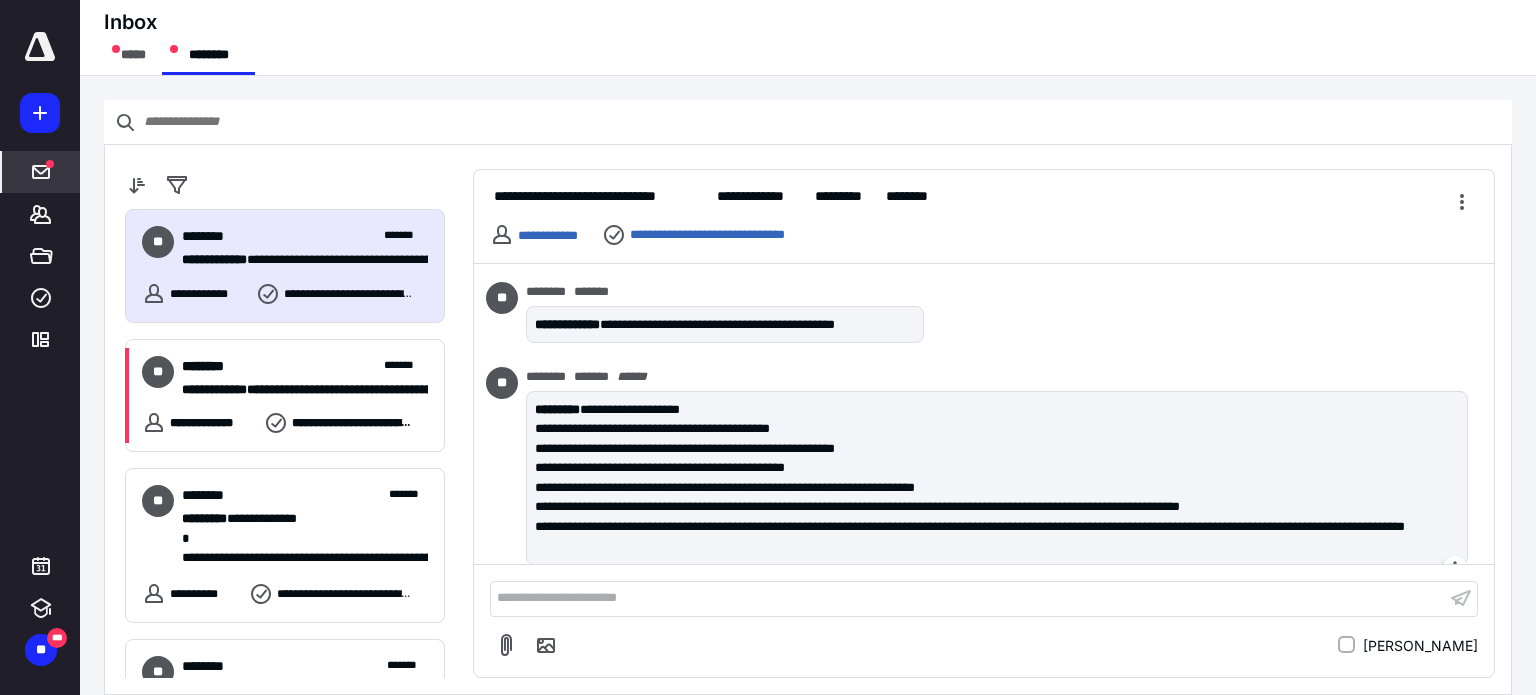 scroll, scrollTop: 523, scrollLeft: 0, axis: vertical 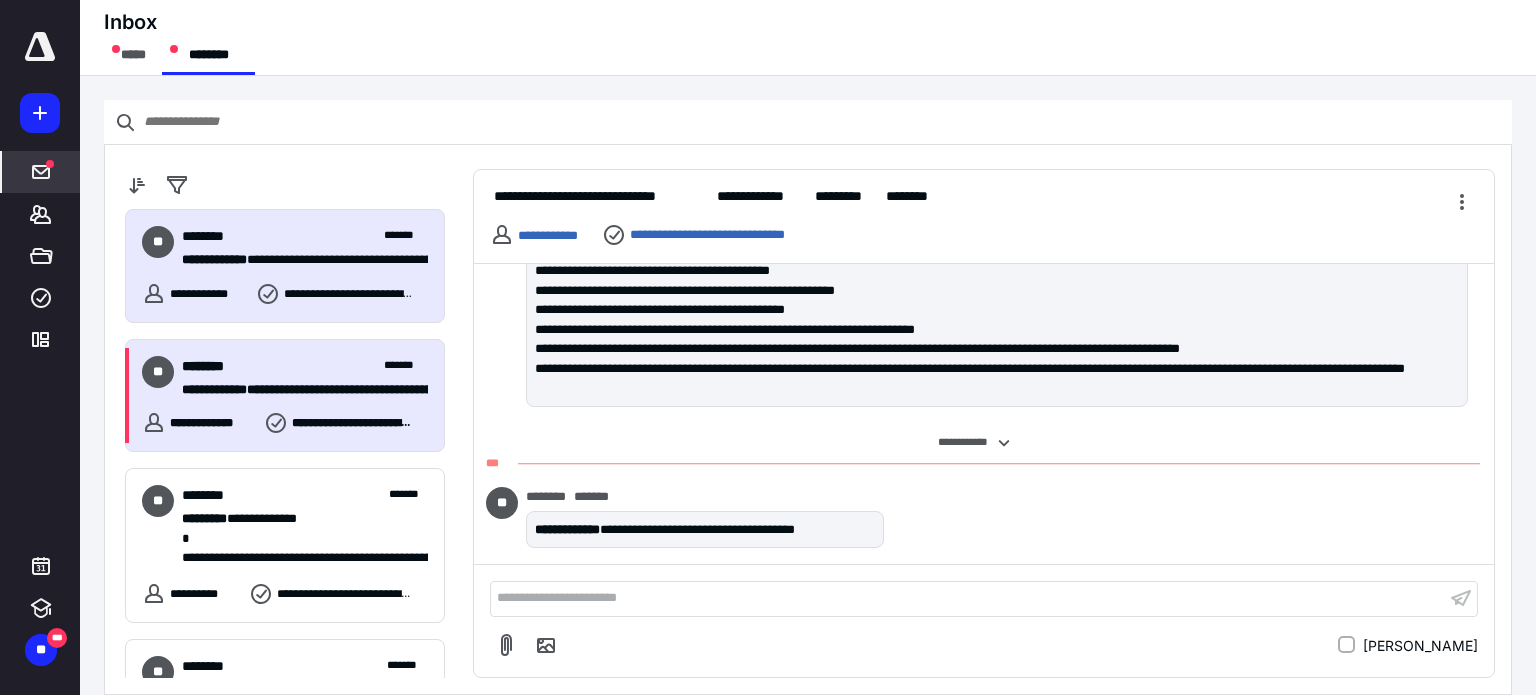 click on "**********" at bounding box center (297, 390) 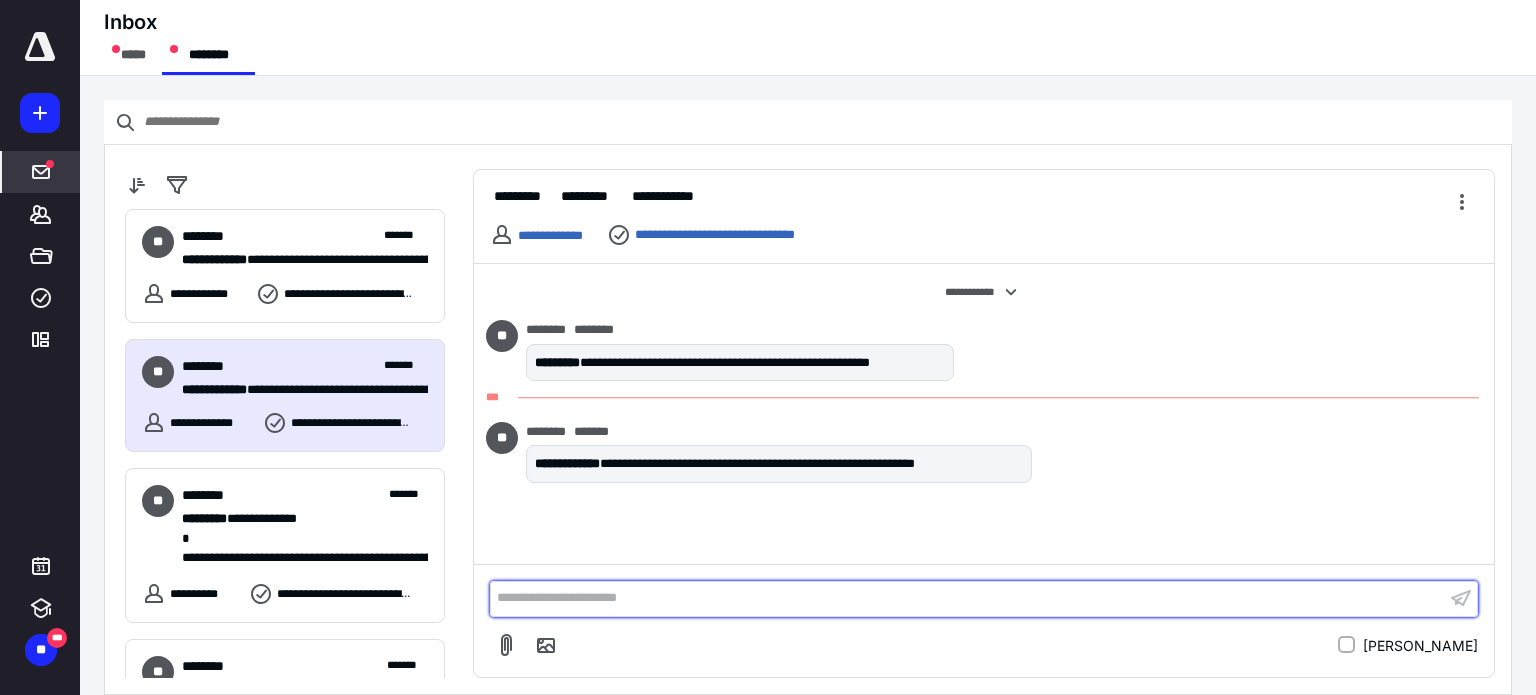 click on "**********" at bounding box center (968, 598) 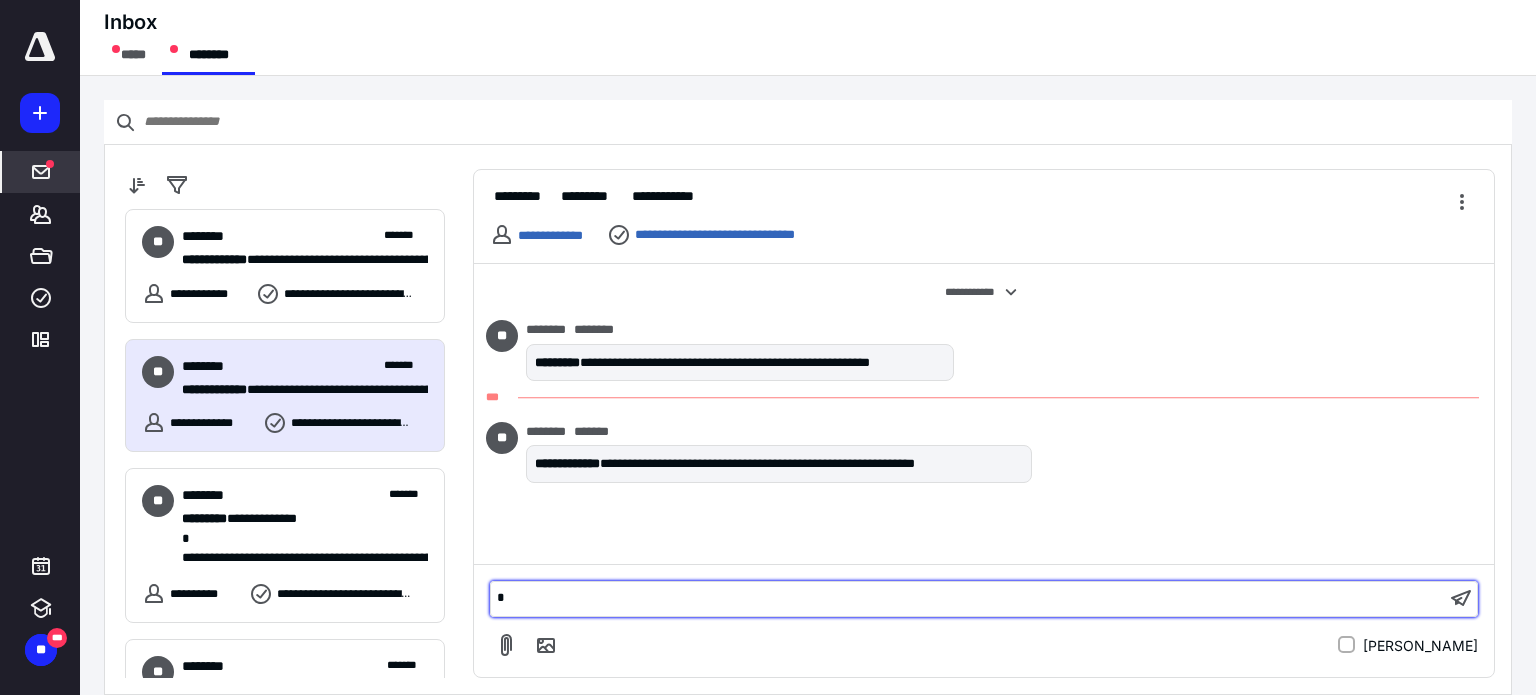 type 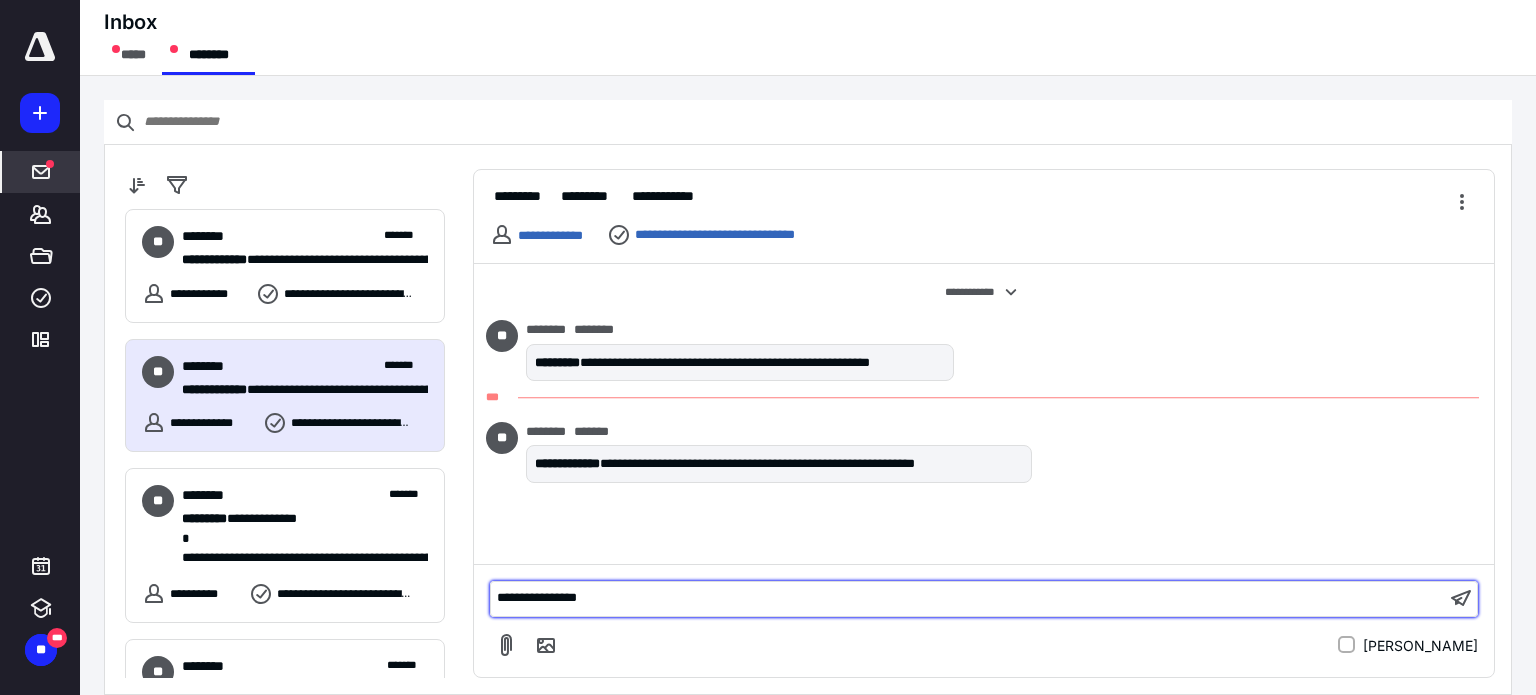 scroll, scrollTop: 4, scrollLeft: 0, axis: vertical 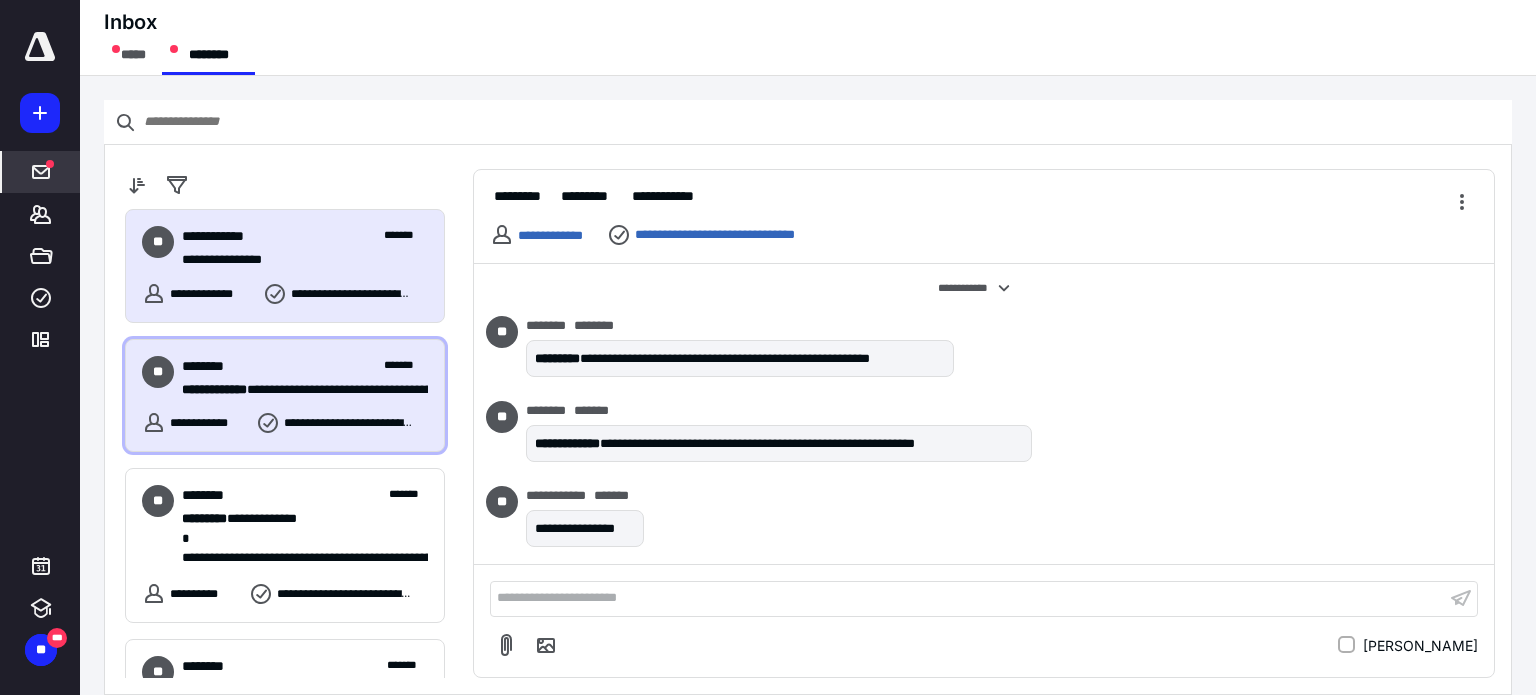 click on "******** *******" at bounding box center [305, 366] 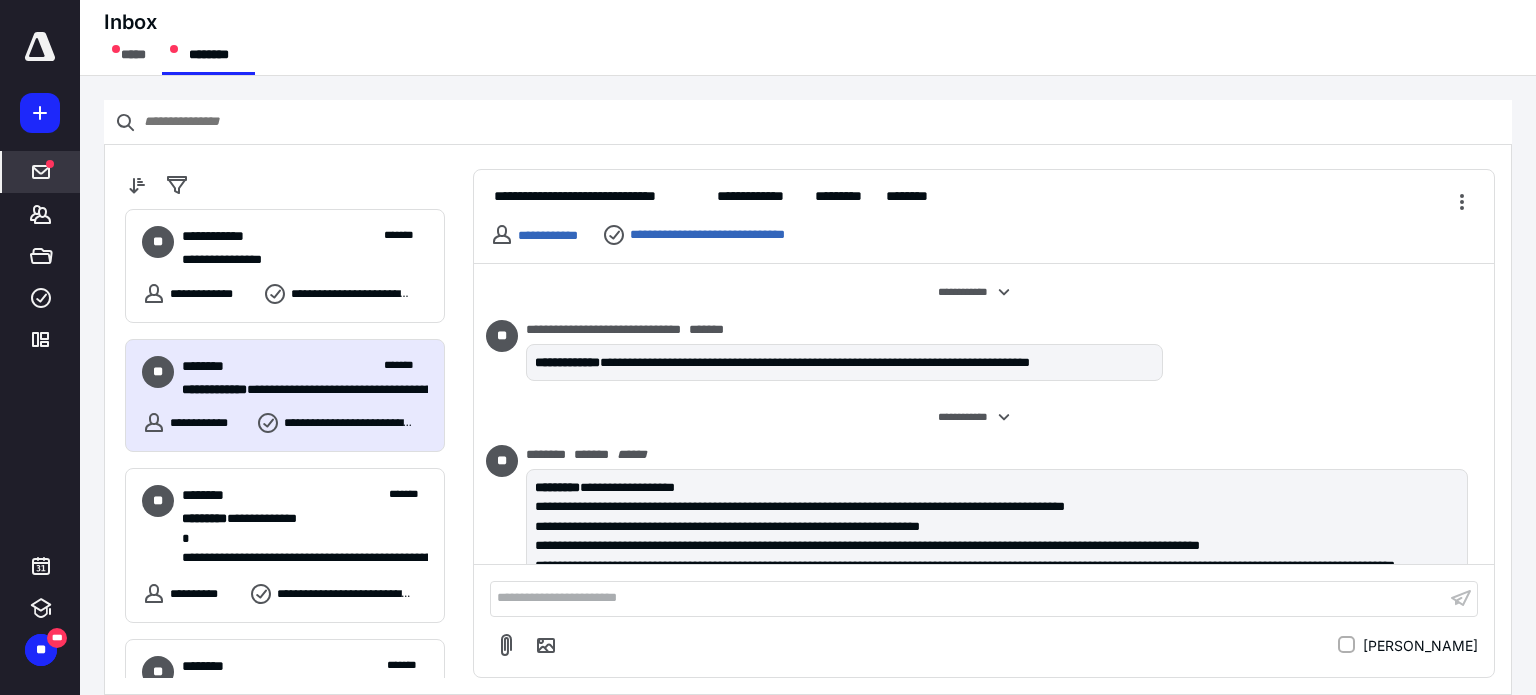 scroll, scrollTop: 507, scrollLeft: 0, axis: vertical 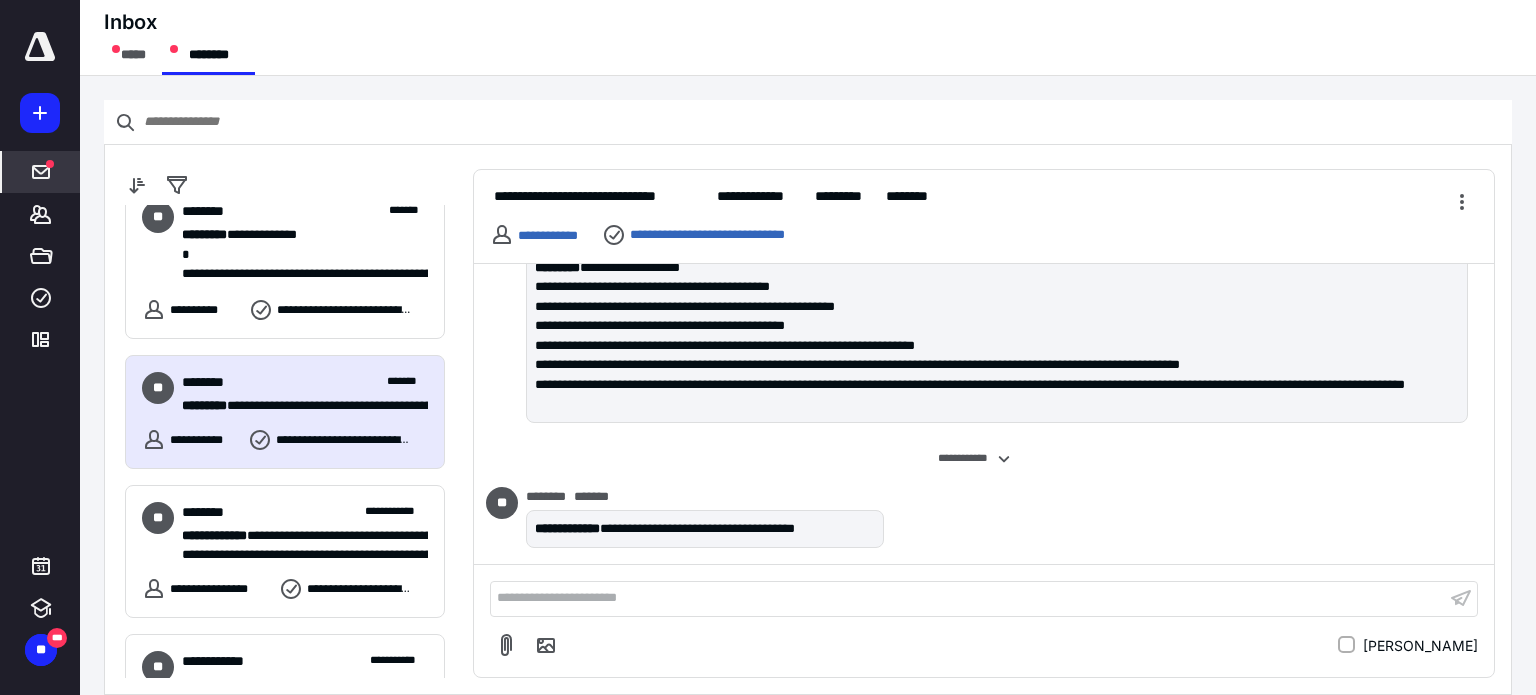 click on "**********" at bounding box center [297, 406] 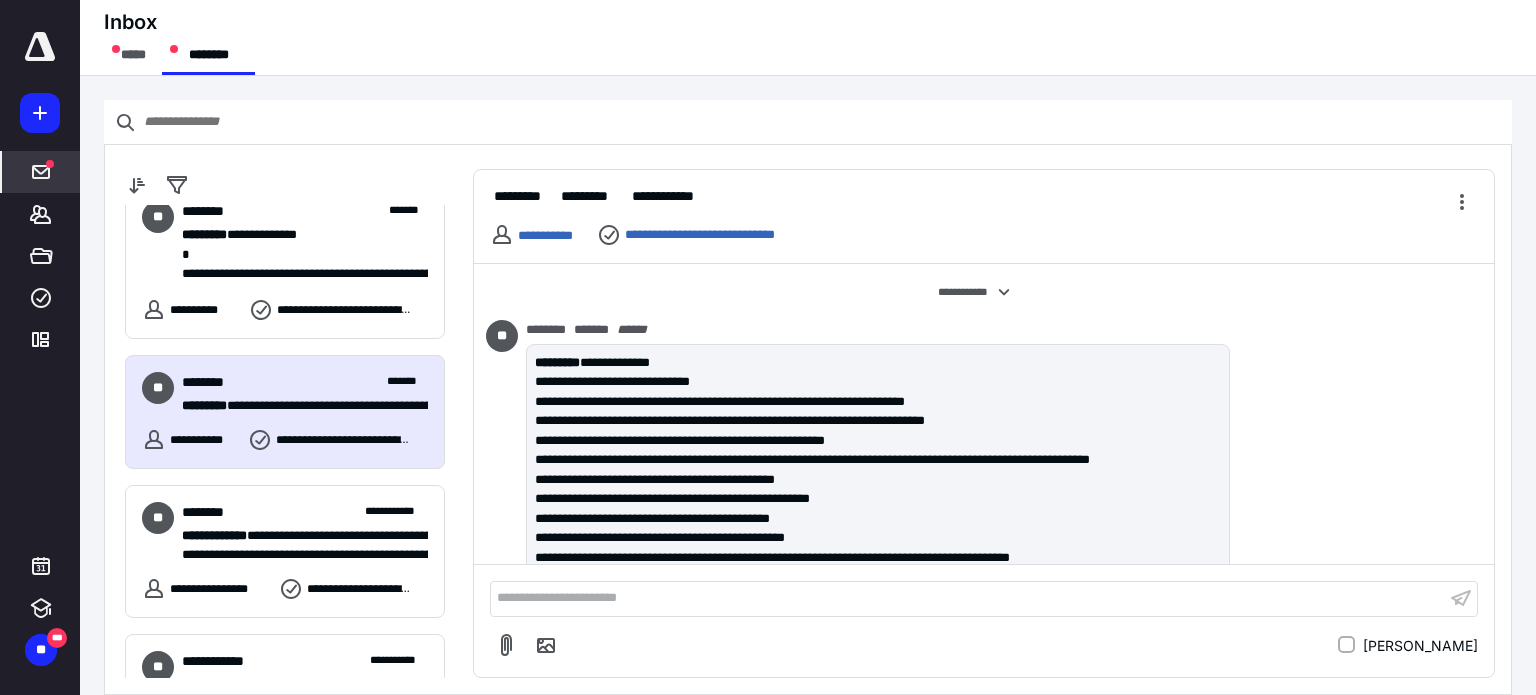 scroll, scrollTop: 963, scrollLeft: 0, axis: vertical 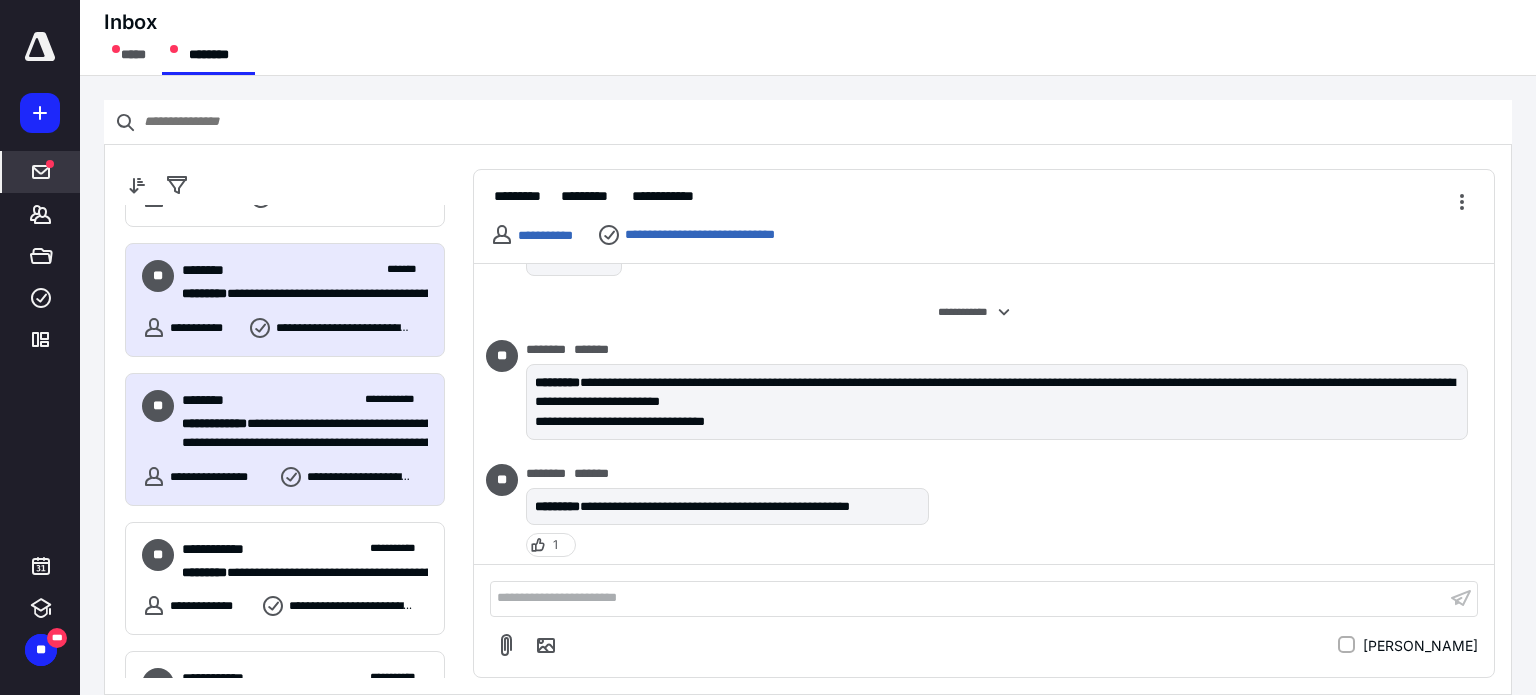 click on "**********" at bounding box center (297, 424) 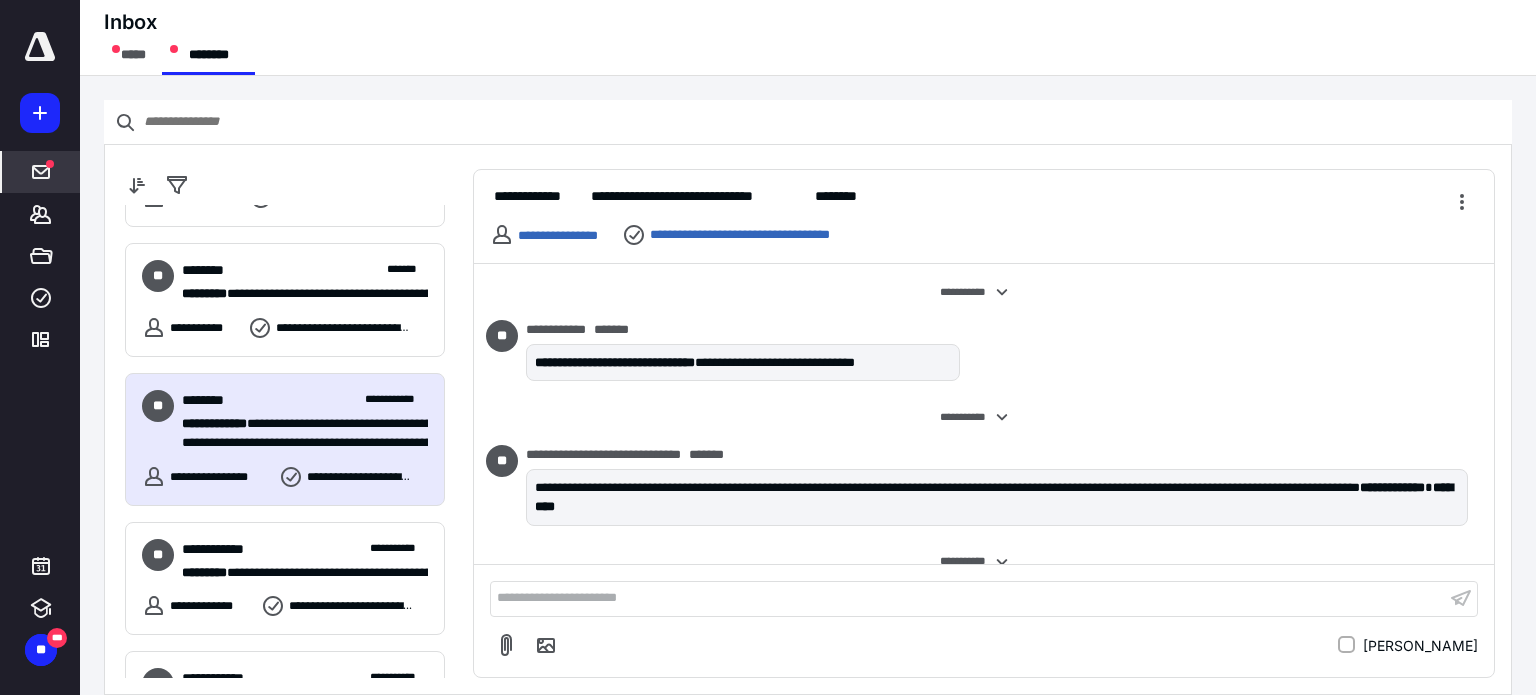scroll, scrollTop: 392, scrollLeft: 0, axis: vertical 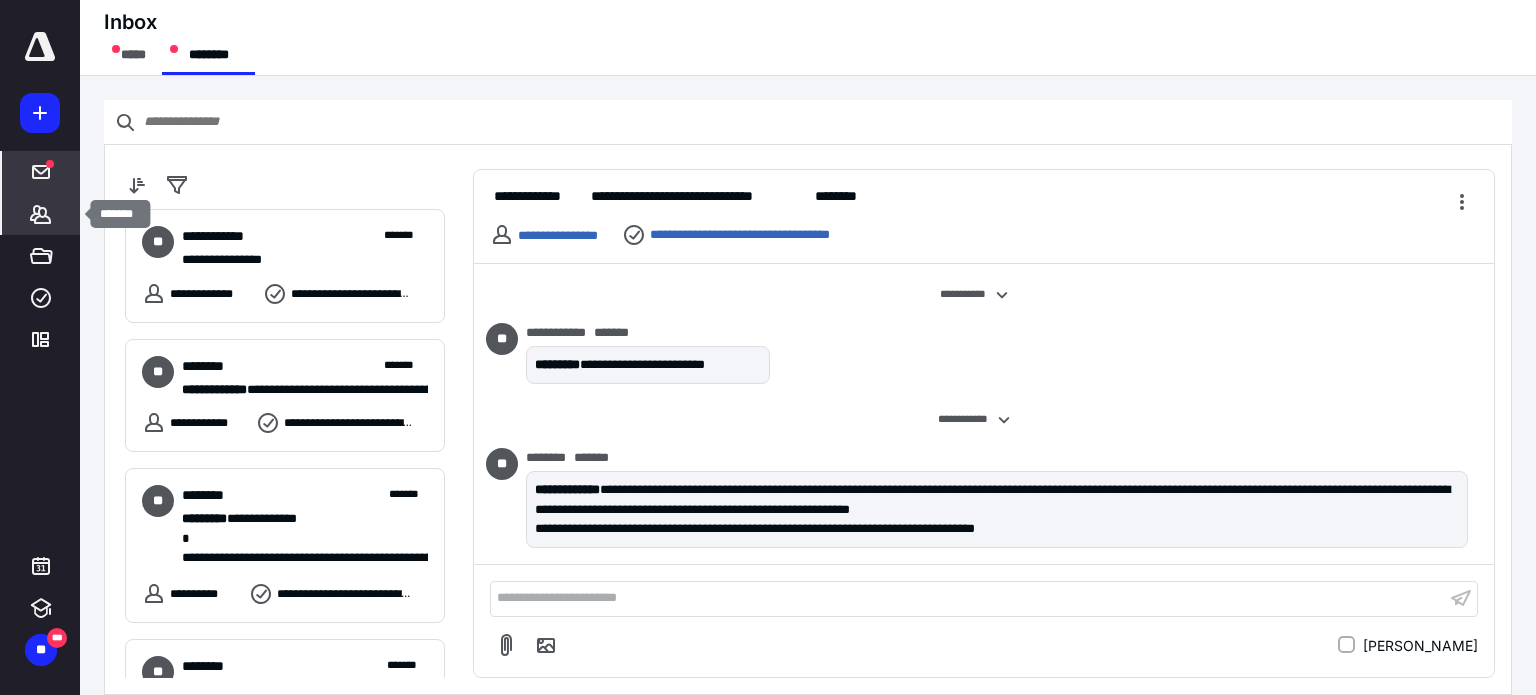 click 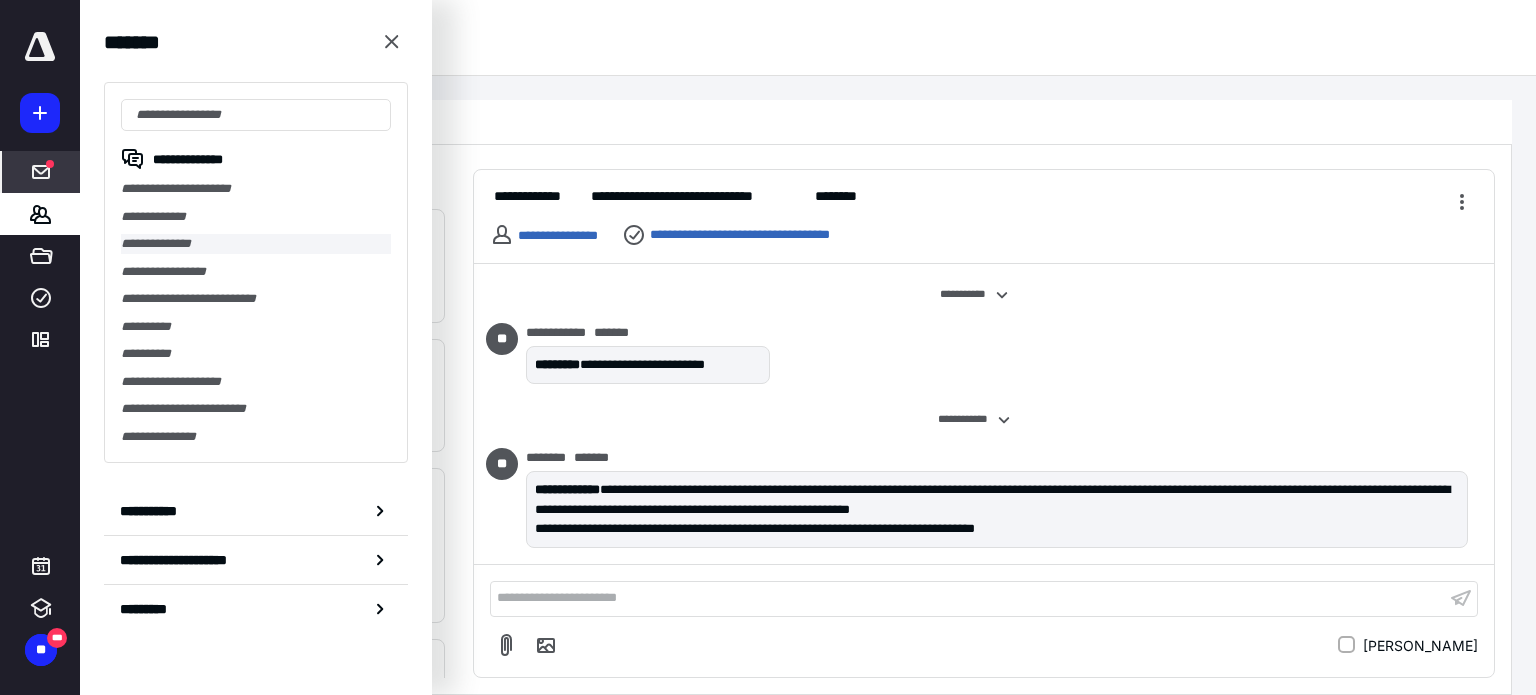 click on "**********" at bounding box center [256, 244] 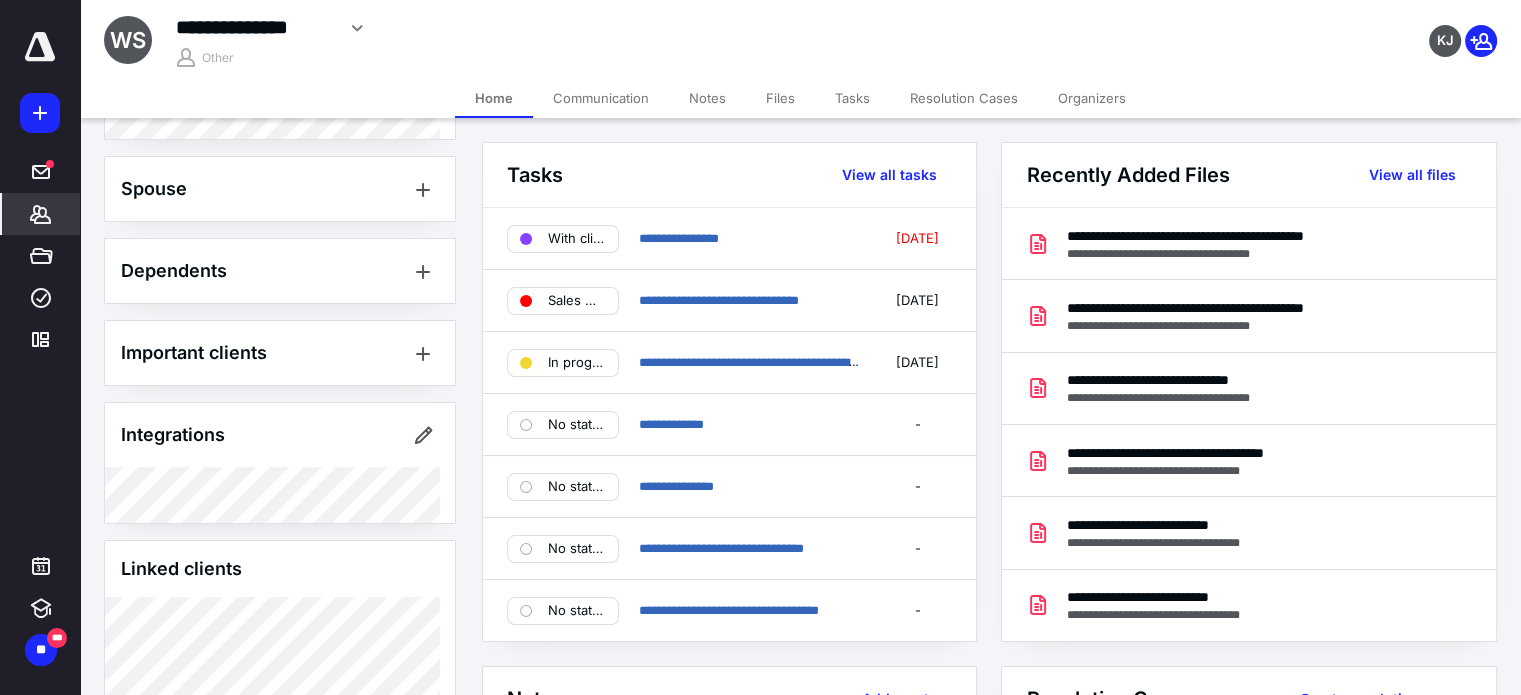 scroll, scrollTop: 651, scrollLeft: 0, axis: vertical 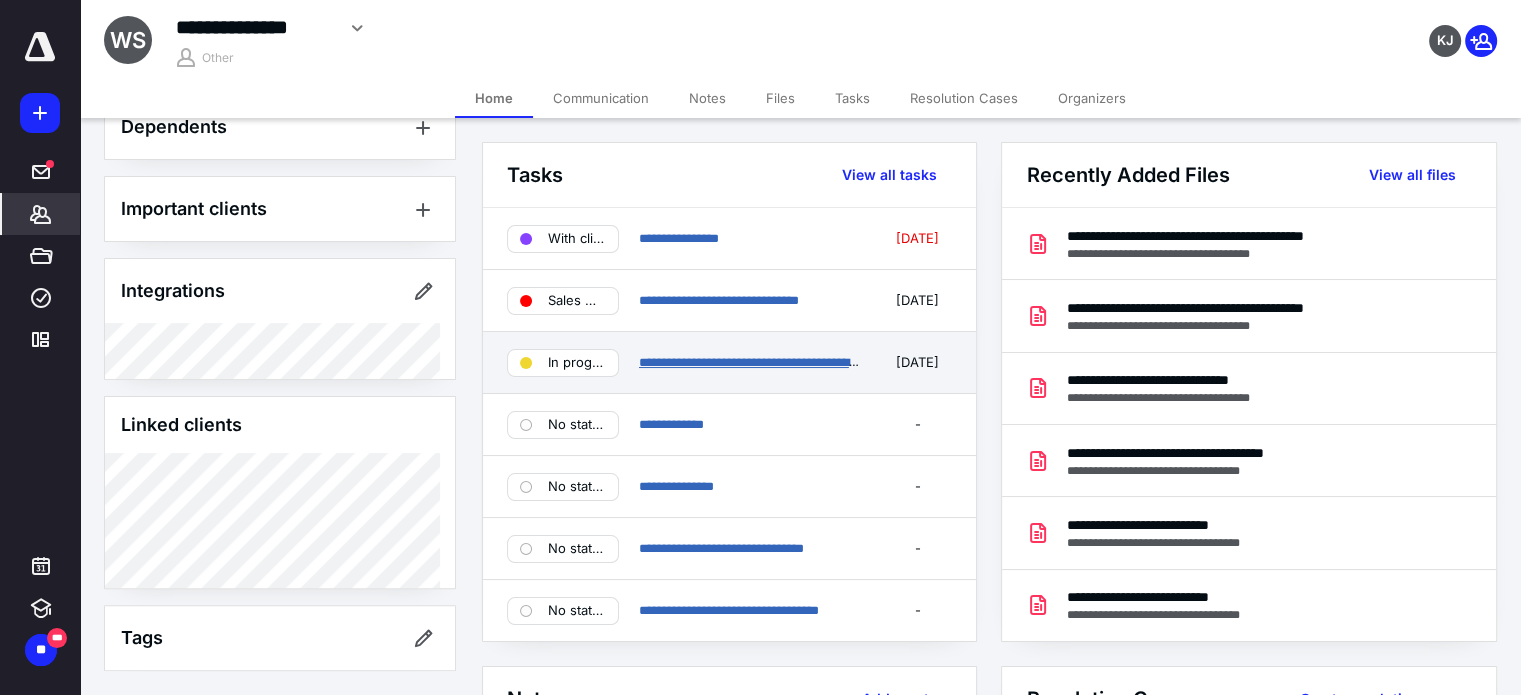 click on "**********" at bounding box center [771, 362] 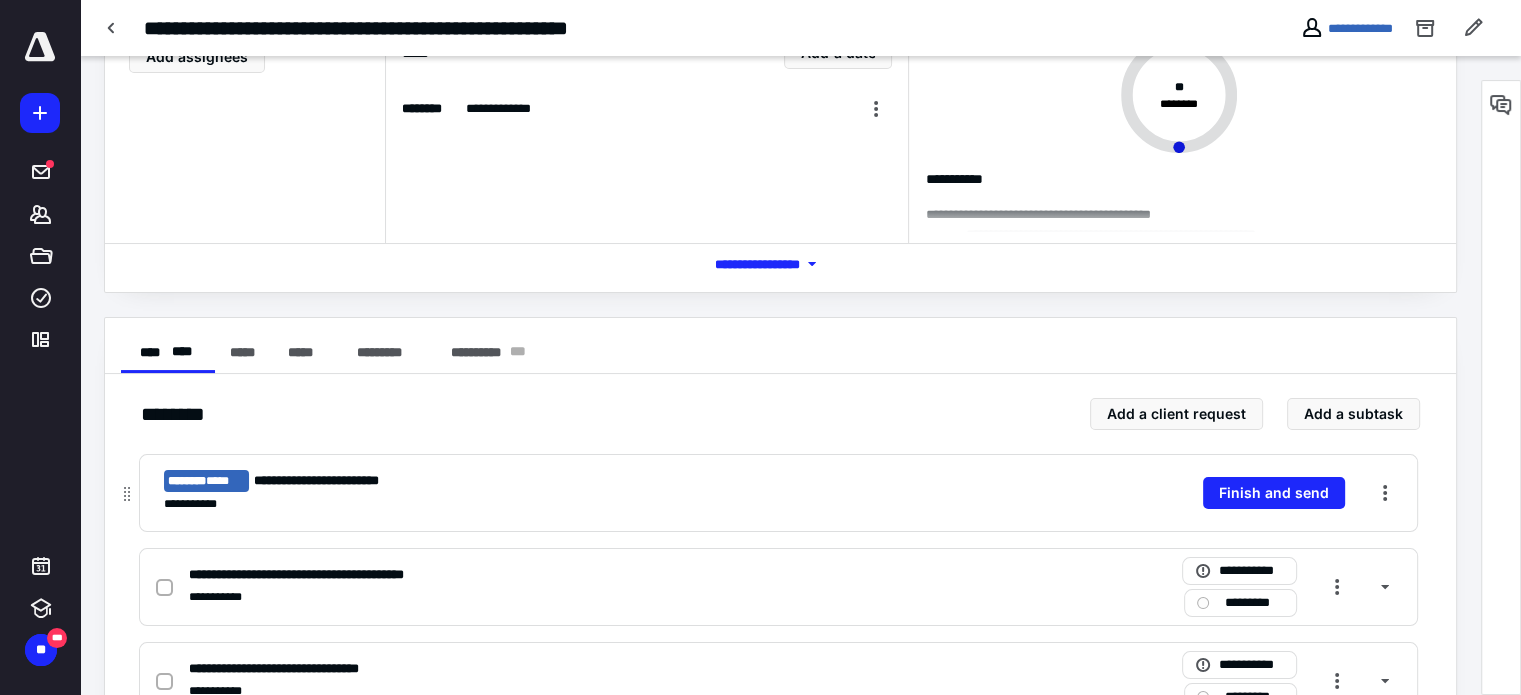 scroll, scrollTop: 134, scrollLeft: 0, axis: vertical 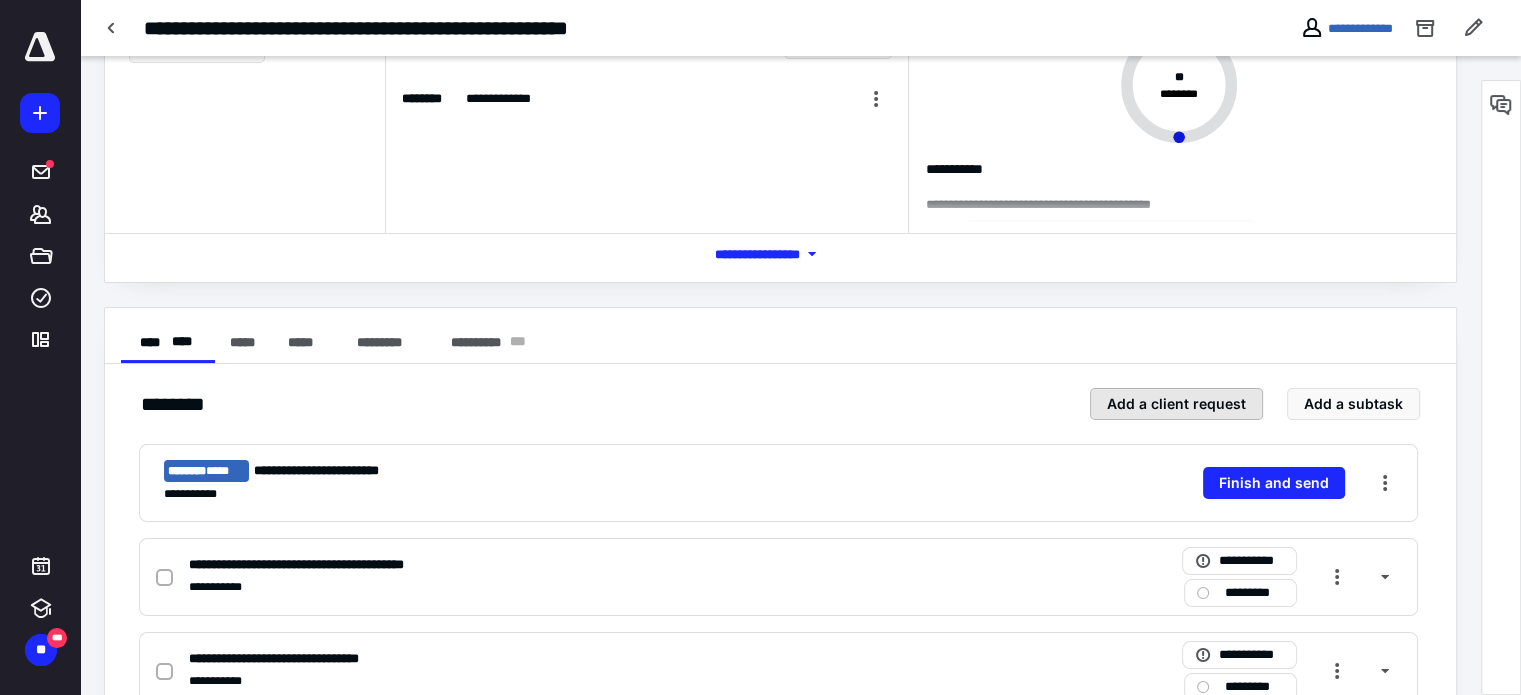 click on "Add a client request" at bounding box center [1176, 404] 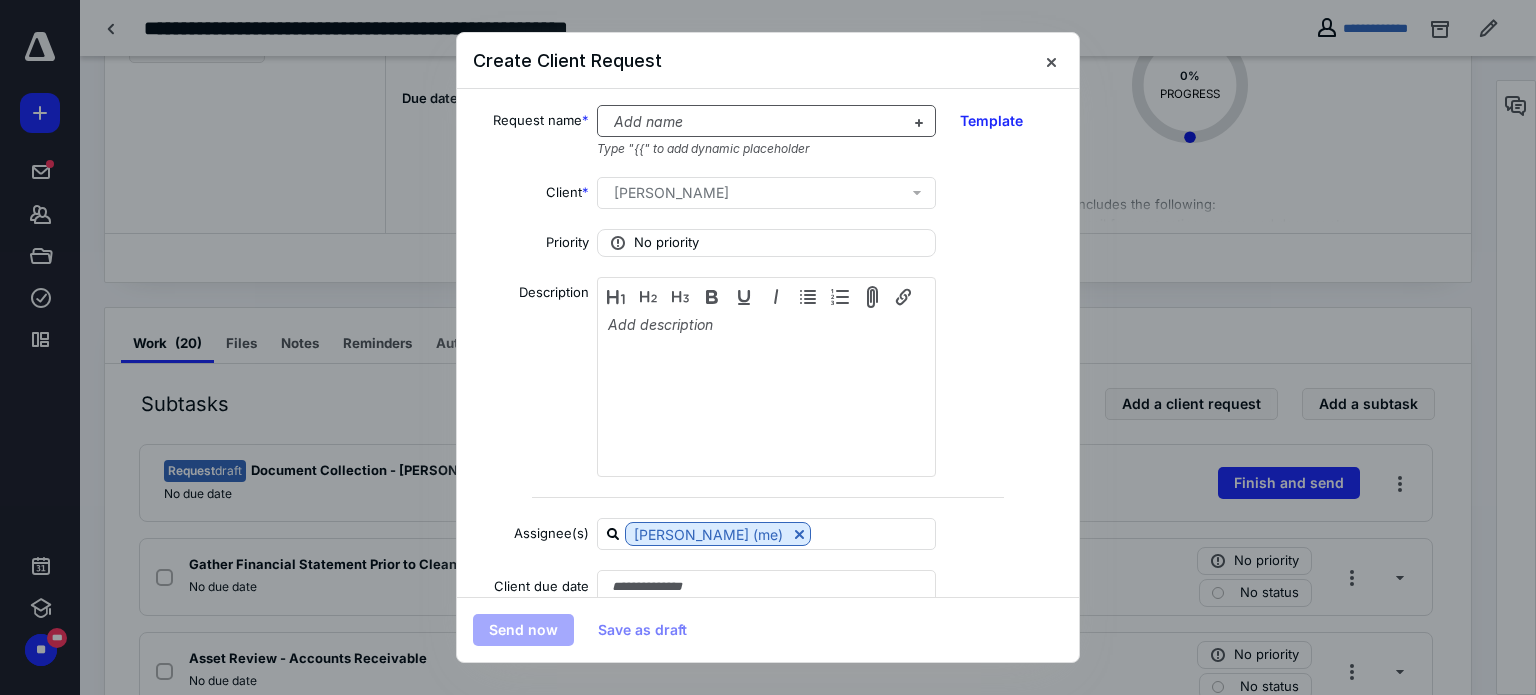 click at bounding box center [754, 122] 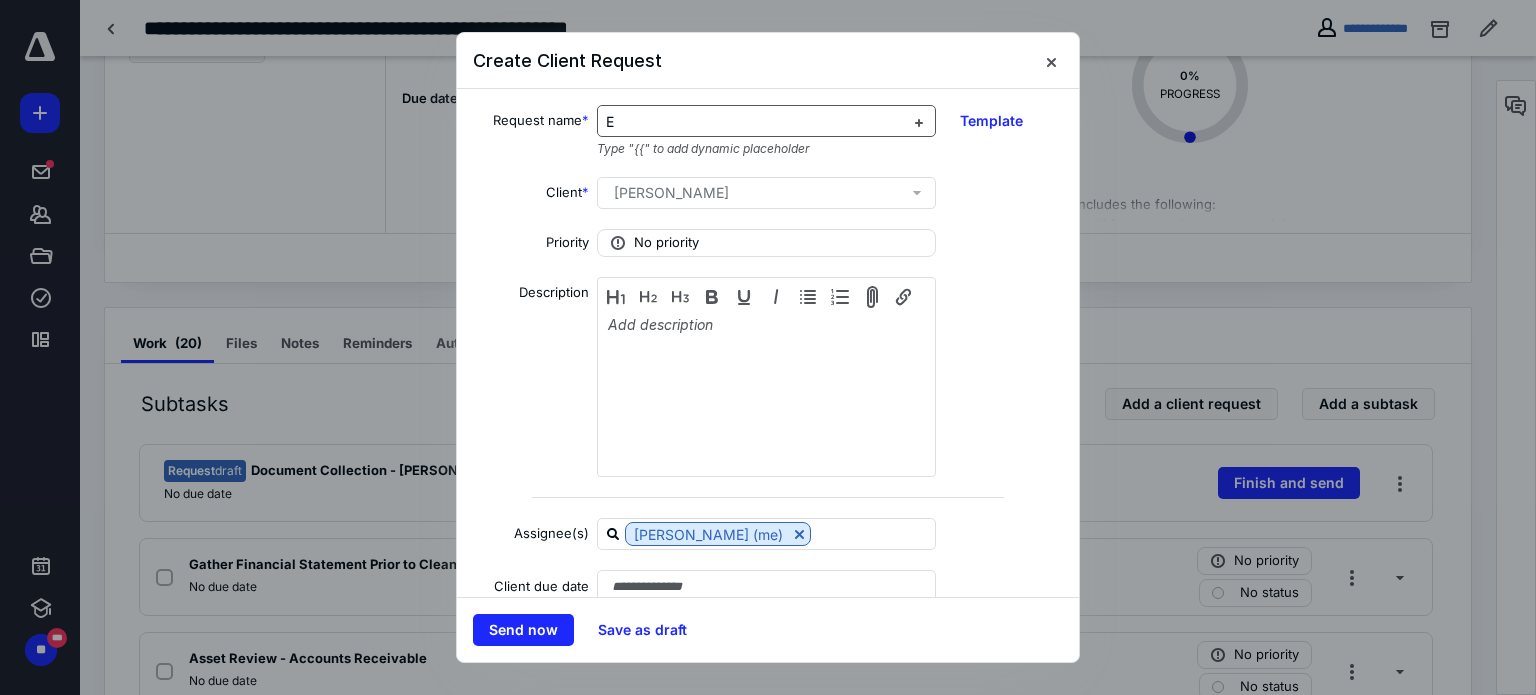 type 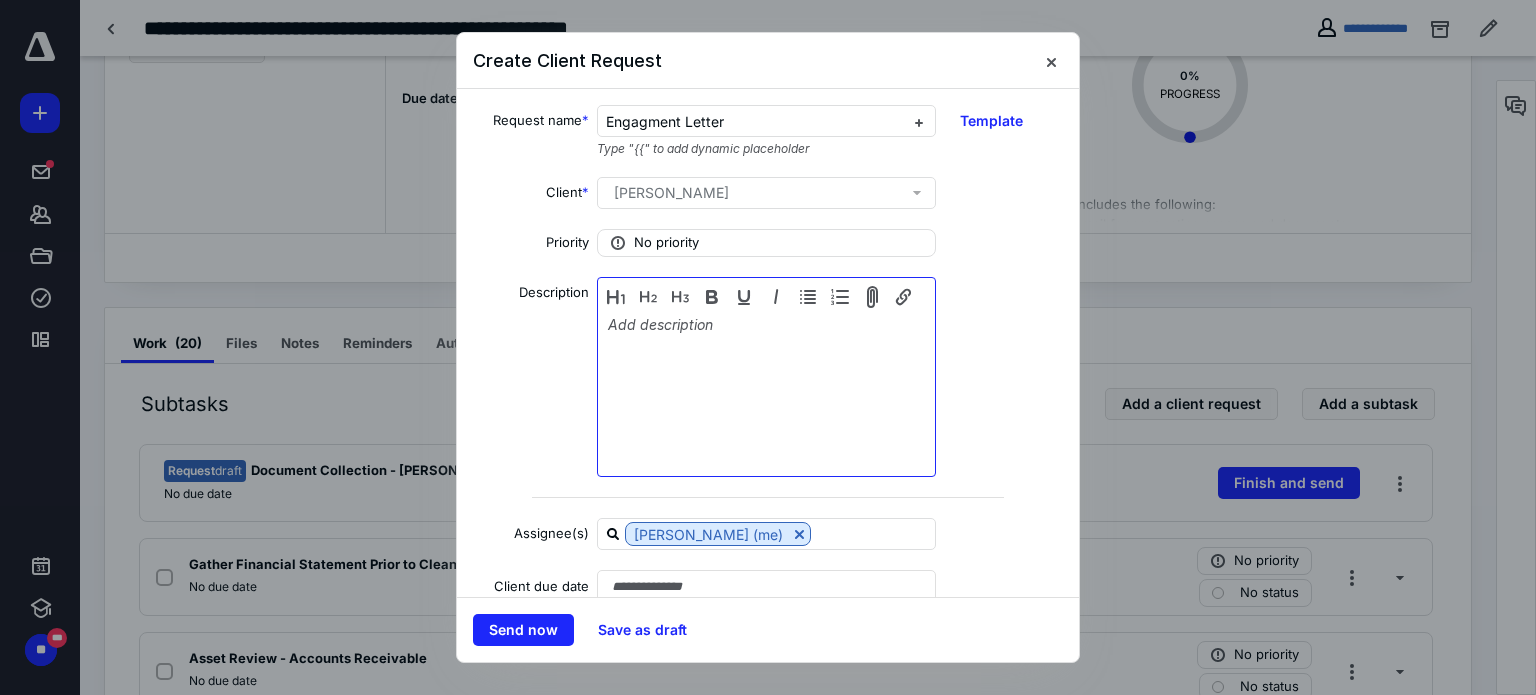 click at bounding box center (766, 379) 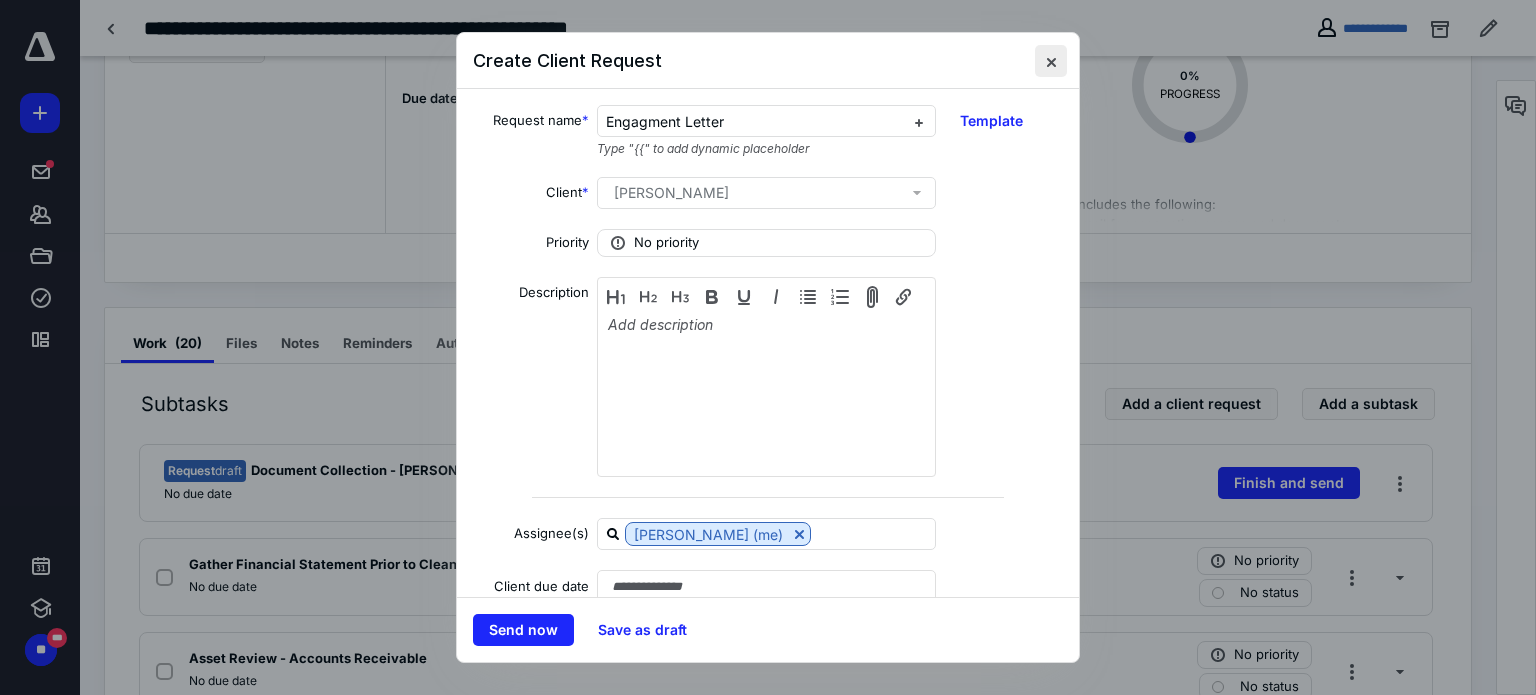 click at bounding box center (1051, 61) 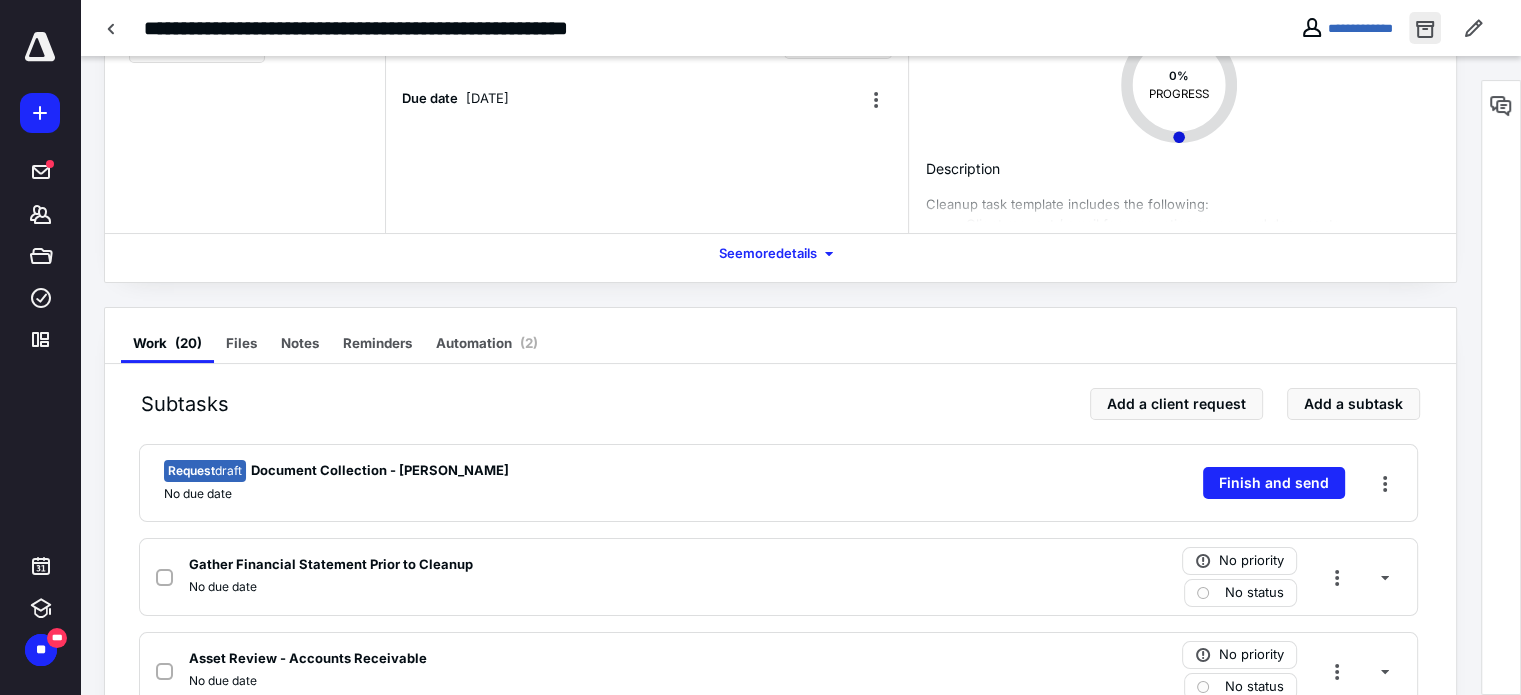 click at bounding box center [1425, 28] 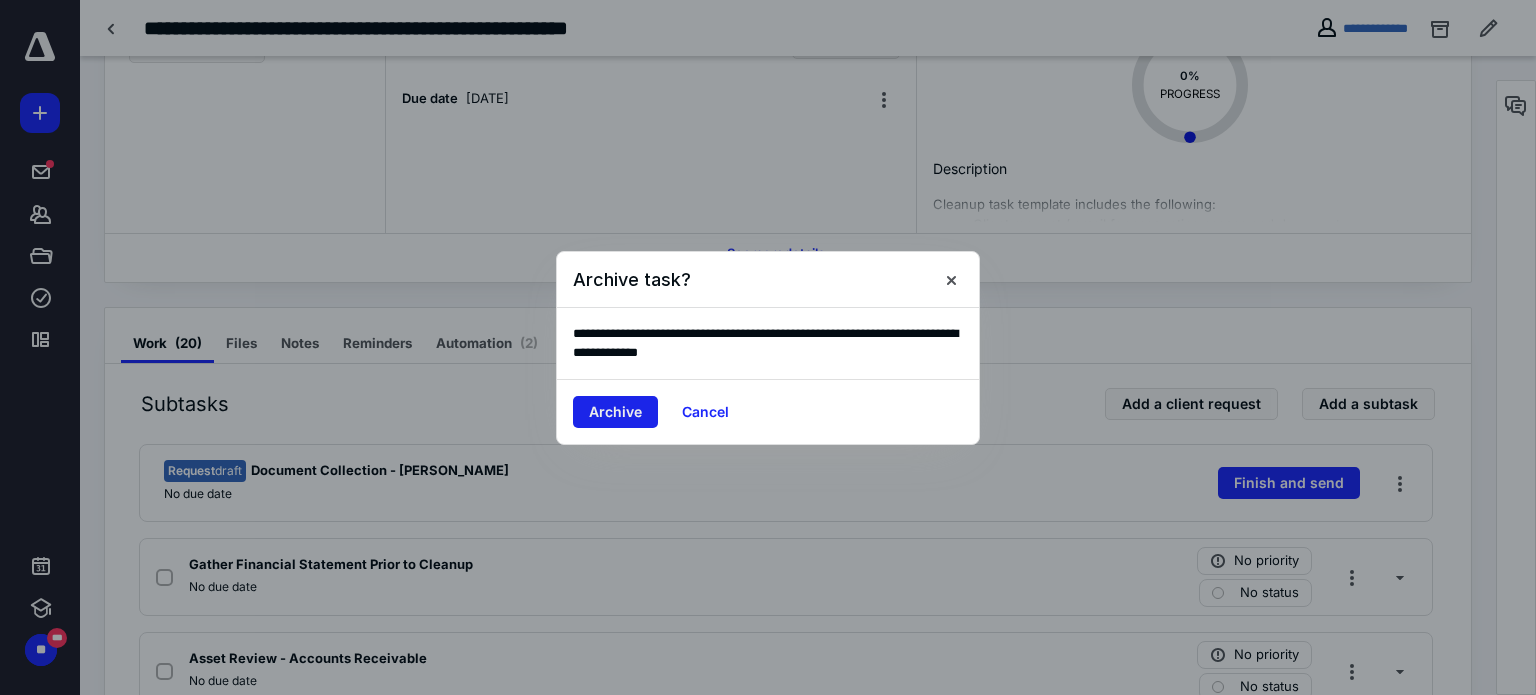 click on "Archive" at bounding box center [615, 412] 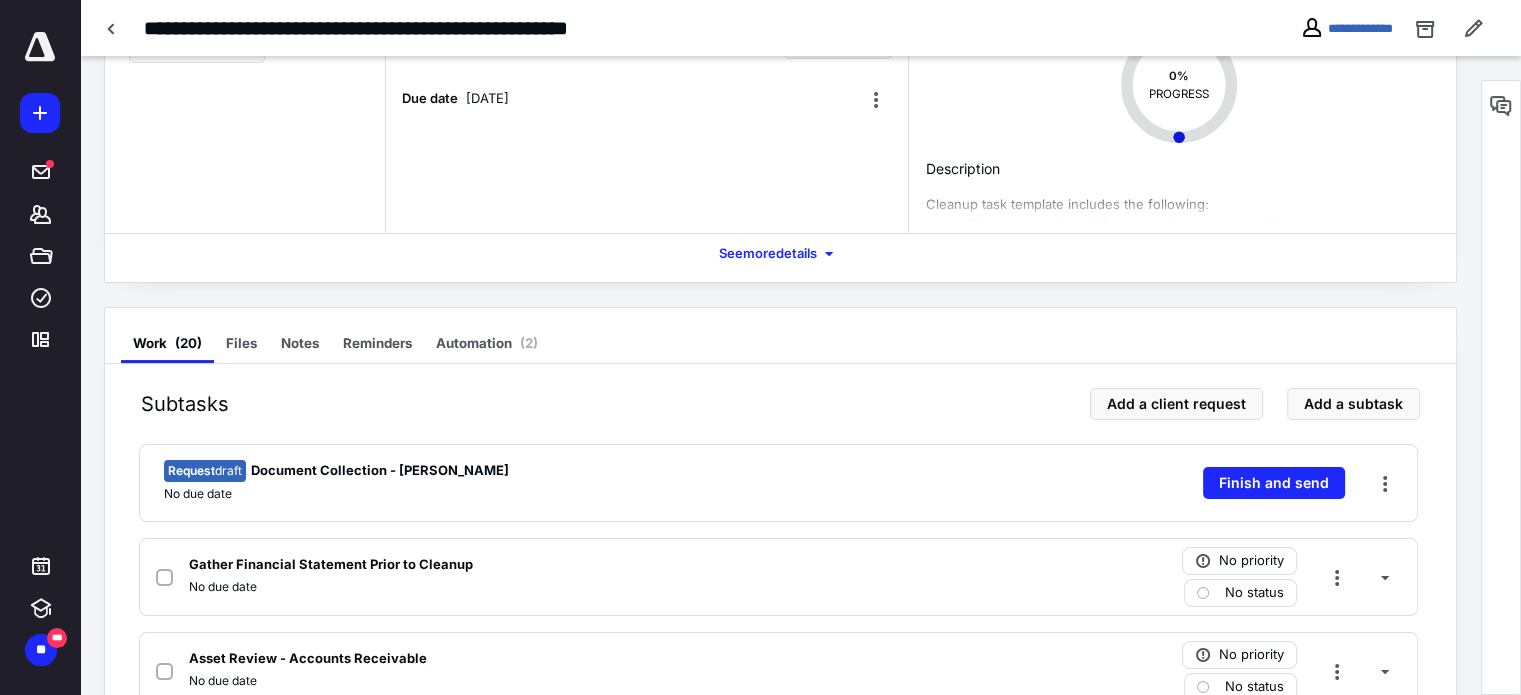 scroll, scrollTop: 0, scrollLeft: 0, axis: both 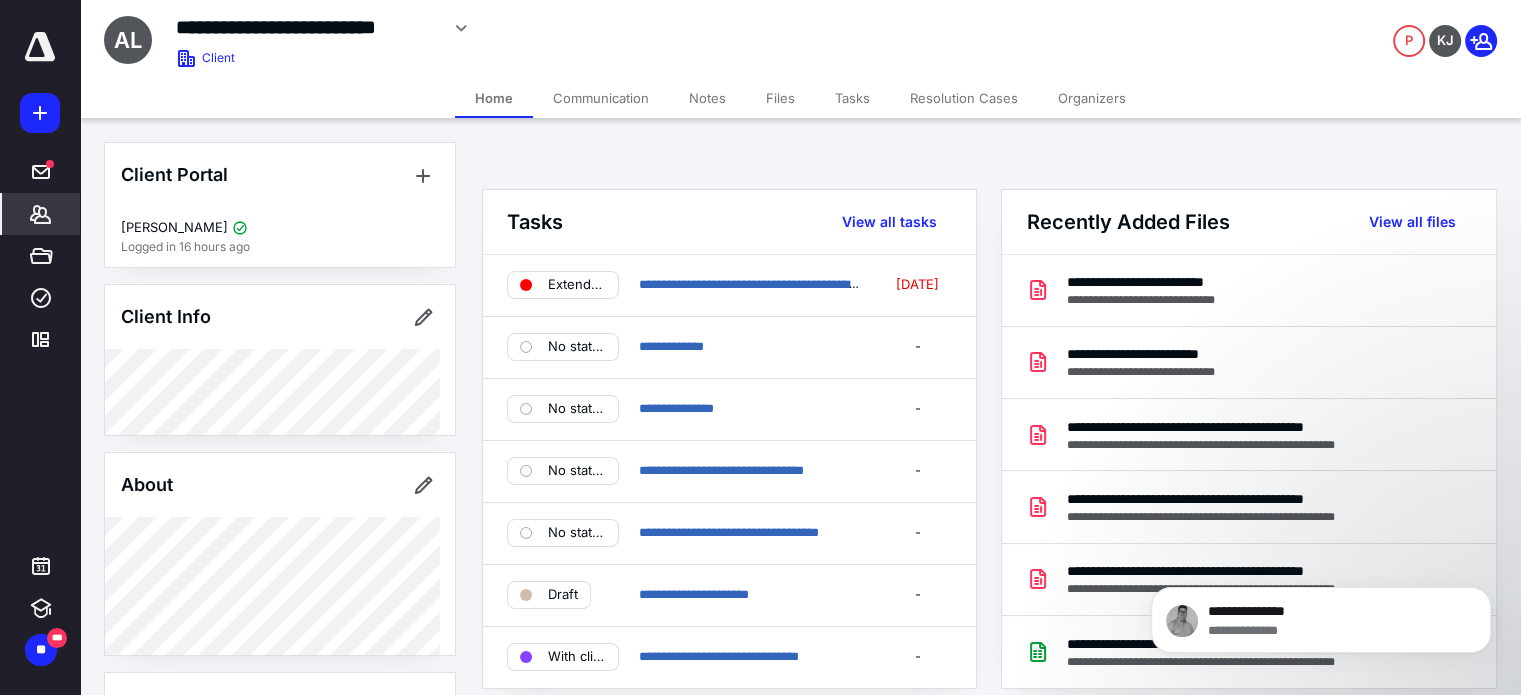 click on "Tasks" at bounding box center [852, 98] 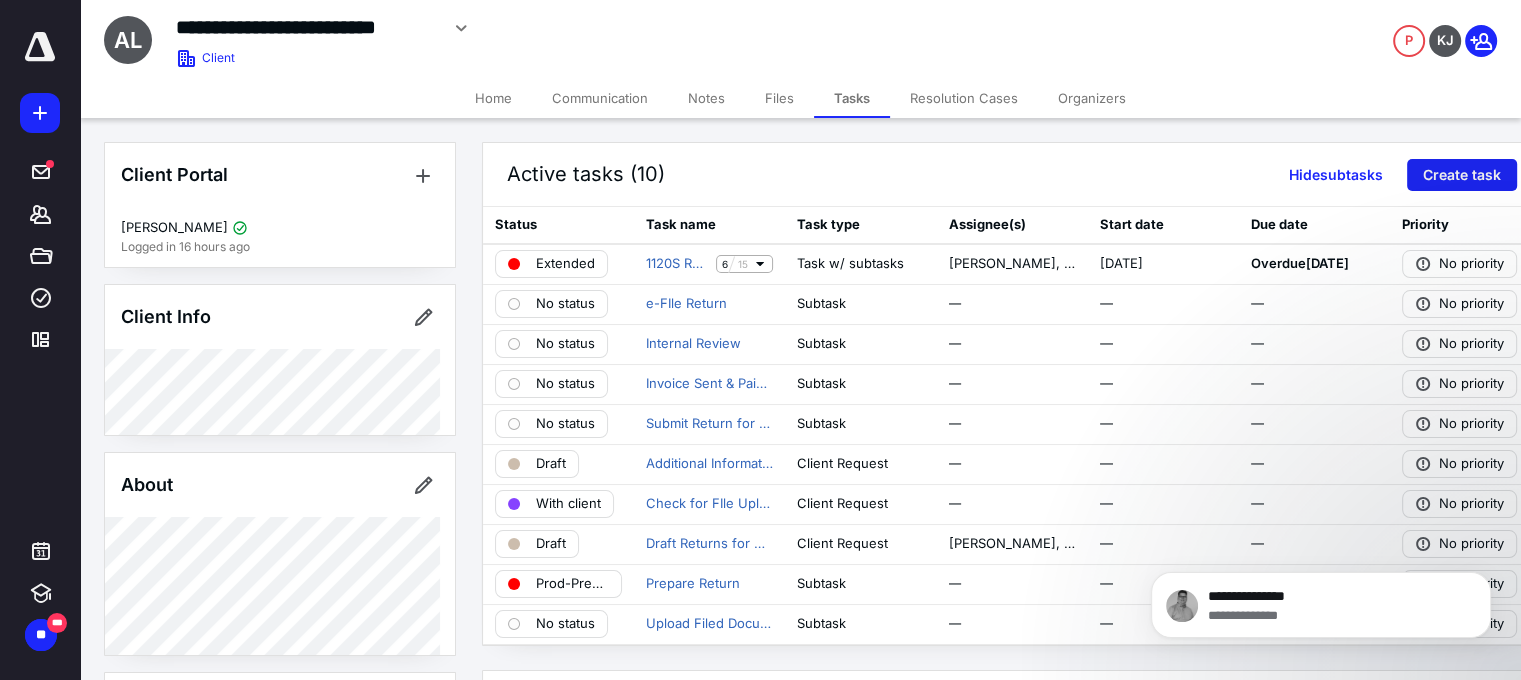 click on "Create task" at bounding box center [1462, 175] 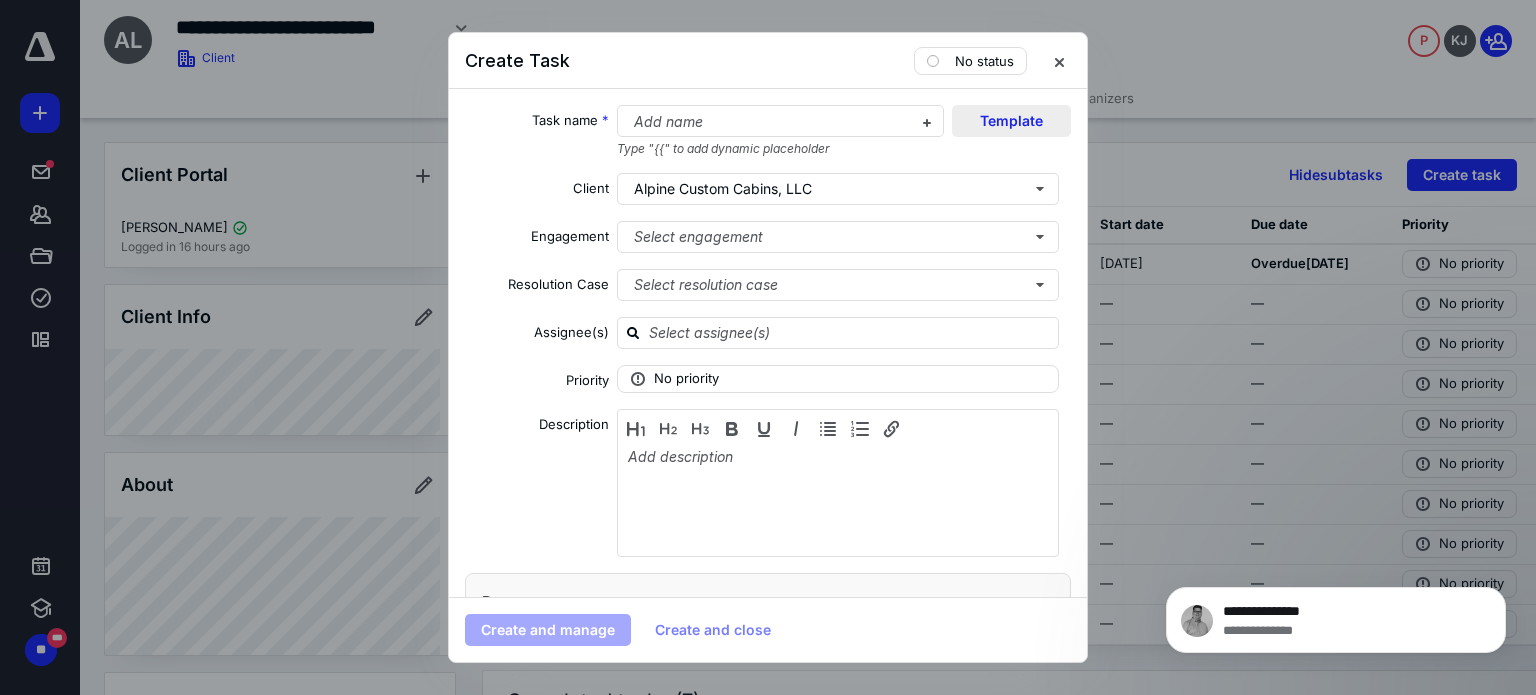 click on "Template" at bounding box center (1011, 121) 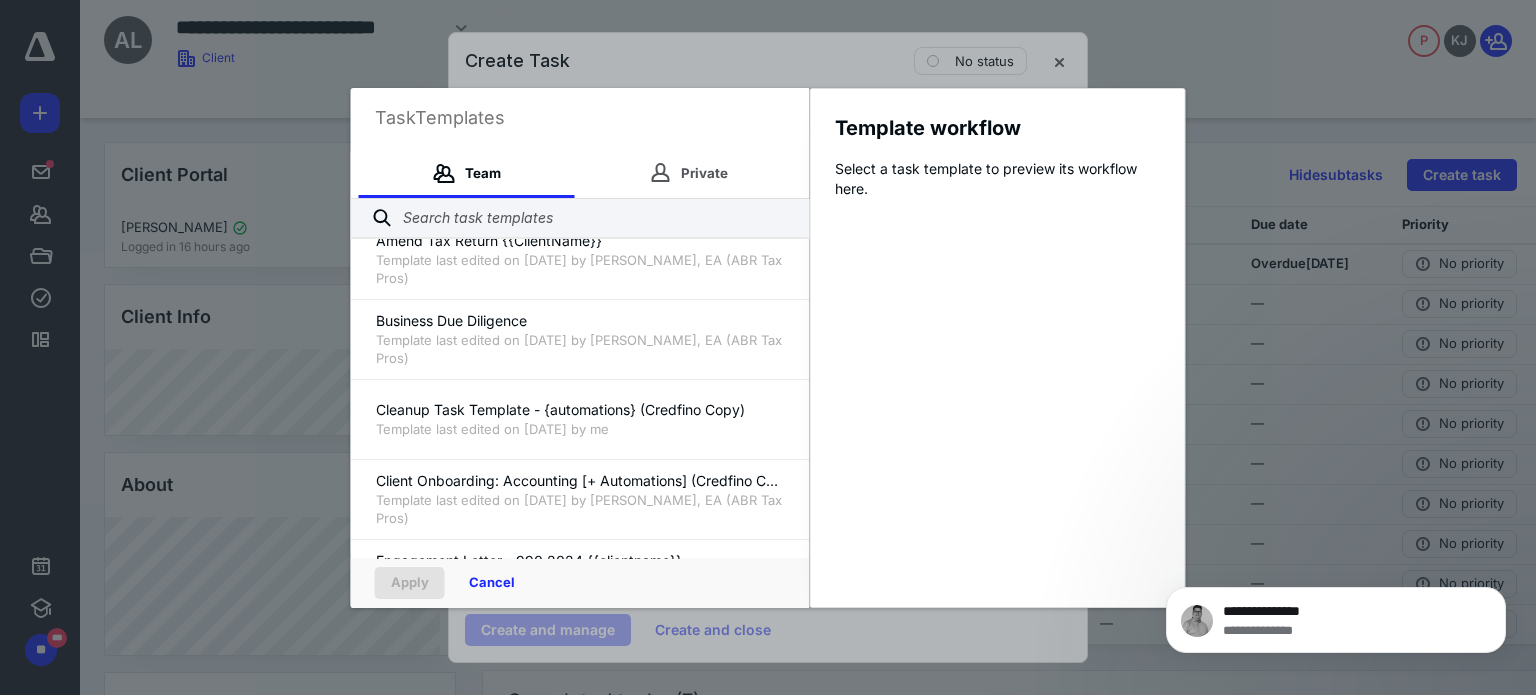 scroll, scrollTop: 1047, scrollLeft: 0, axis: vertical 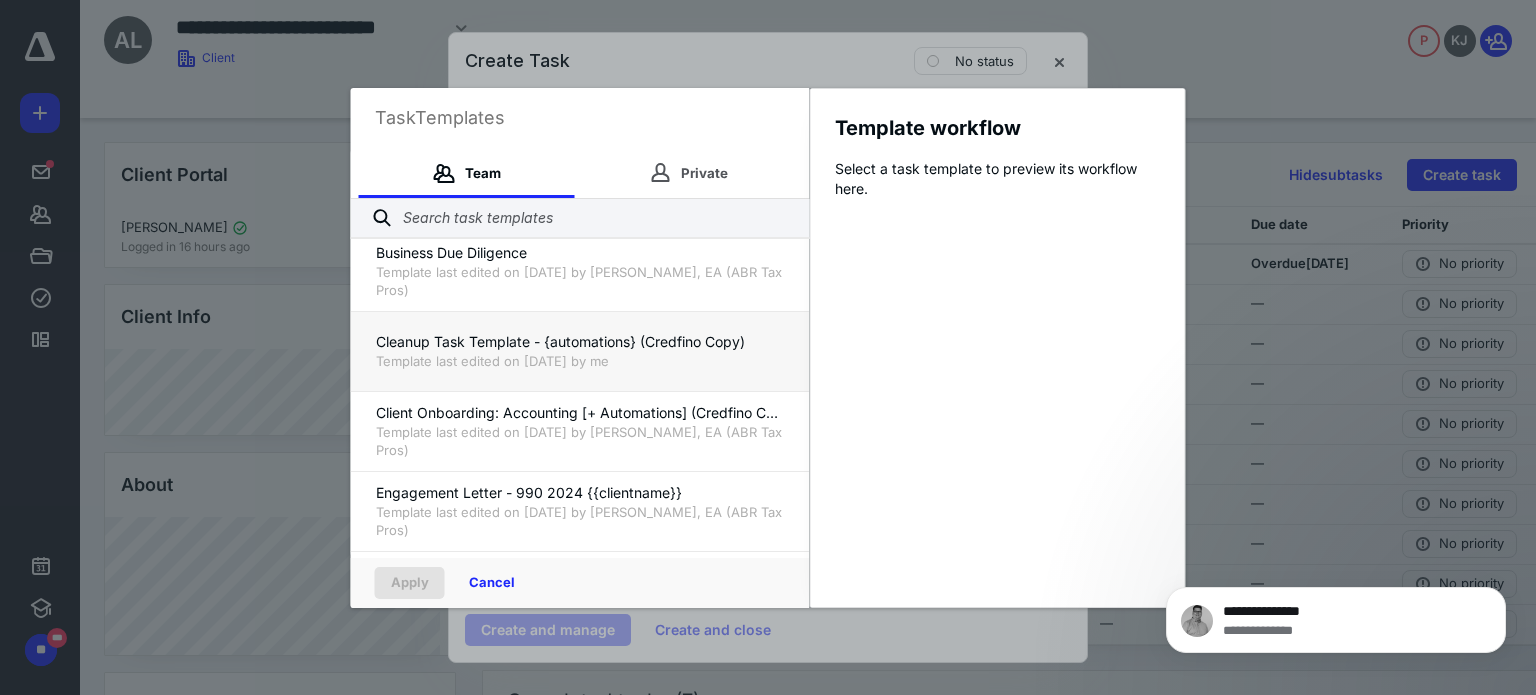 click on "Template last edited on 3/3/2025 by me" at bounding box center (580, 361) 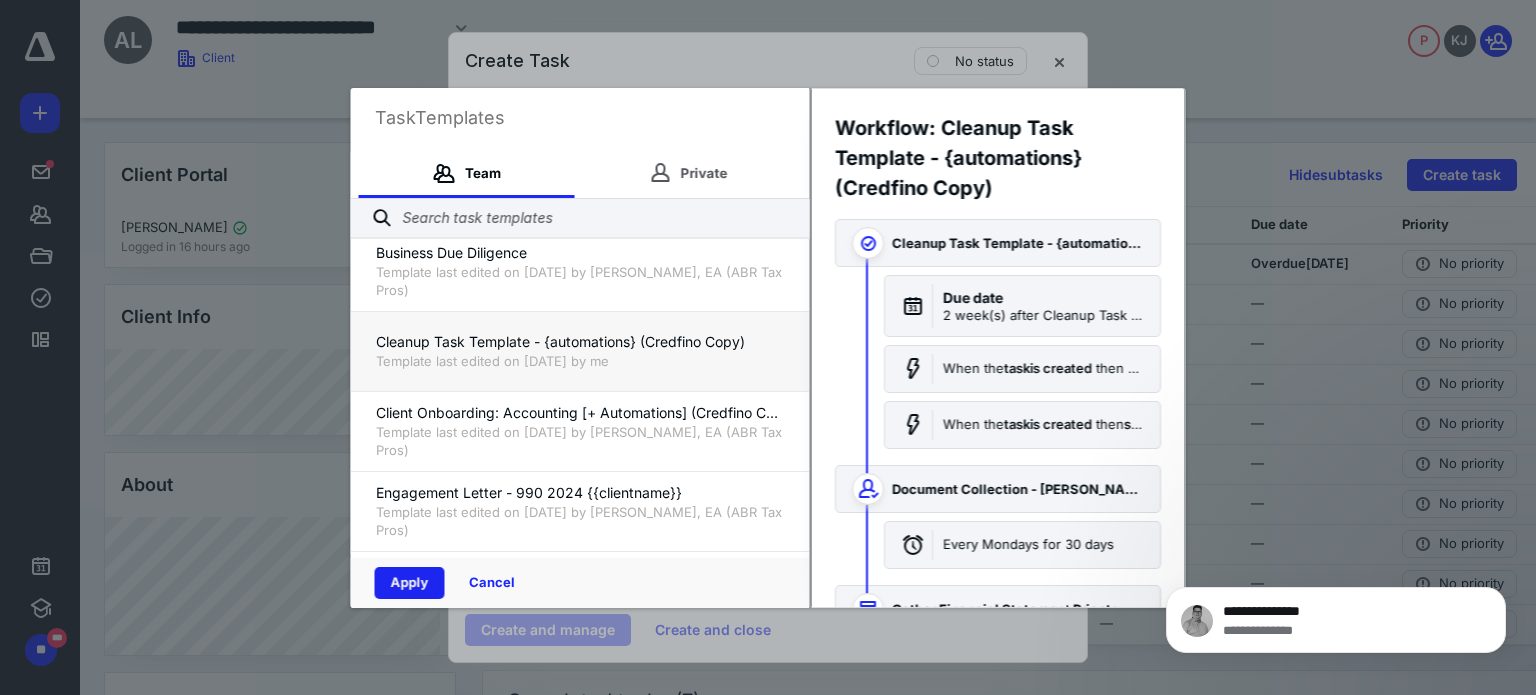 click on "Apply" at bounding box center [410, 583] 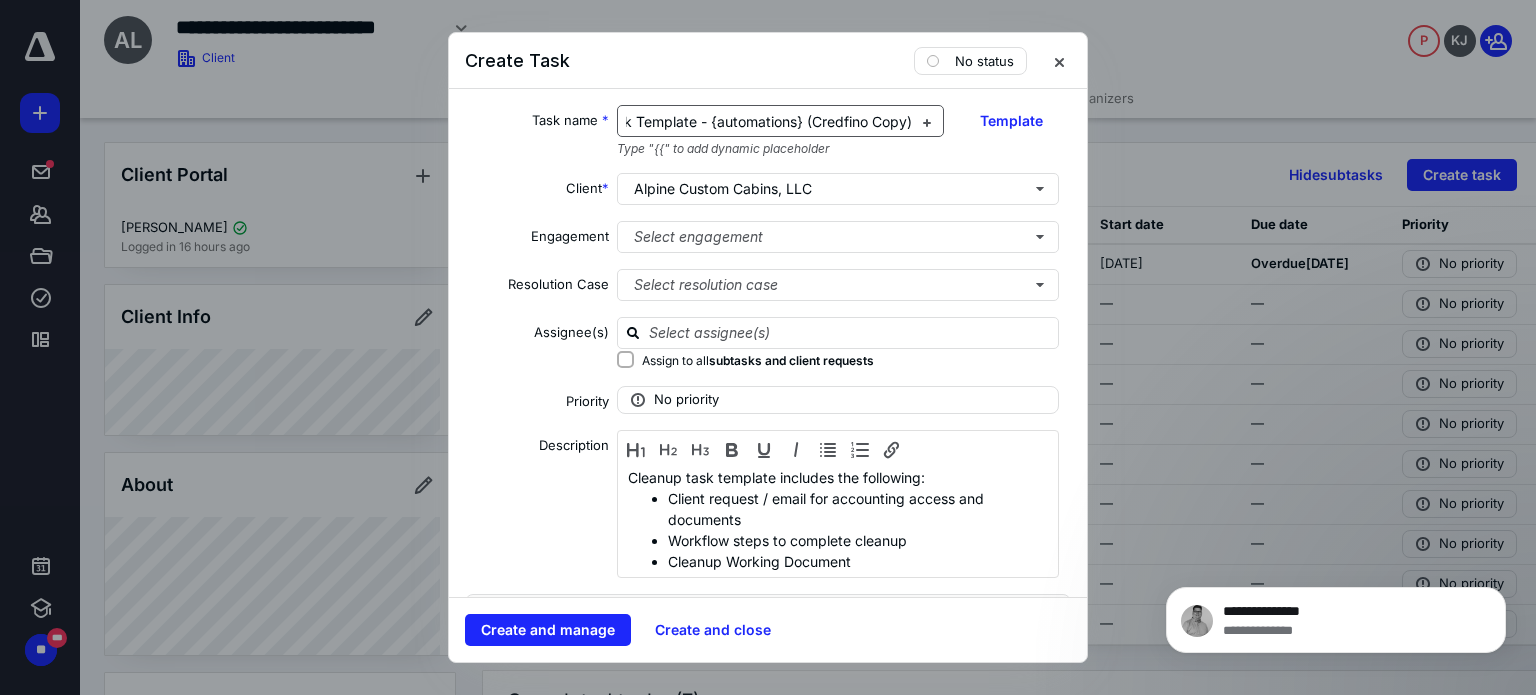 scroll, scrollTop: 0, scrollLeft: 0, axis: both 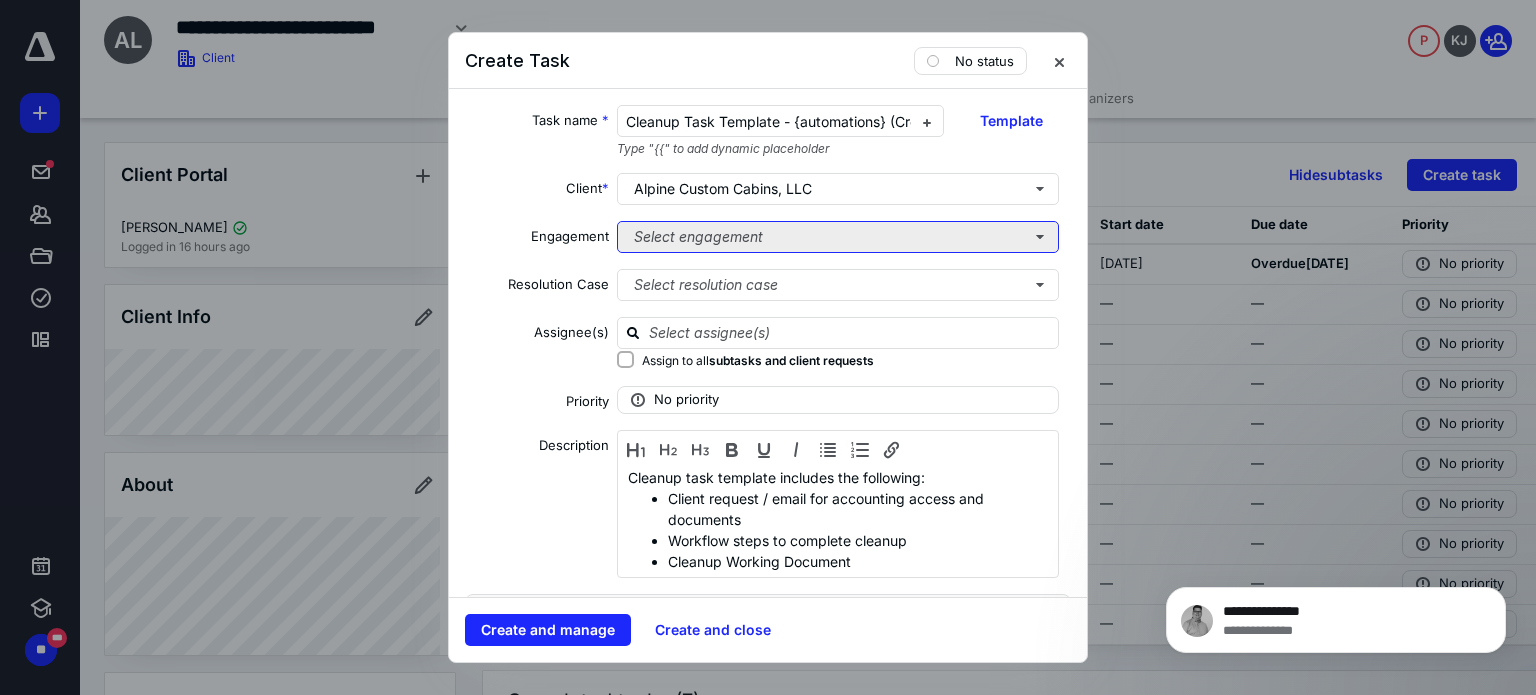 click on "Select engagement" at bounding box center (838, 237) 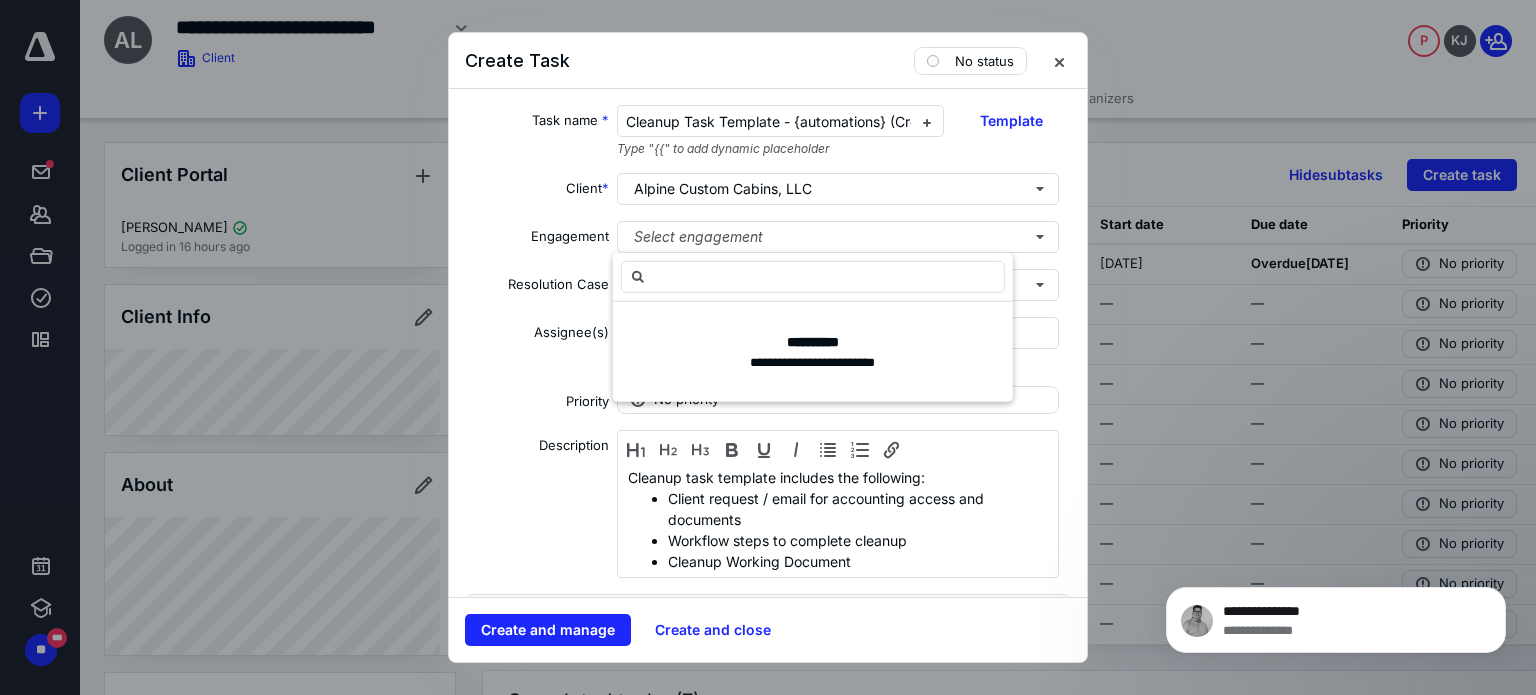 click on "Client  *" at bounding box center (537, 192) 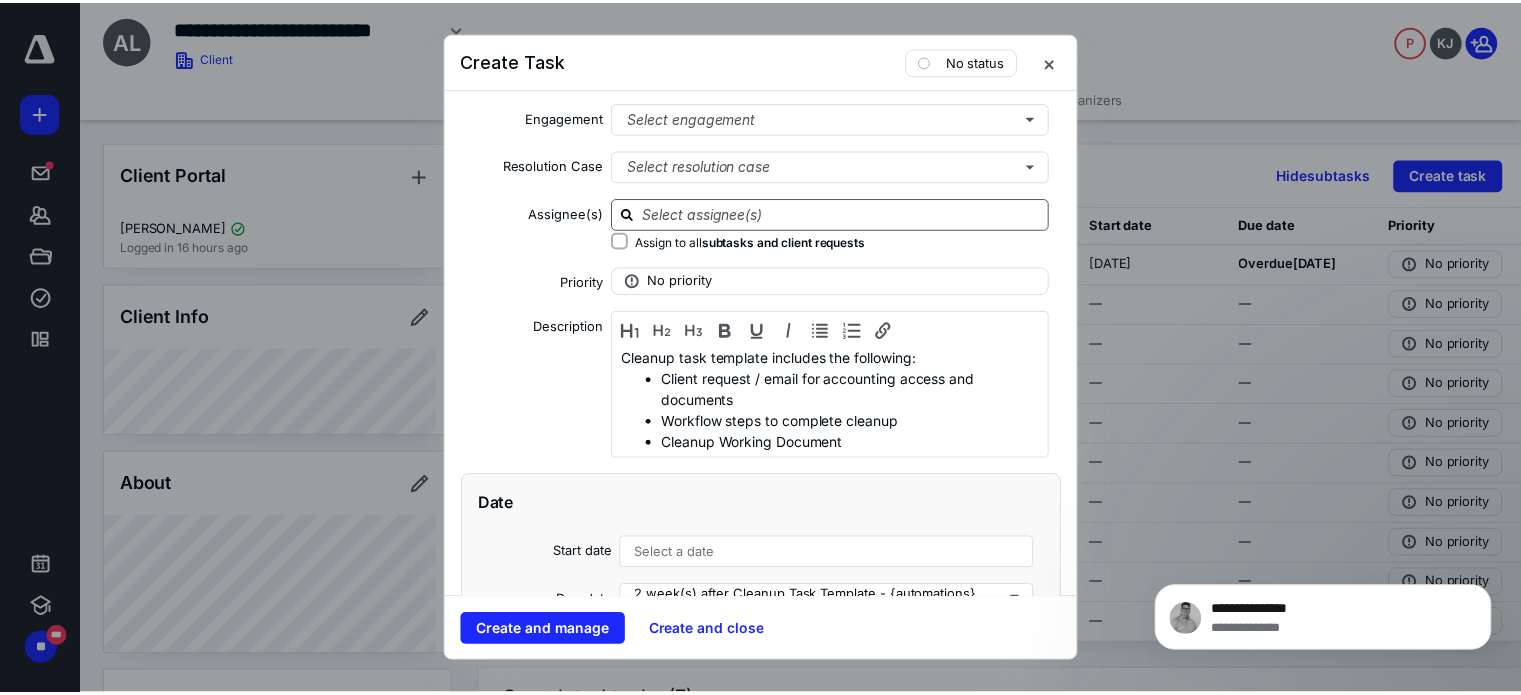scroll, scrollTop: 126, scrollLeft: 0, axis: vertical 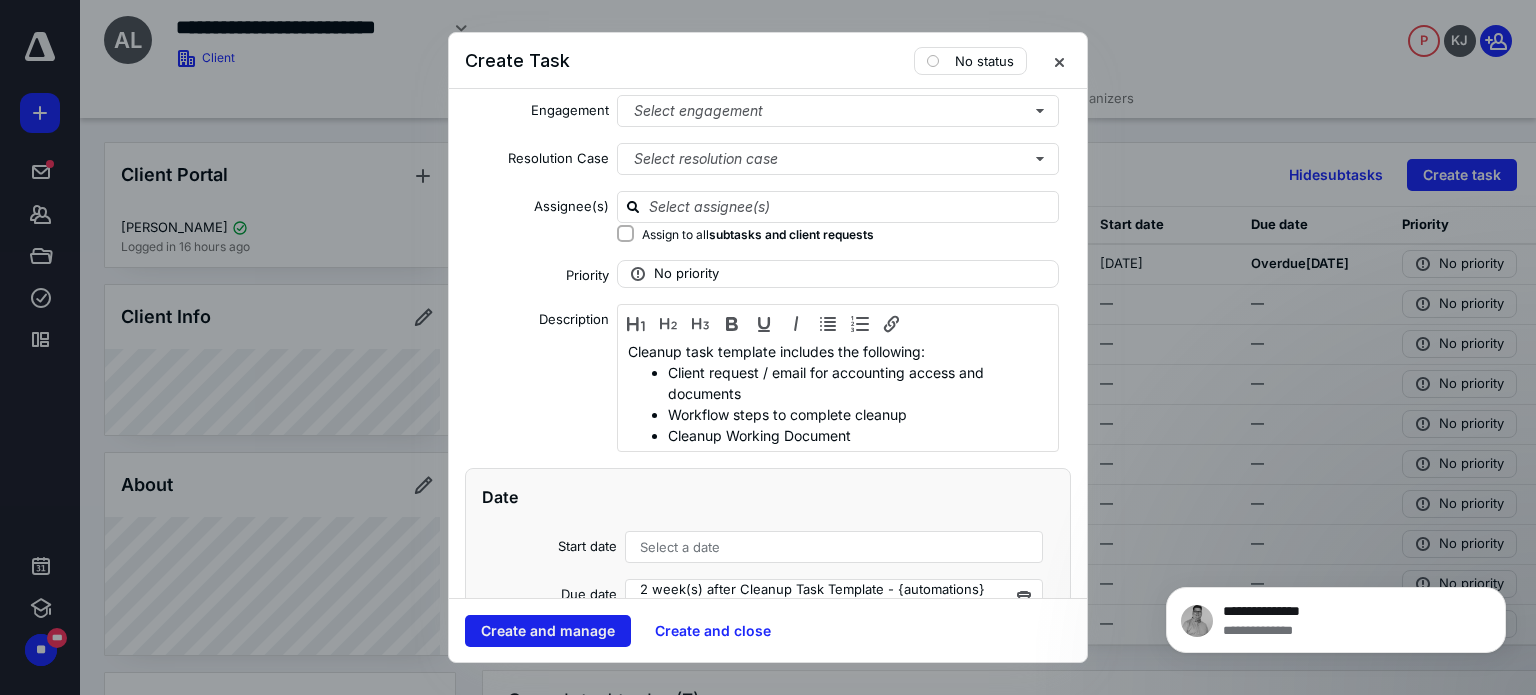 click on "Create and manage" at bounding box center [548, 631] 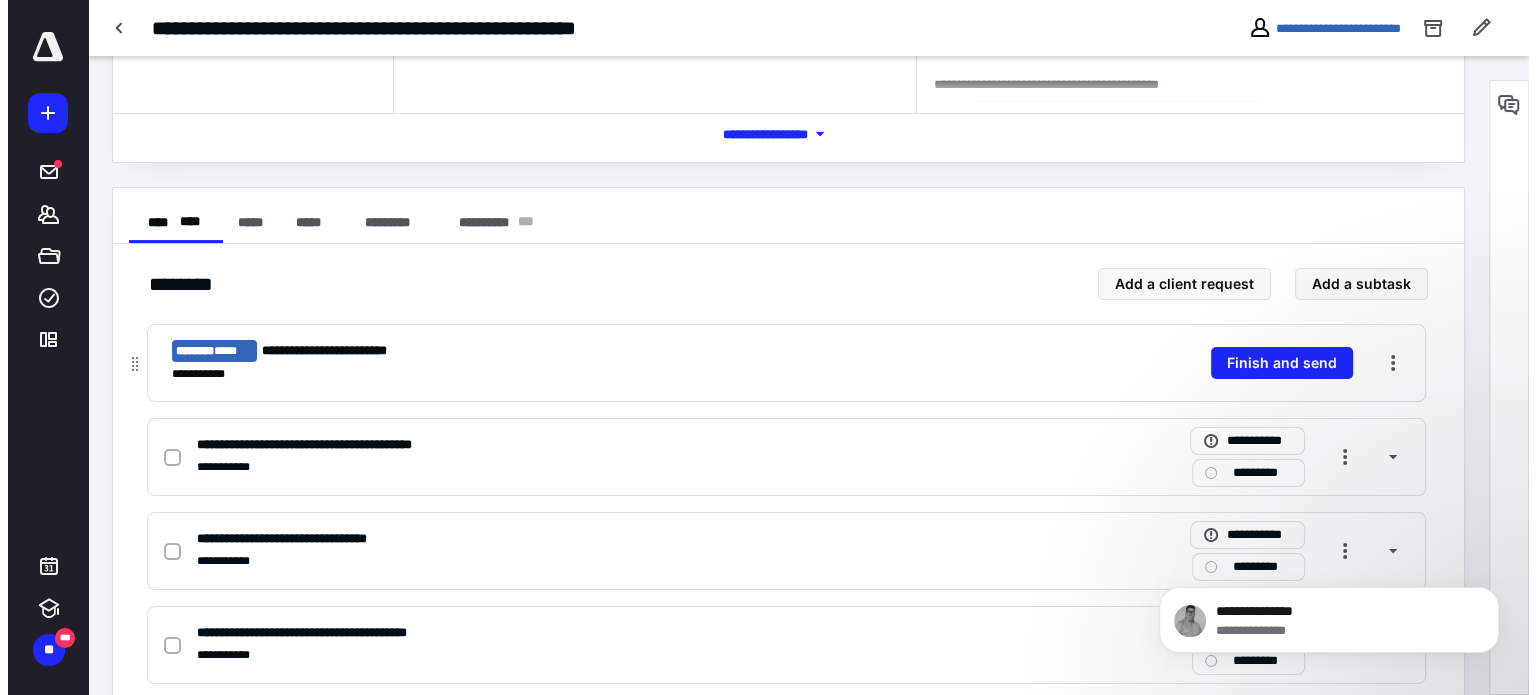 scroll, scrollTop: 255, scrollLeft: 0, axis: vertical 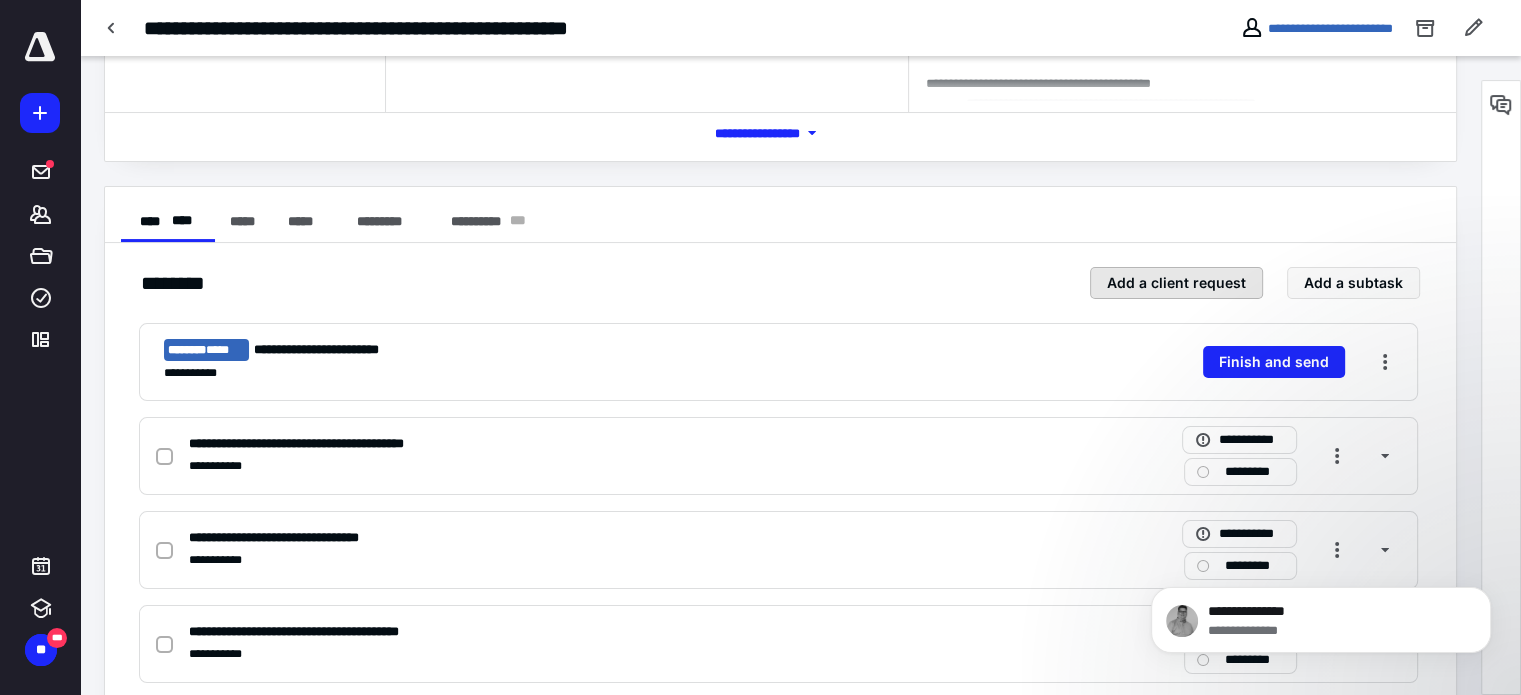 click on "Add a client request" at bounding box center (1176, 283) 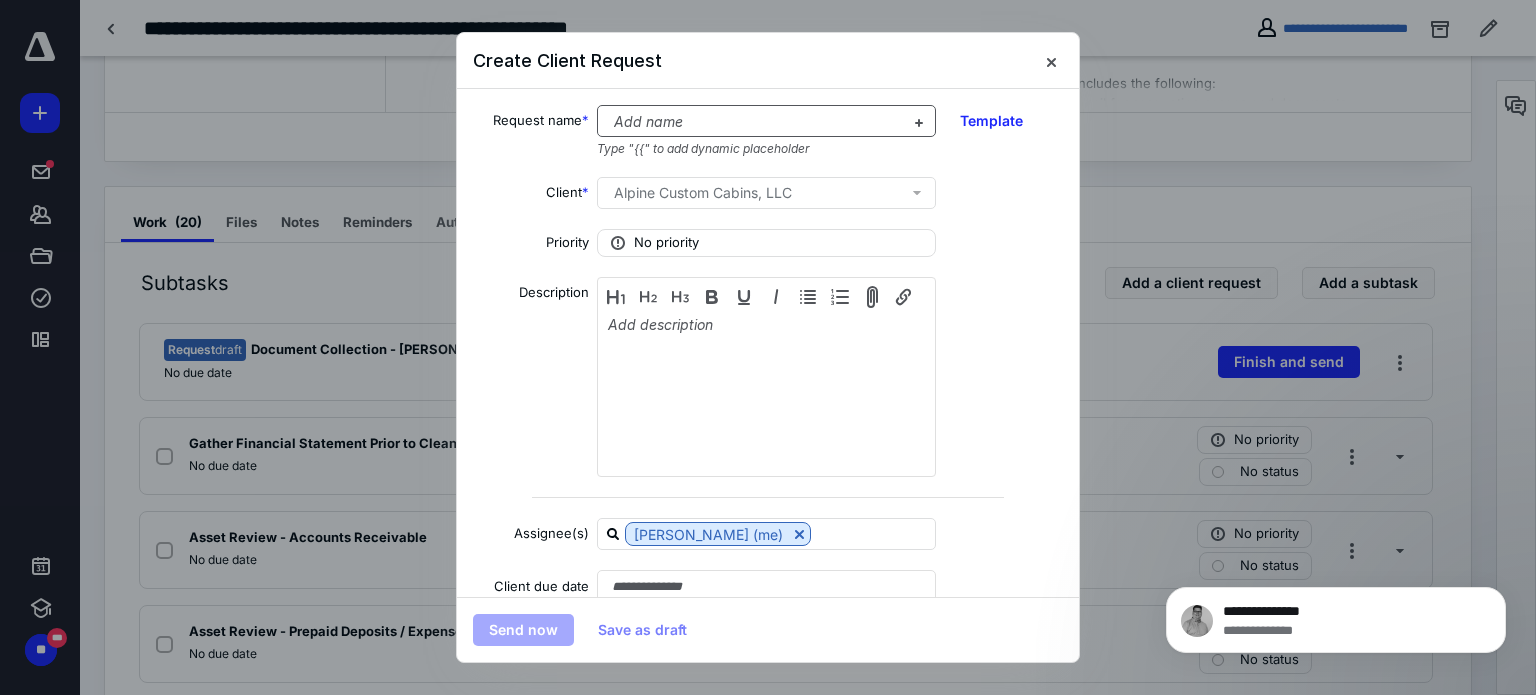 click at bounding box center (754, 122) 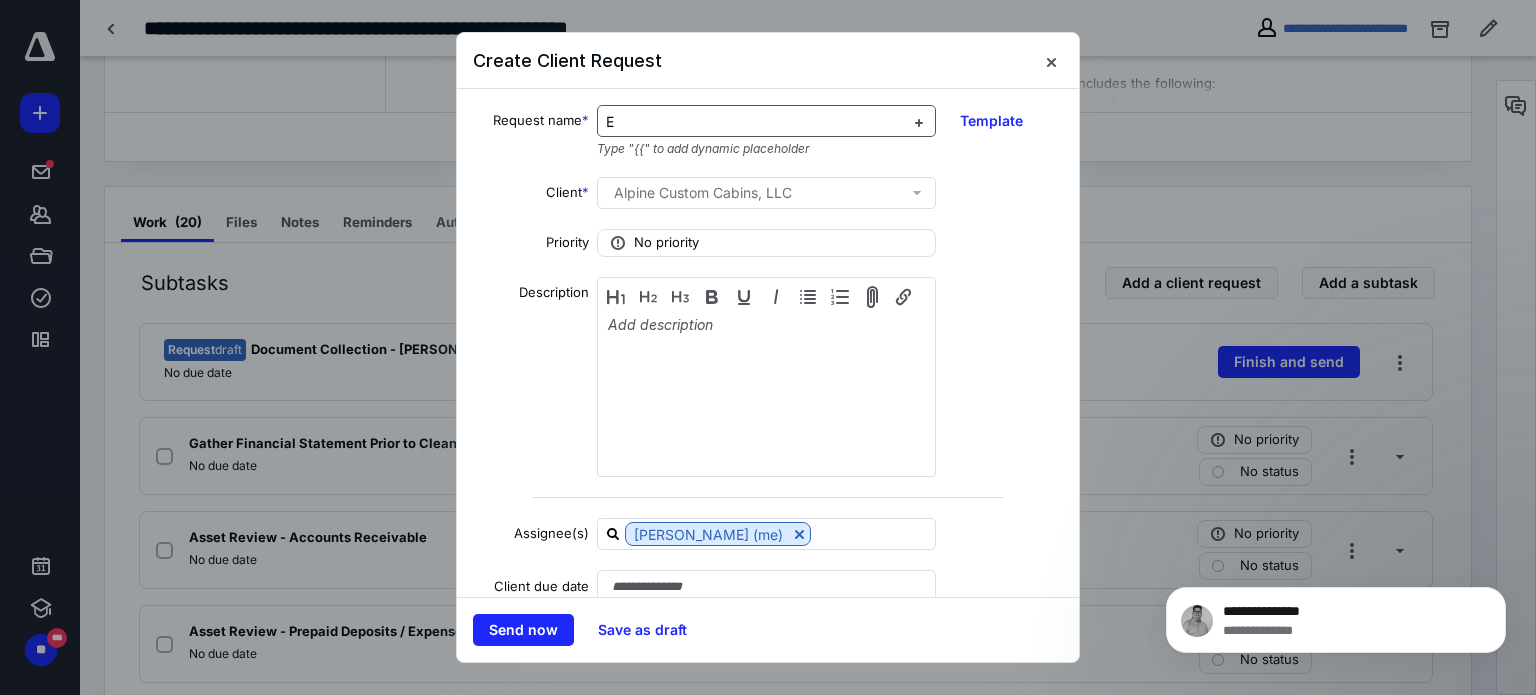 type 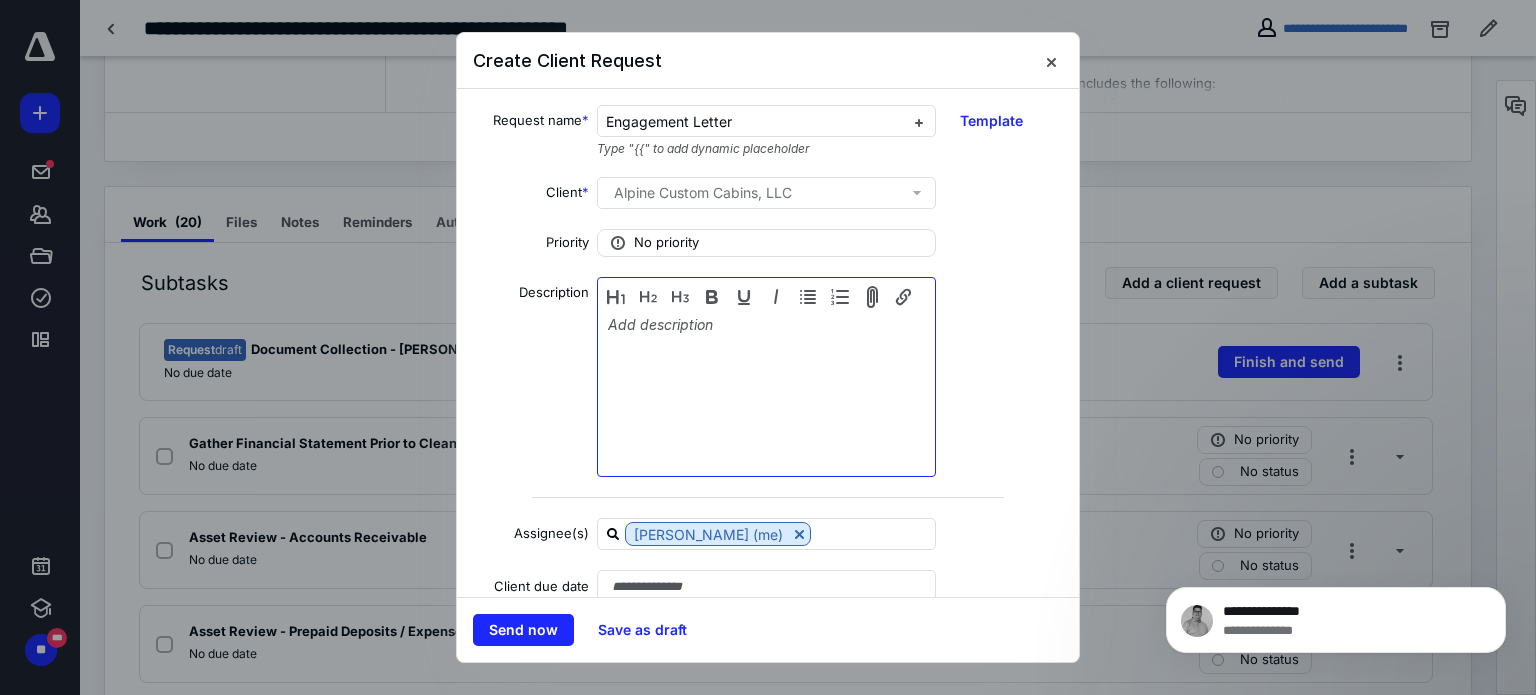 click at bounding box center [766, 379] 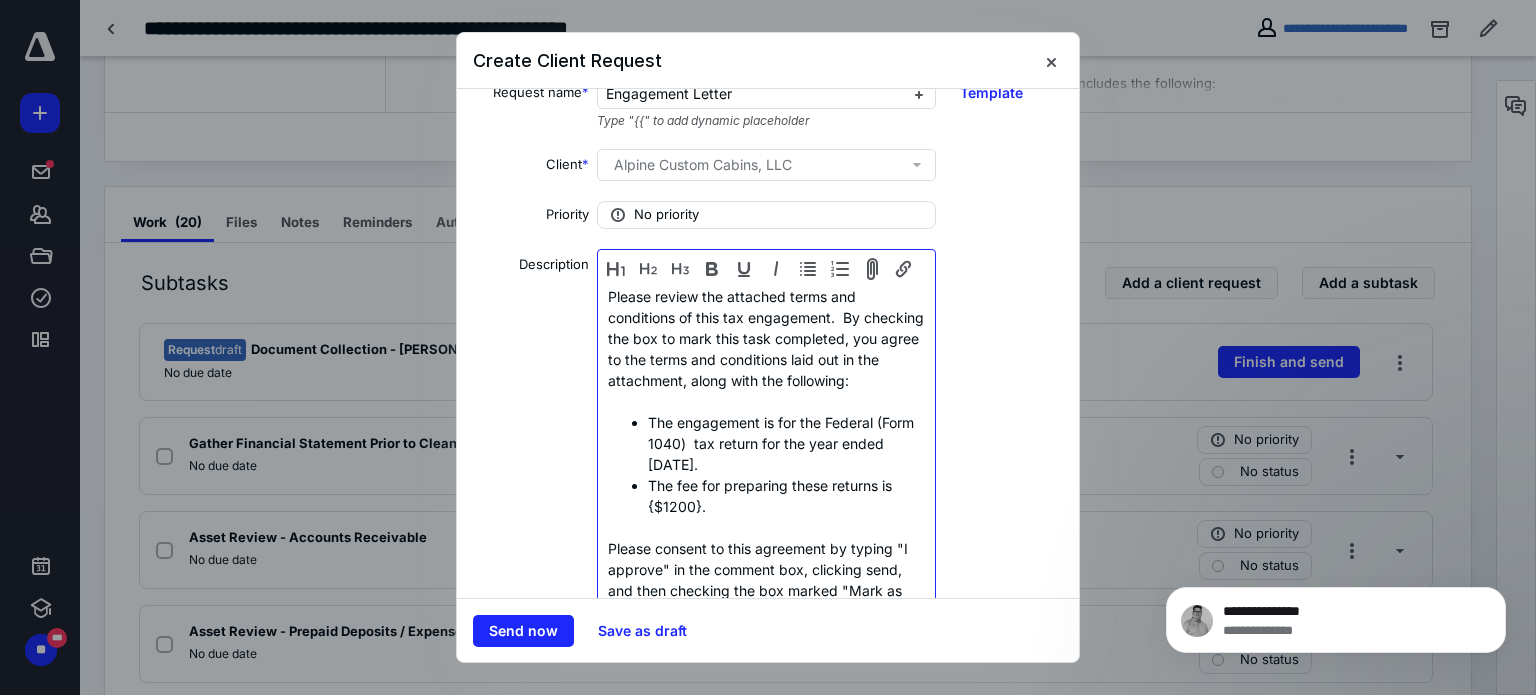 scroll, scrollTop: 28, scrollLeft: 0, axis: vertical 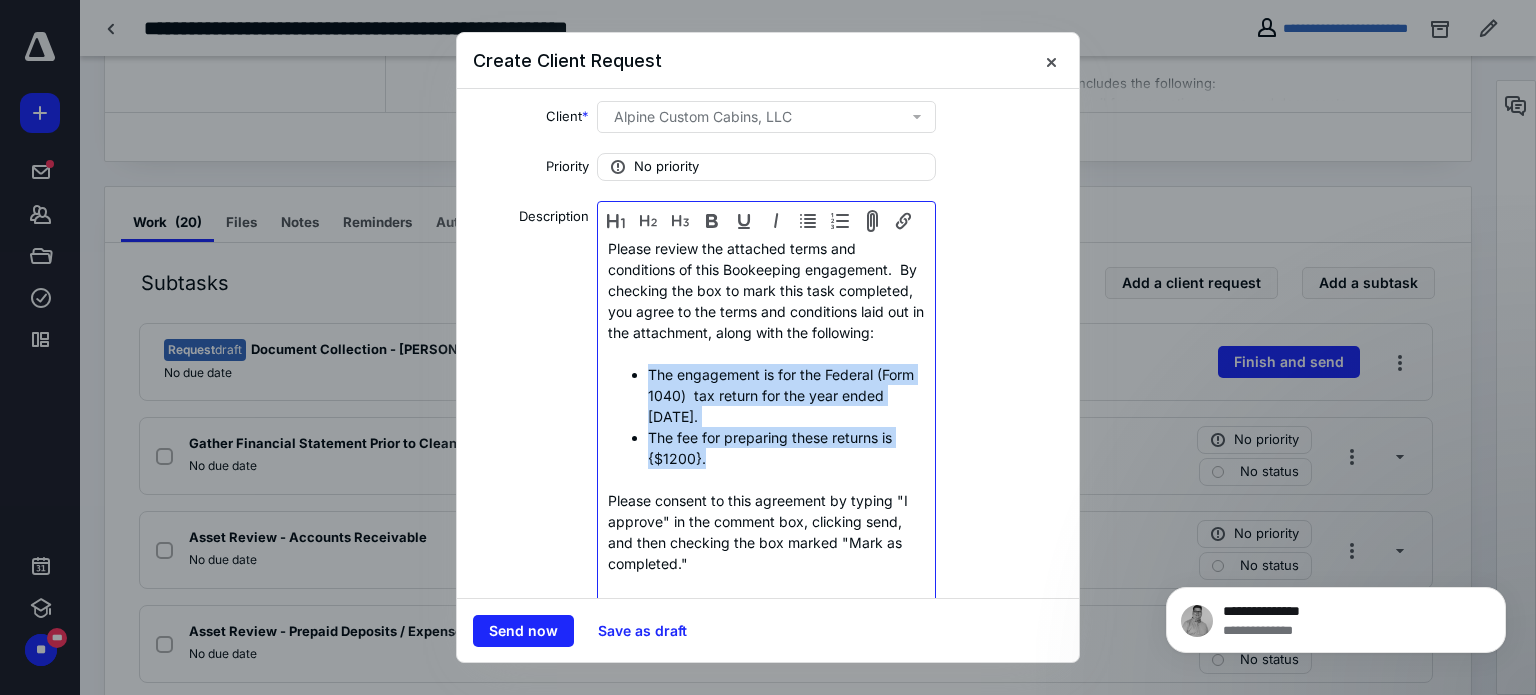 drag, startPoint x: 645, startPoint y: 392, endPoint x: 728, endPoint y: 475, distance: 117.37972 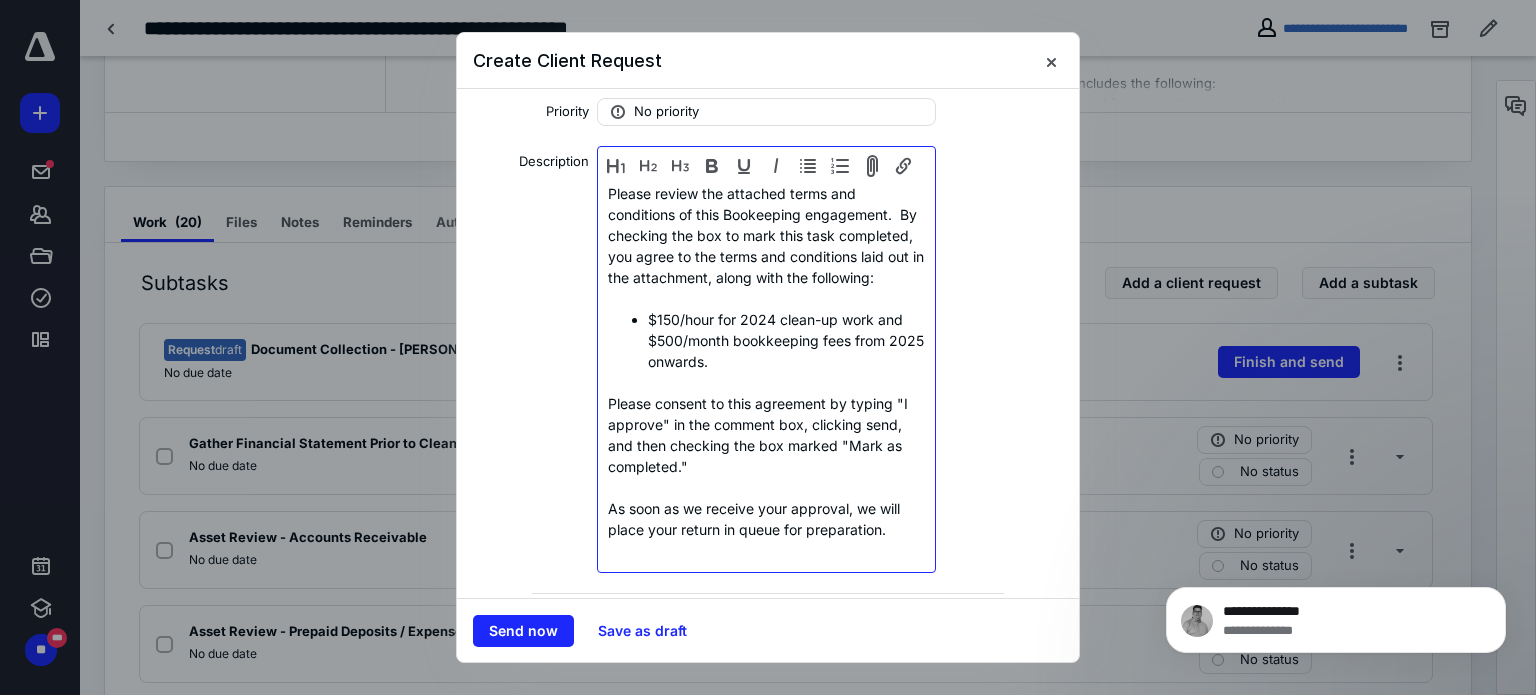 scroll, scrollTop: 132, scrollLeft: 0, axis: vertical 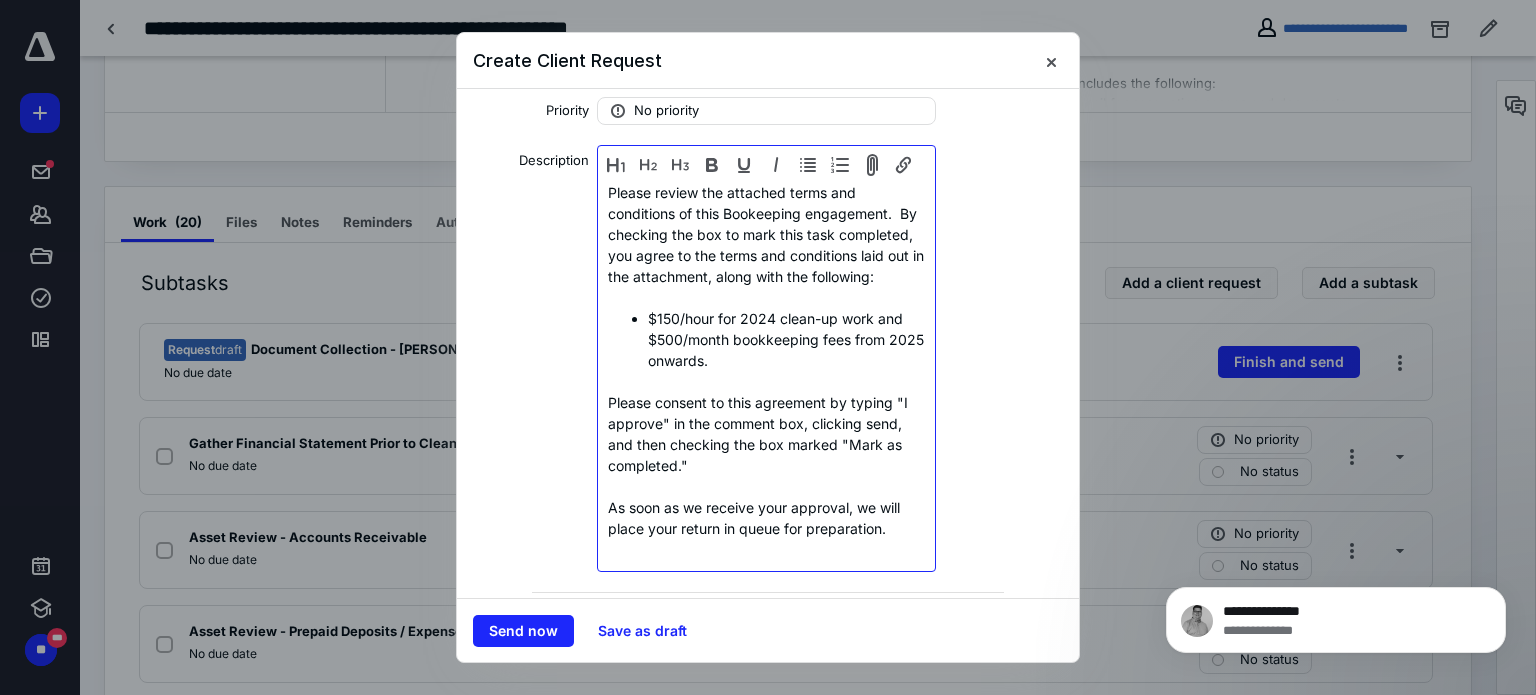 click at bounding box center (766, 297) 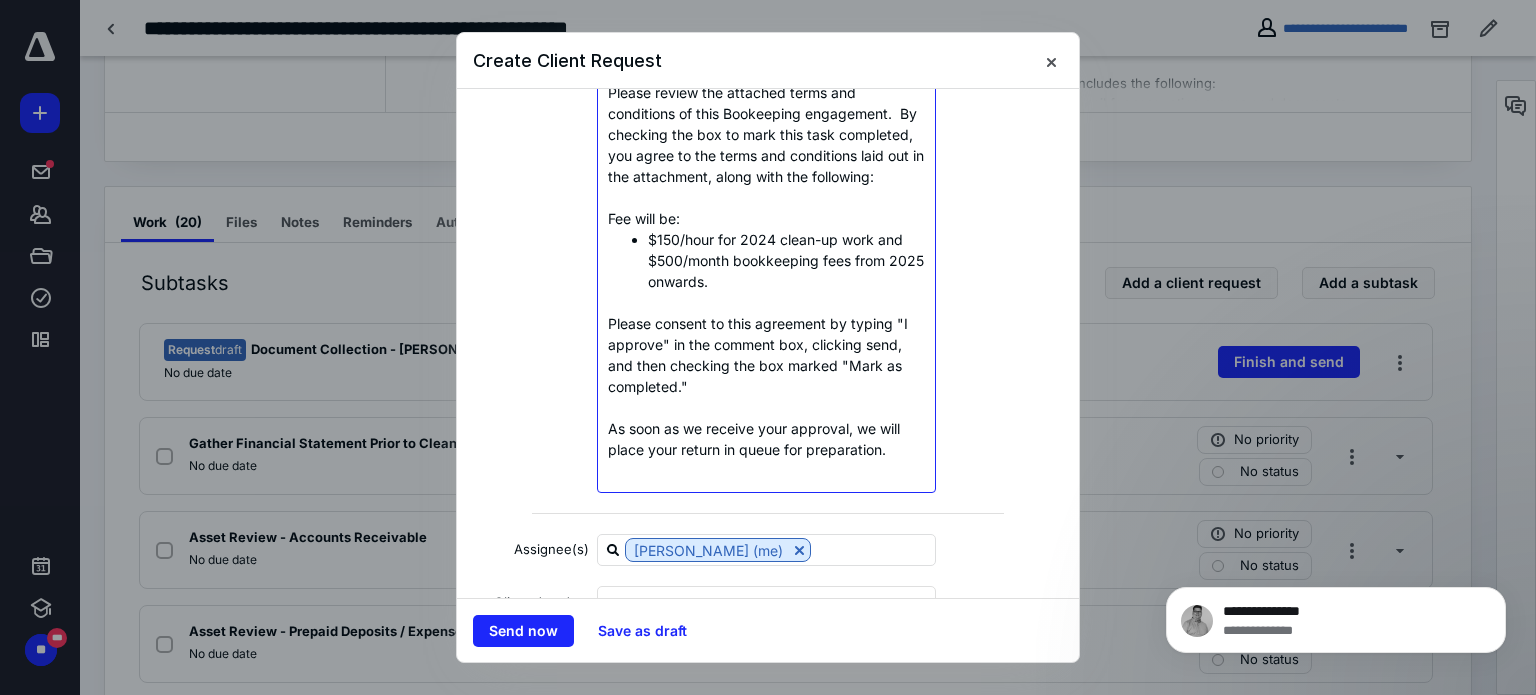 scroll, scrollTop: 244, scrollLeft: 0, axis: vertical 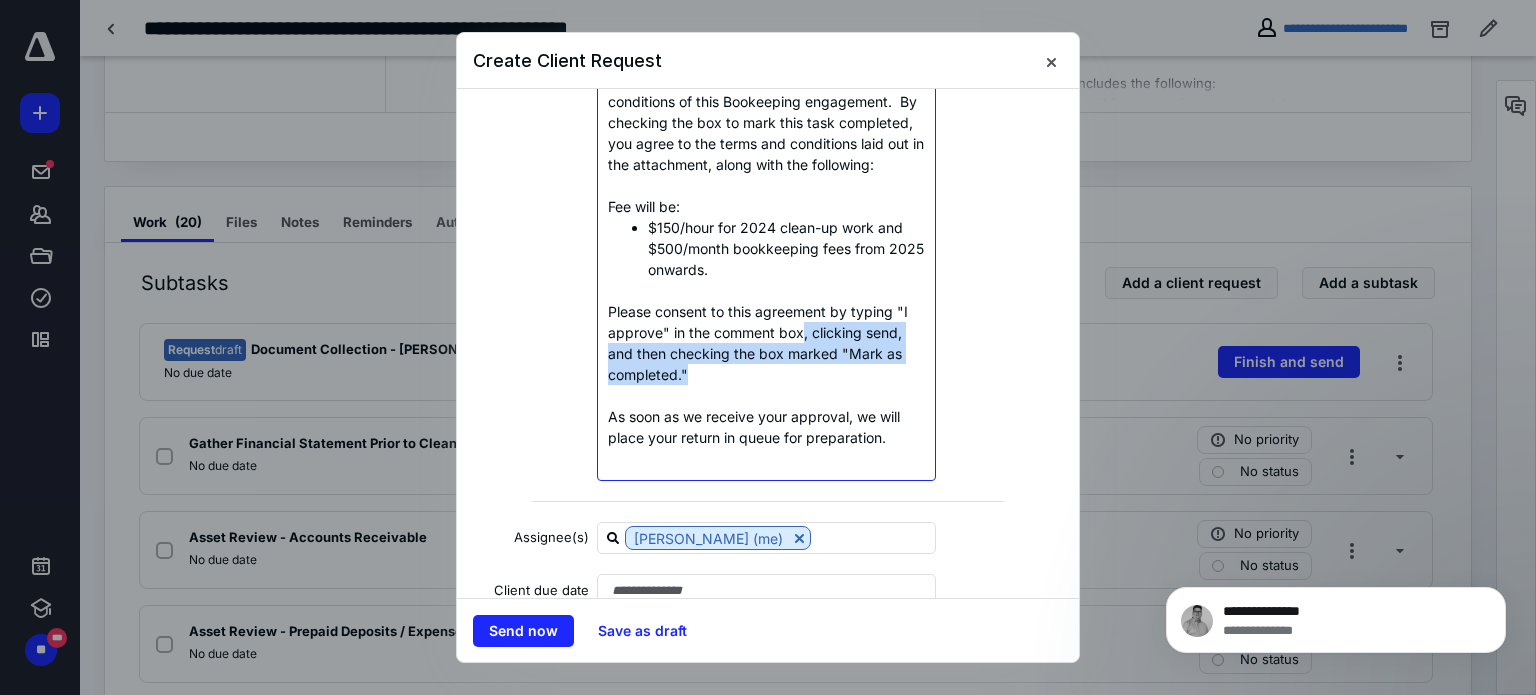 drag, startPoint x: 798, startPoint y: 352, endPoint x: 884, endPoint y: 390, distance: 94.02127 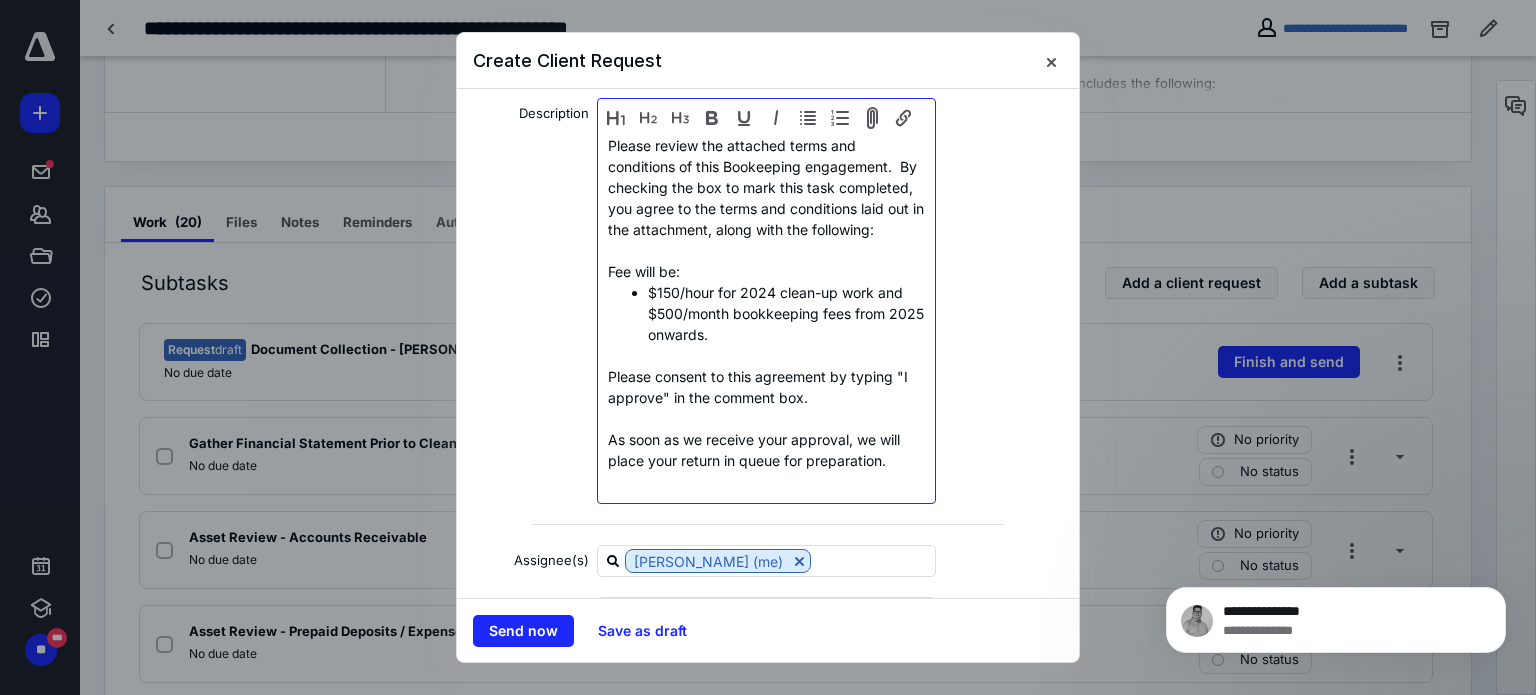 scroll, scrollTop: 173, scrollLeft: 0, axis: vertical 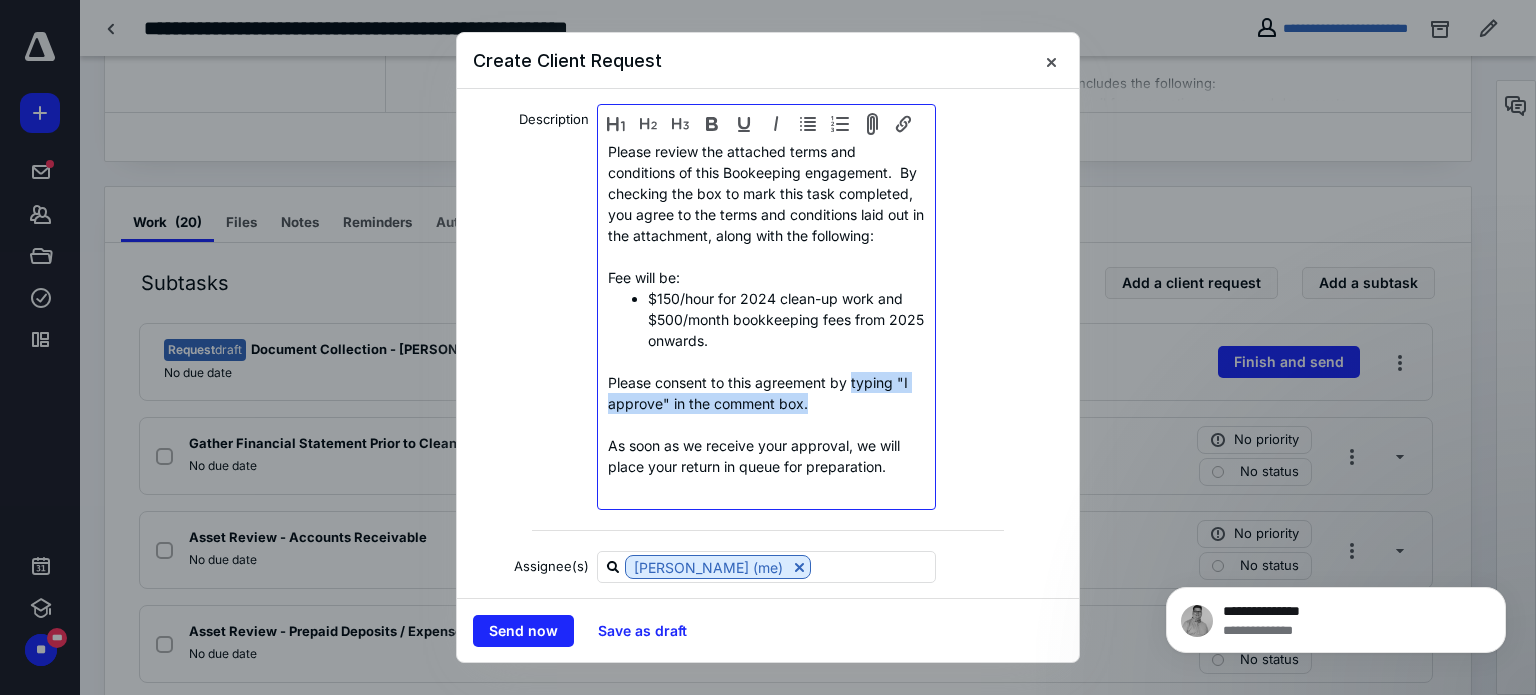 drag, startPoint x: 848, startPoint y: 404, endPoint x: 888, endPoint y: 432, distance: 48.82622 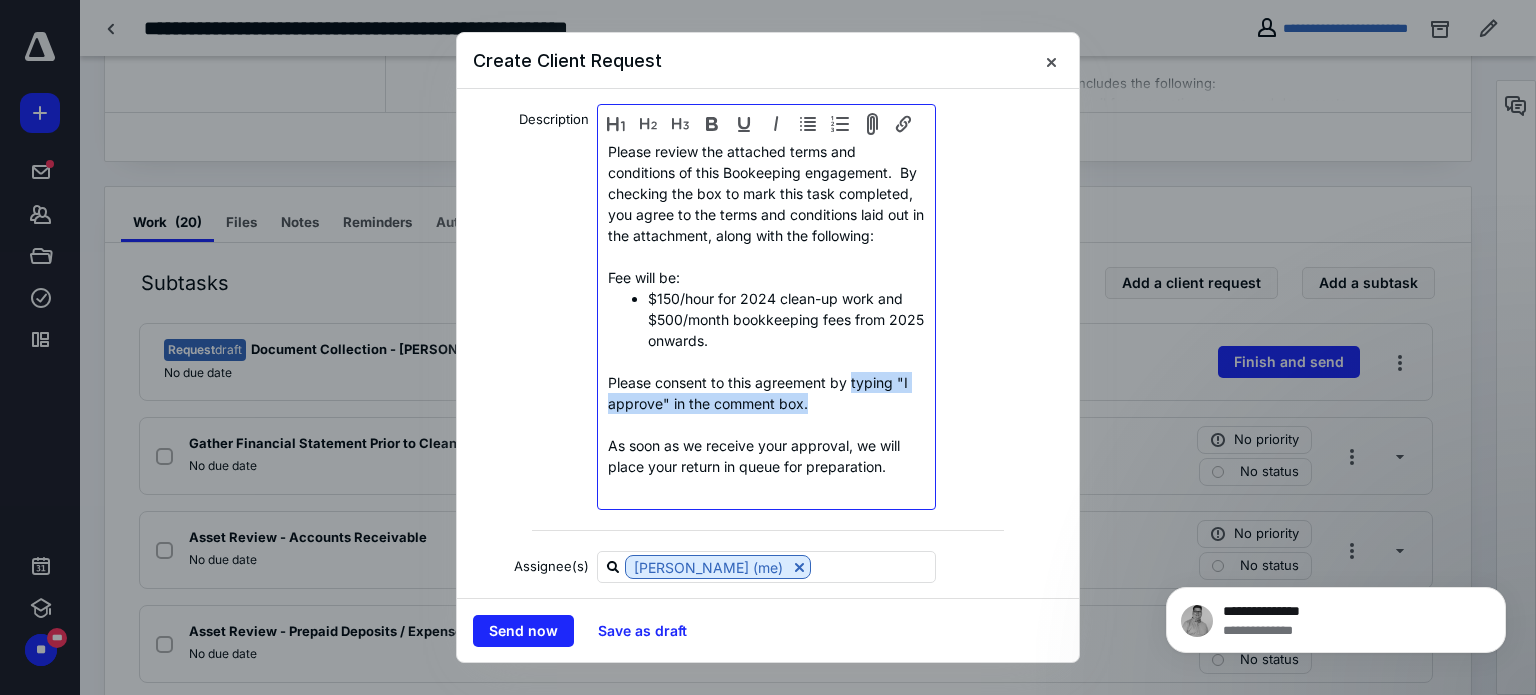 click on "Please consent to this agreement by typing "I approve" in the comment box." at bounding box center [766, 393] 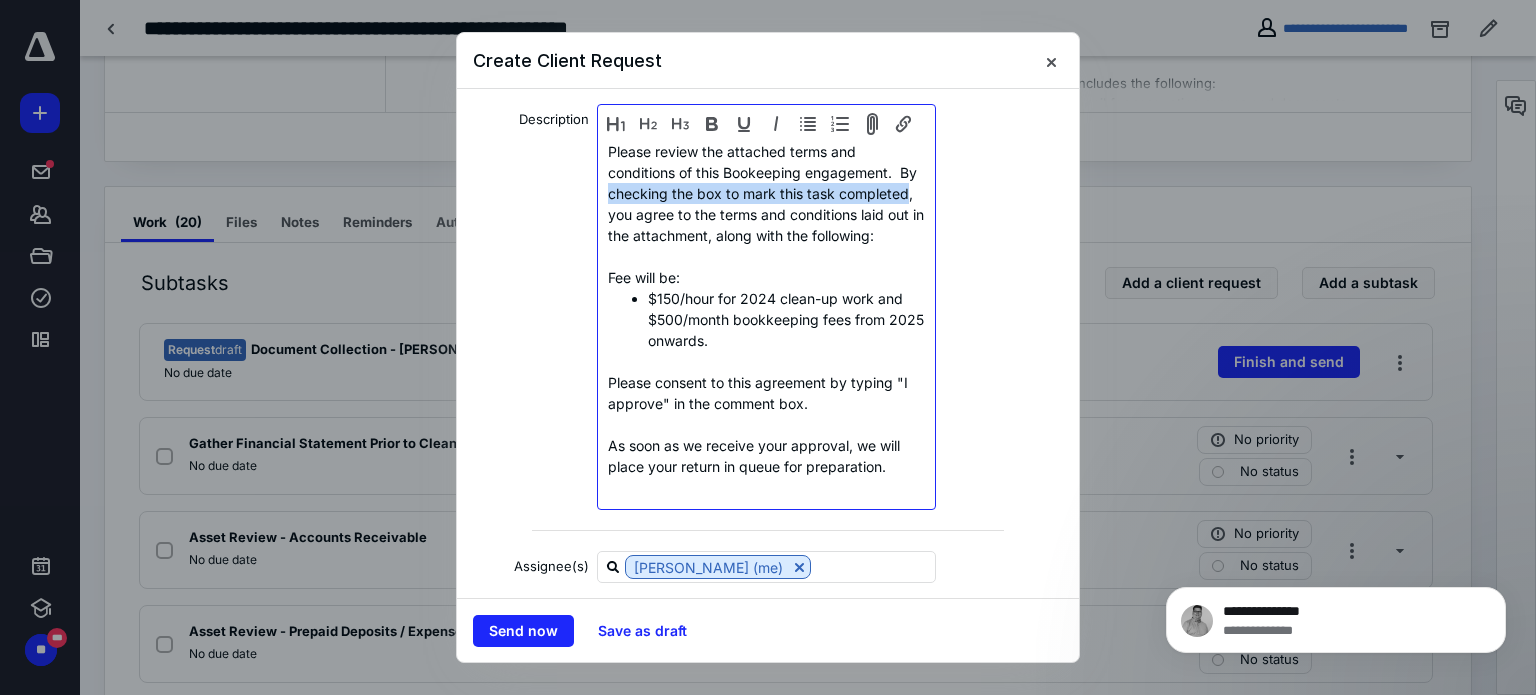 drag, startPoint x: 625, startPoint y: 193, endPoint x: 672, endPoint y: 209, distance: 49.648766 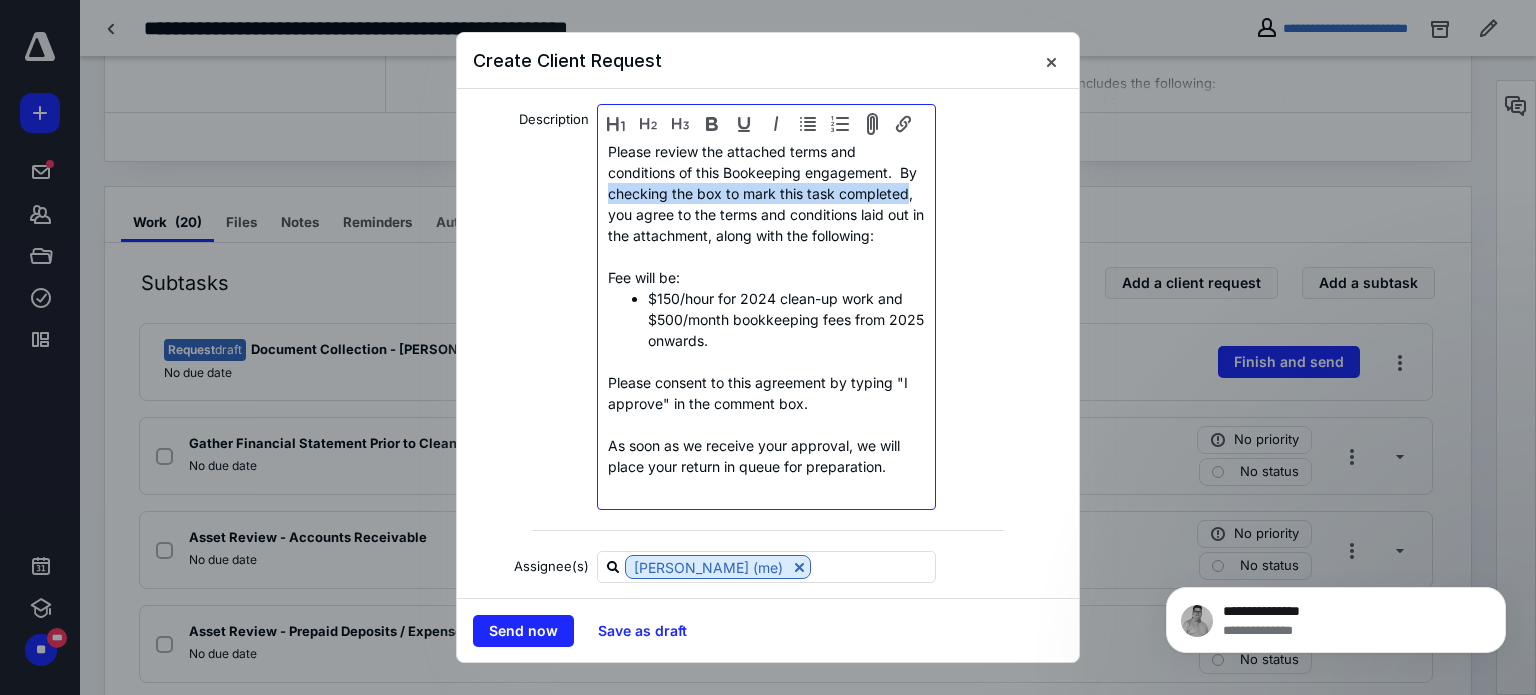 click on "Please review the attached terms and conditions of this Bookeeping engagement.  By checking the box to mark this task completed, you agree to the terms and conditions laid out in the attachment, along with the following: Fee will be: $150/hour for 2024 clean-up work and $500/month bookkeeping fees from 2025 onwards.  Please consent to this agreement by typing "I approve" in the comment box. As soon as we receive your approval, we will place your return in queue for preparation." at bounding box center [766, 309] 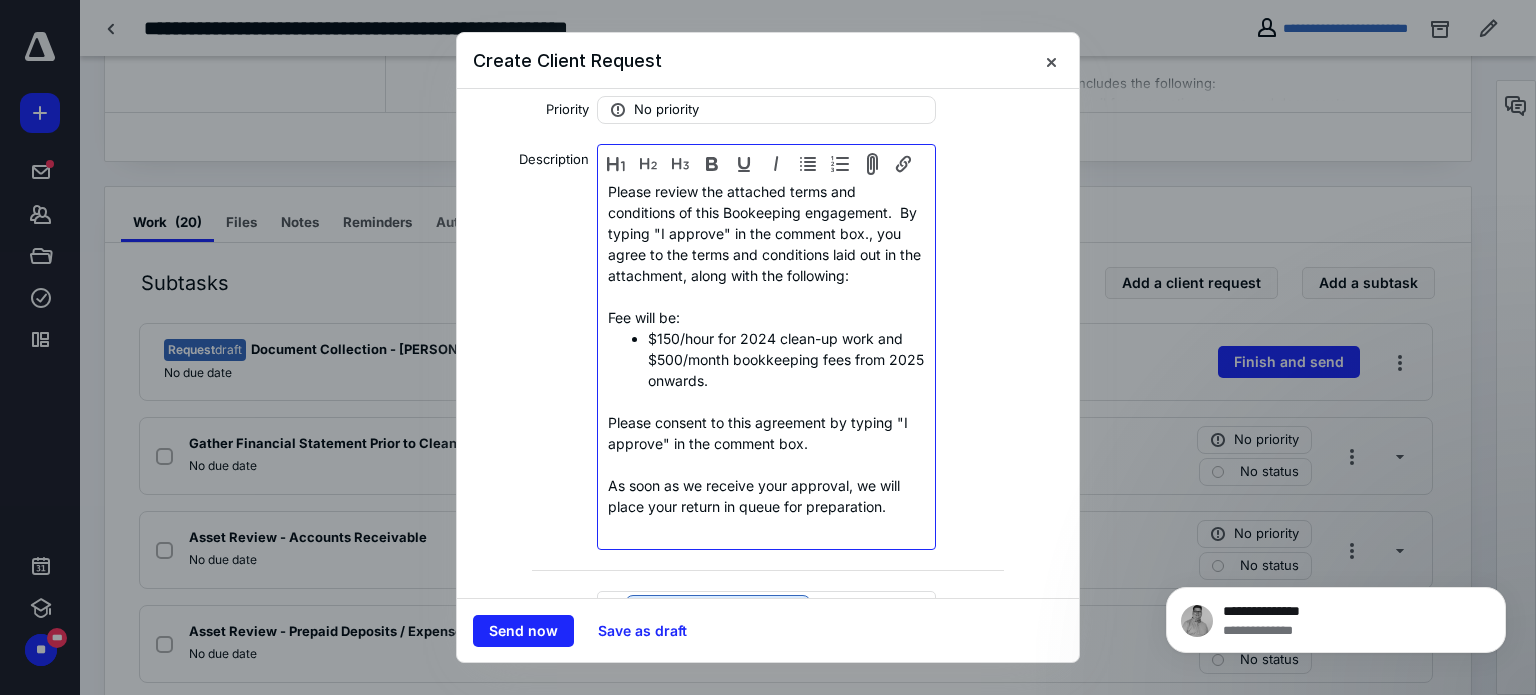 scroll, scrollTop: 120, scrollLeft: 0, axis: vertical 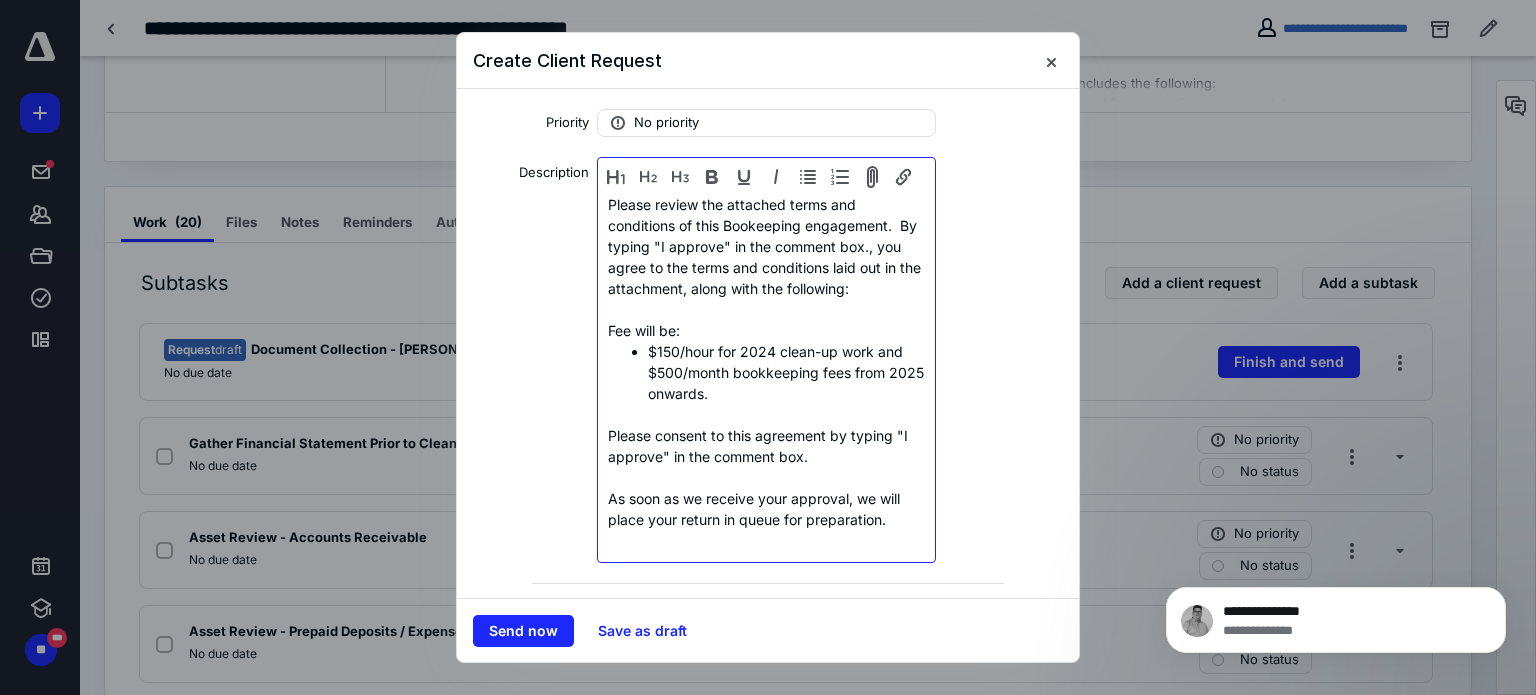 click at bounding box center (766, 309) 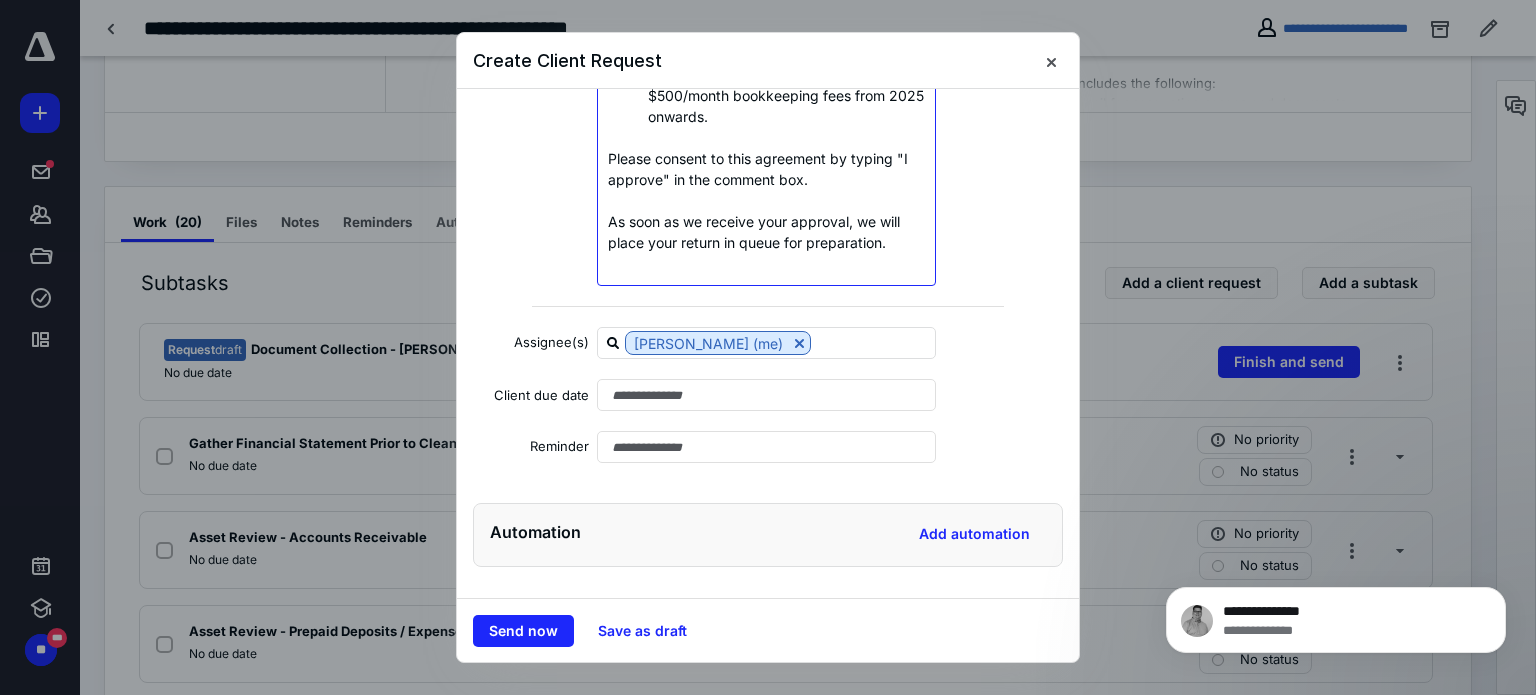 scroll, scrollTop: 388, scrollLeft: 0, axis: vertical 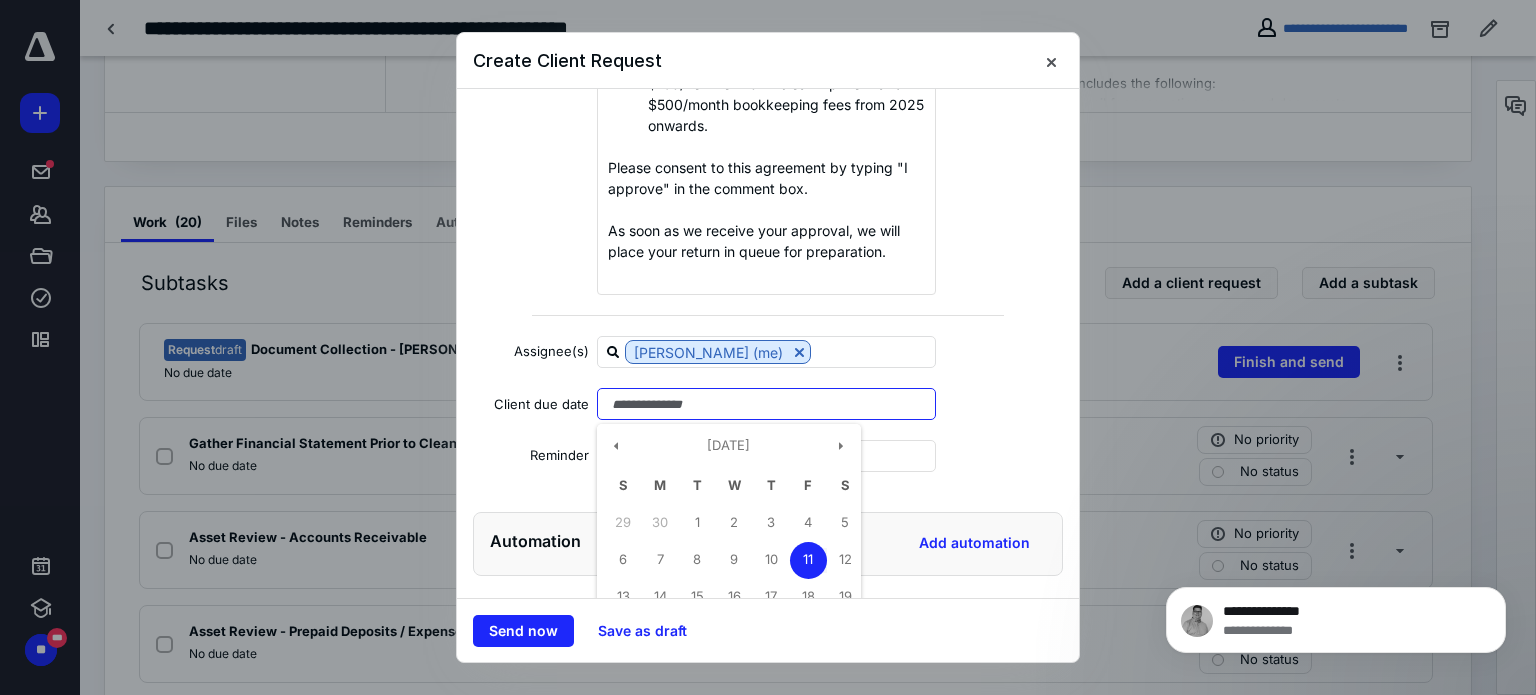 click at bounding box center (766, 404) 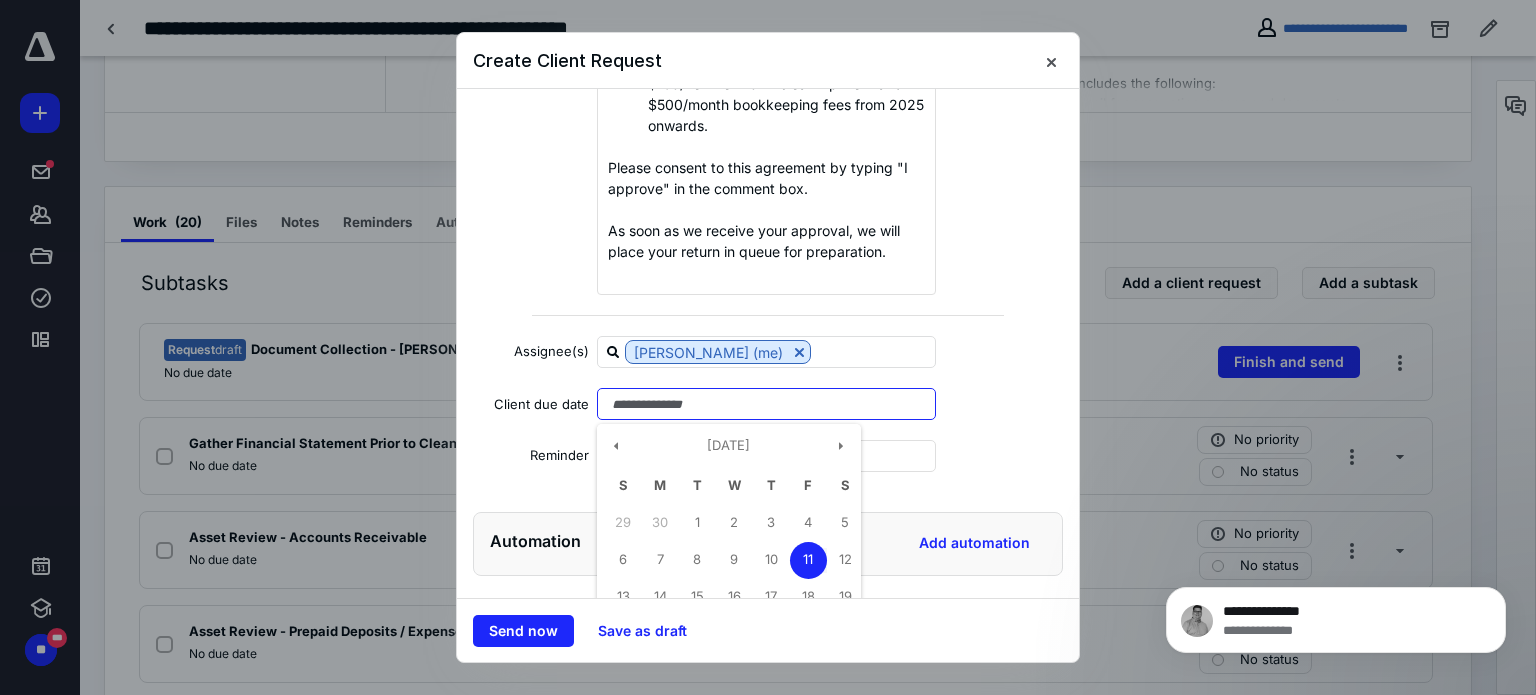 click on "11" at bounding box center [808, 560] 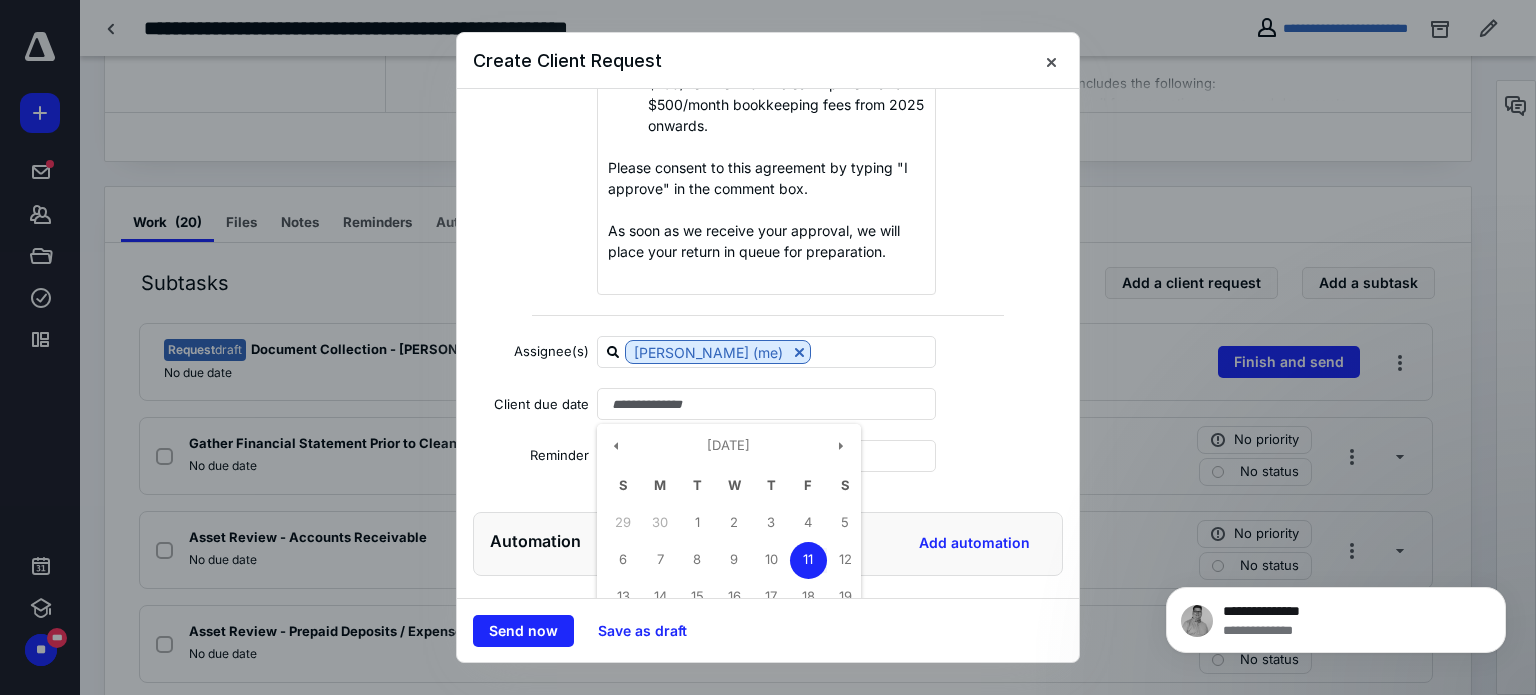 type on "**********" 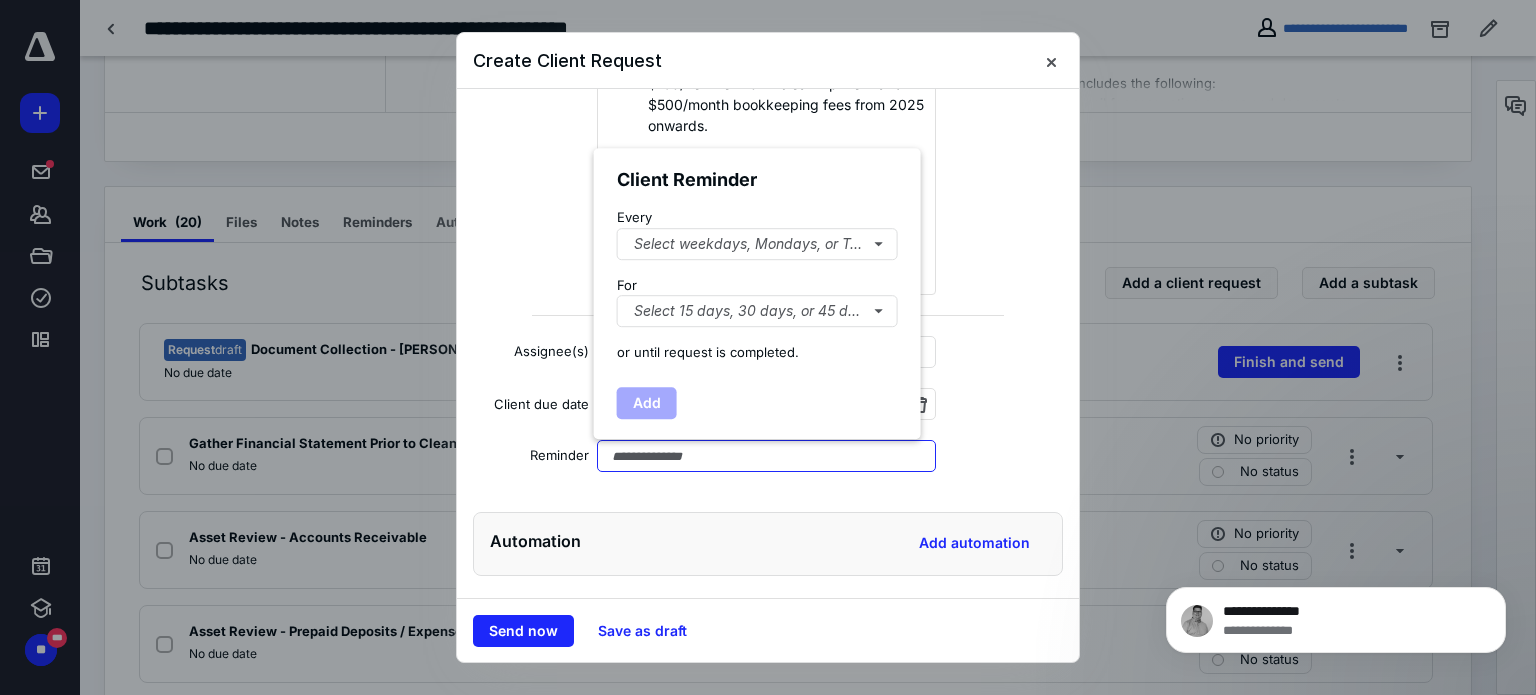 click at bounding box center [766, 456] 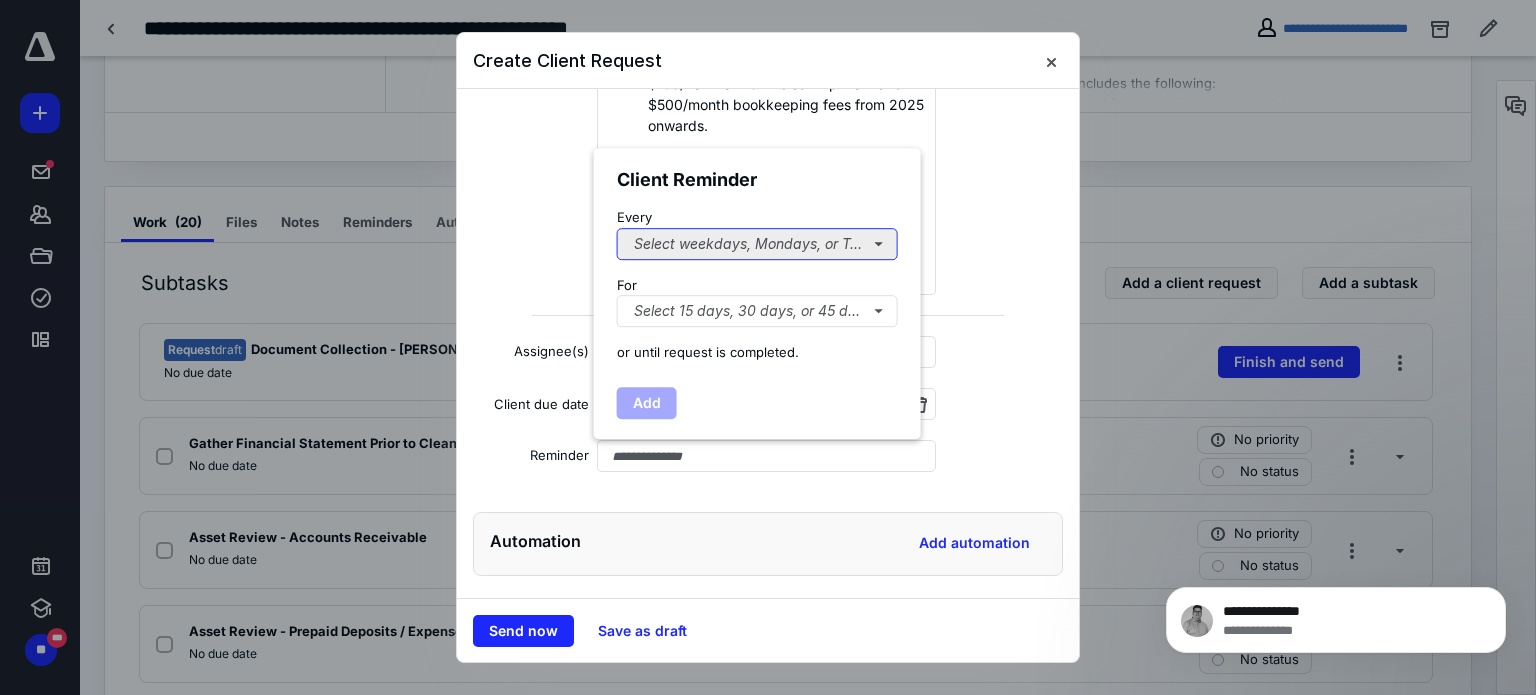 click on "Select weekdays, Mondays, or Tues..." at bounding box center (757, 244) 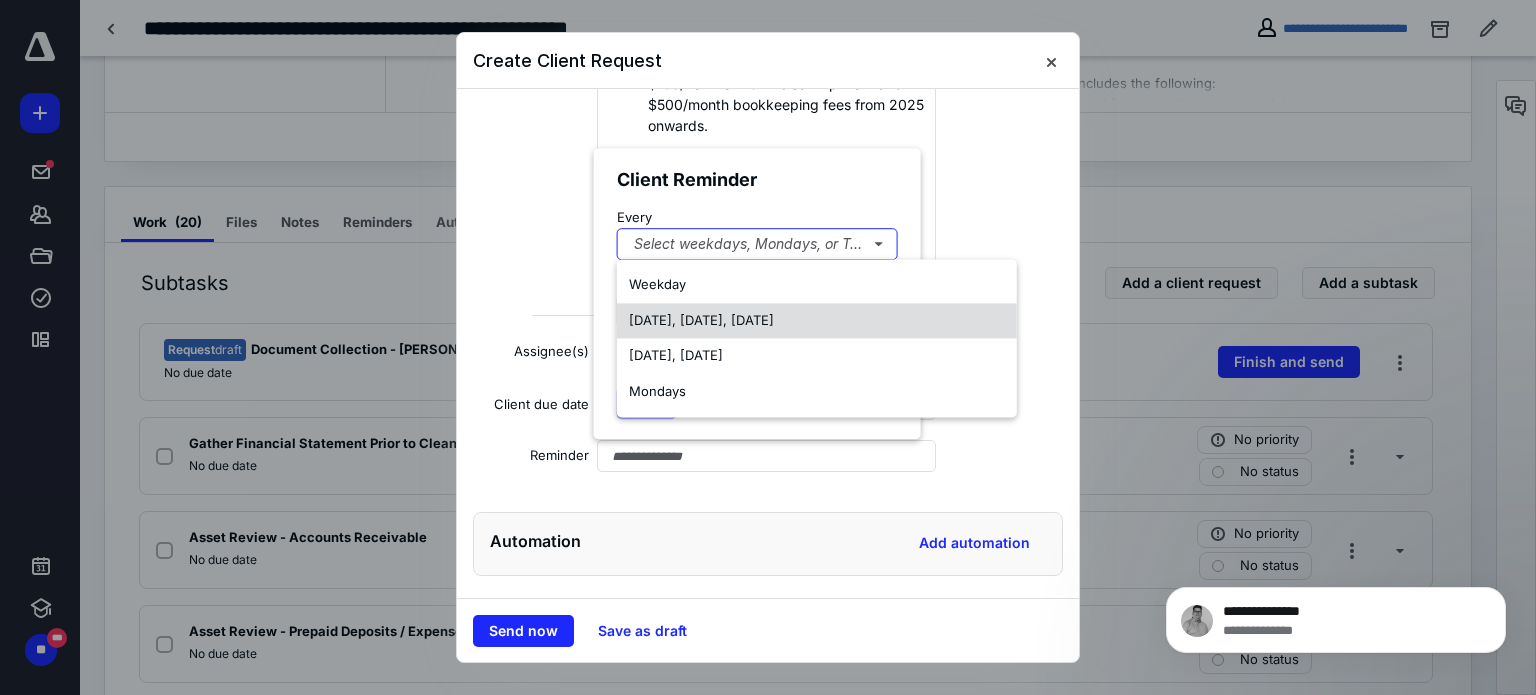 click on "Monday, Wednesday, Friday" at bounding box center (701, 320) 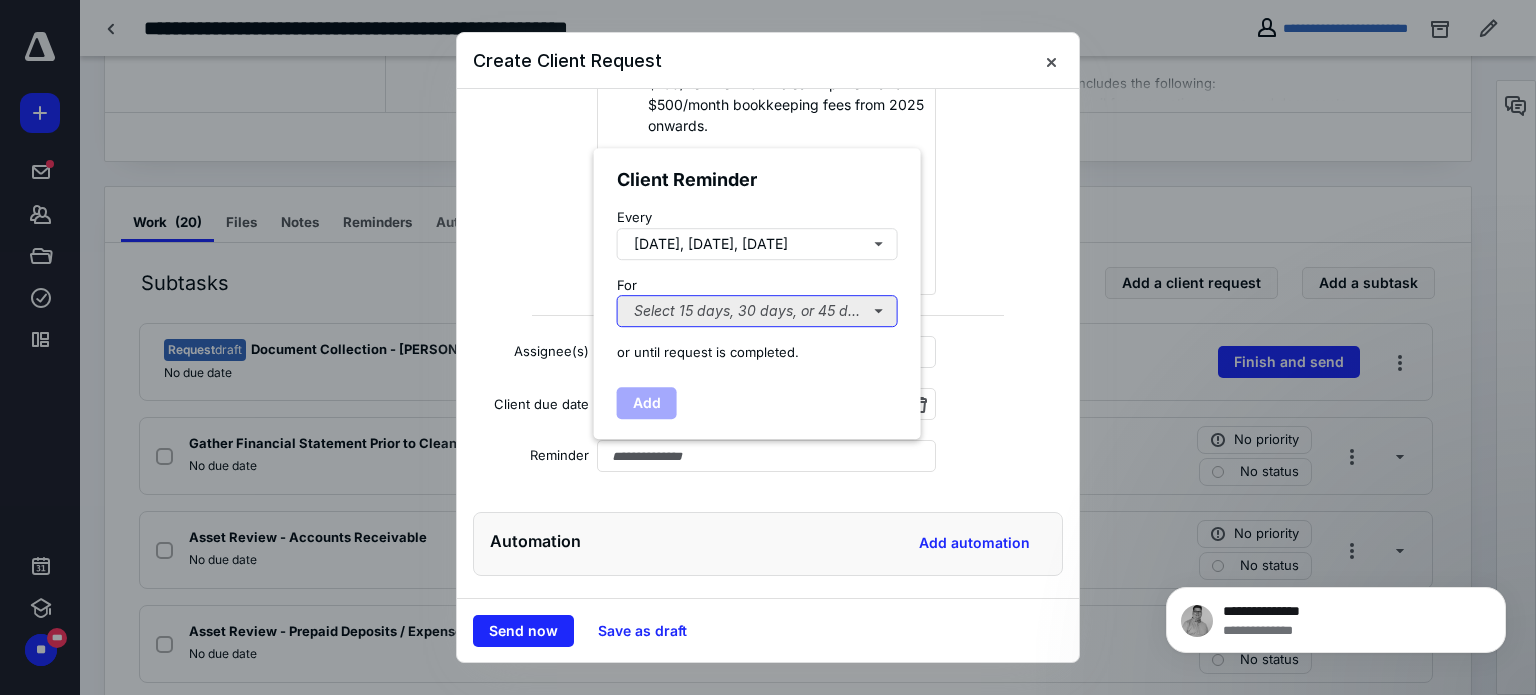 click on "Select 15 days, 30 days, or 45 days..." at bounding box center (757, 311) 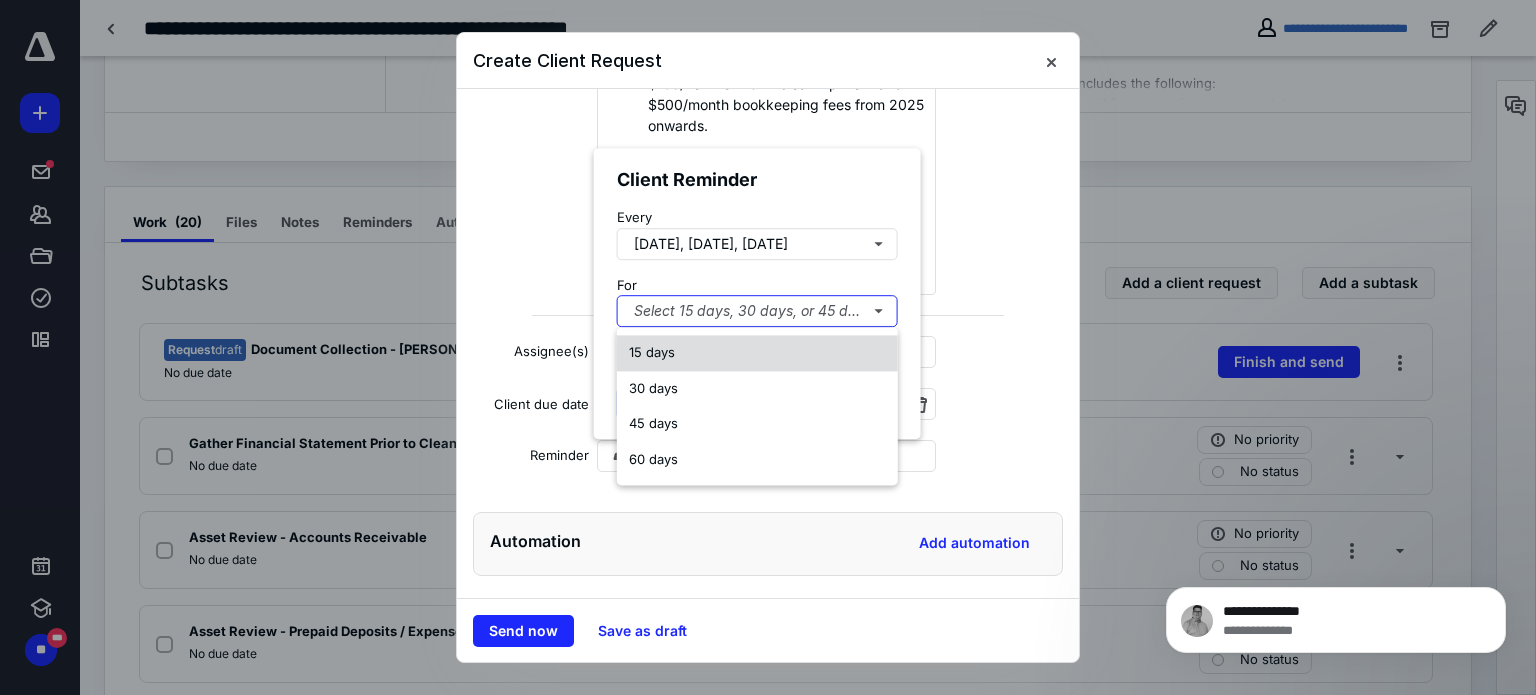 click on "15 days" at bounding box center [652, 352] 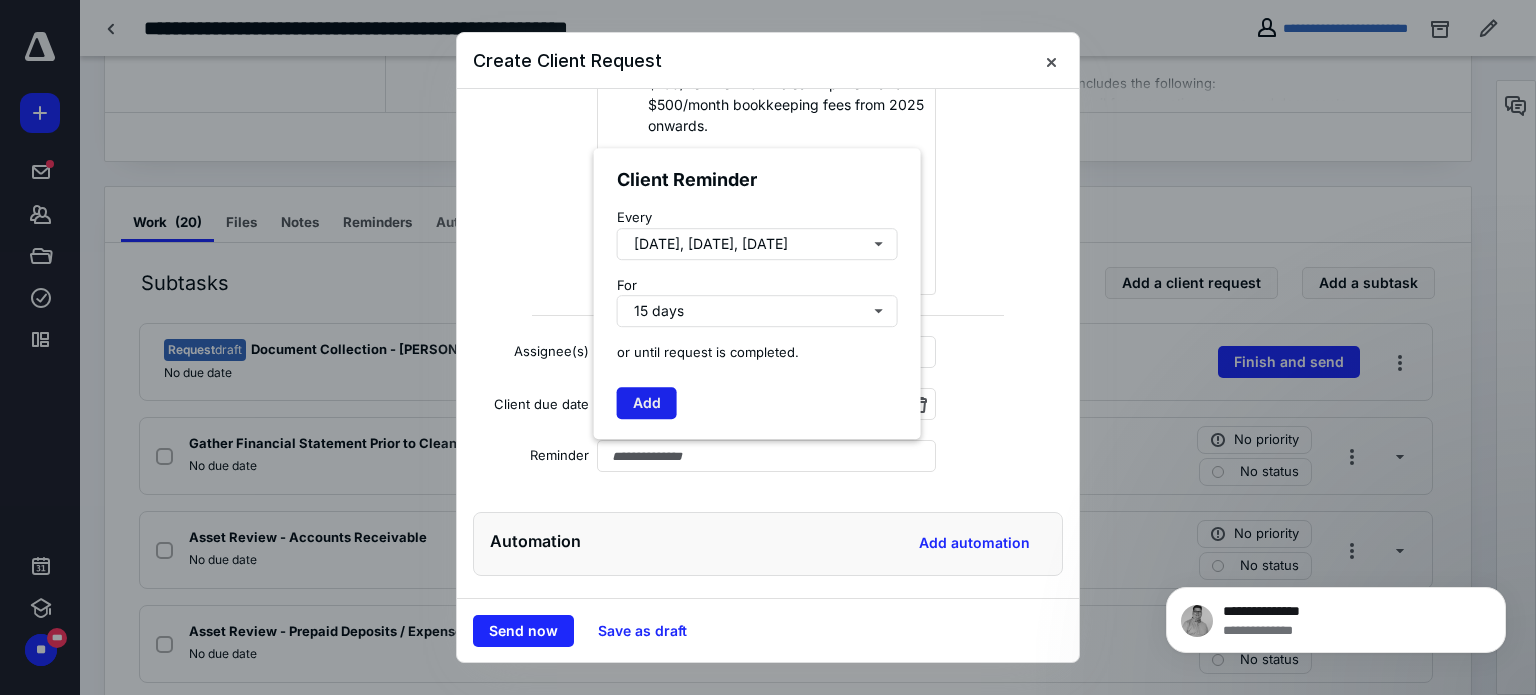 click on "Add" at bounding box center (647, 403) 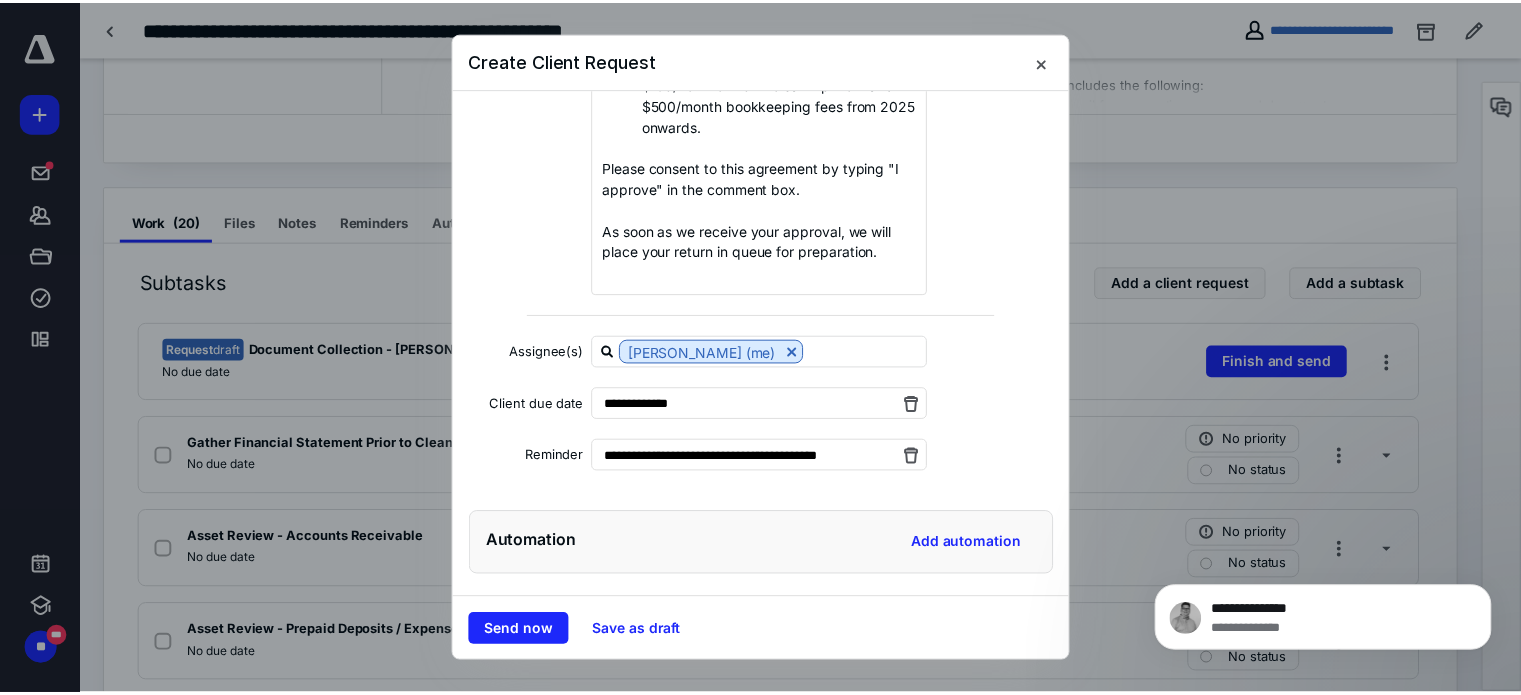 scroll, scrollTop: 397, scrollLeft: 0, axis: vertical 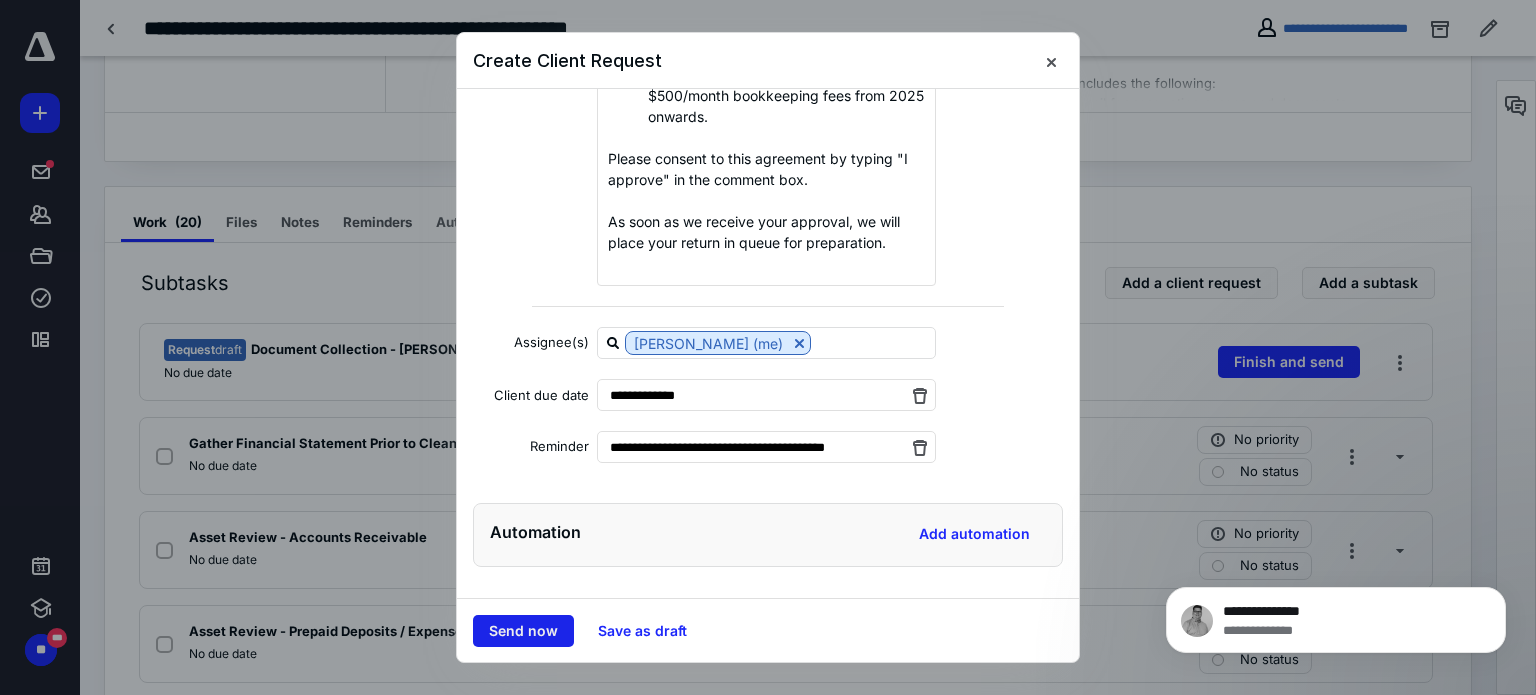 click on "Send now" at bounding box center (523, 631) 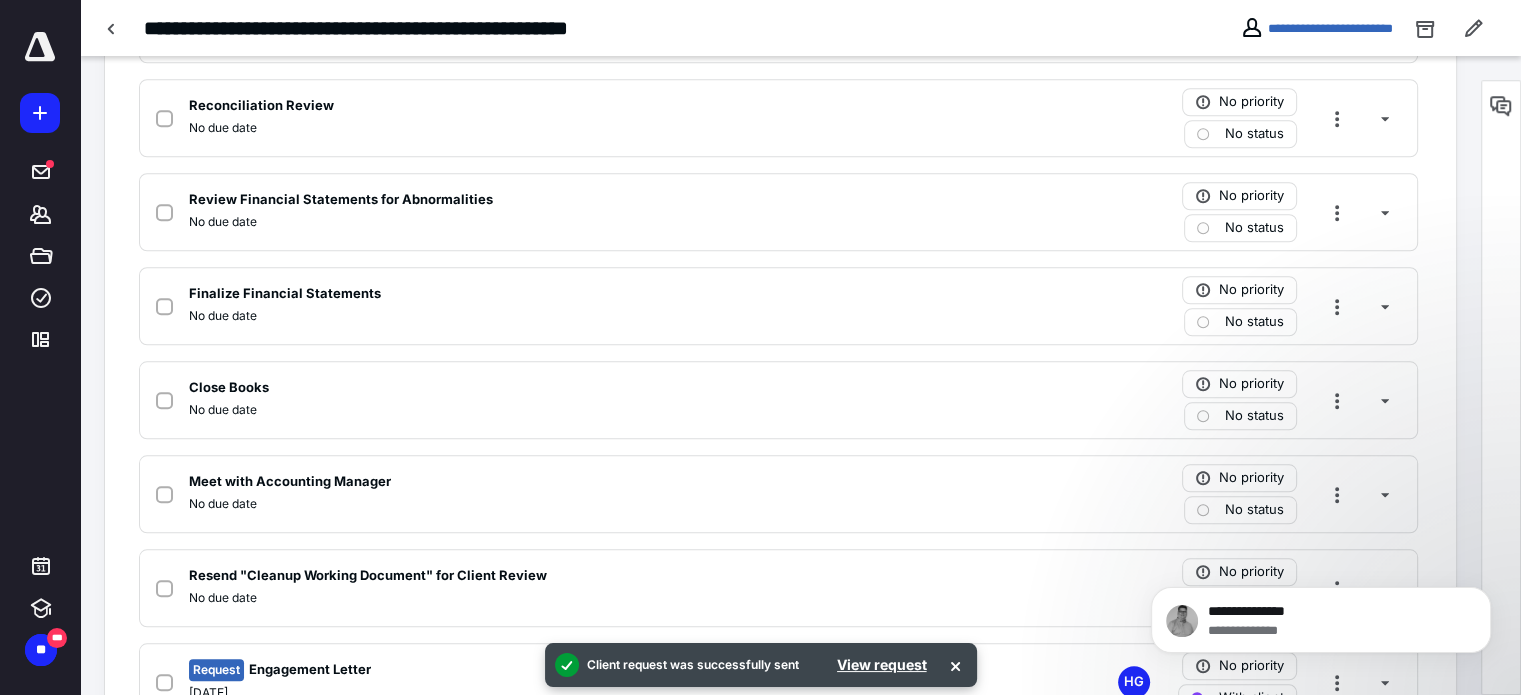 scroll, scrollTop: 1889, scrollLeft: 0, axis: vertical 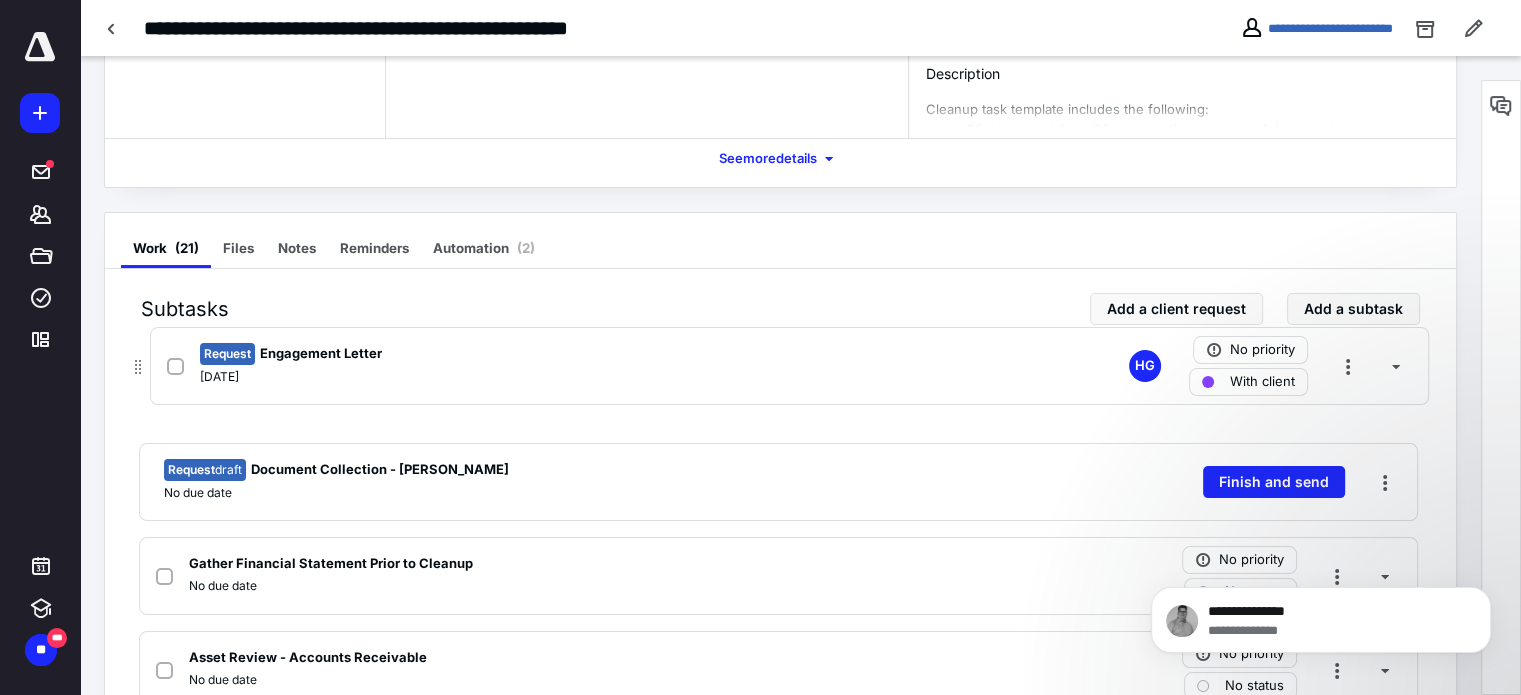 drag, startPoint x: 134, startPoint y: 611, endPoint x: 145, endPoint y: 361, distance: 250.24188 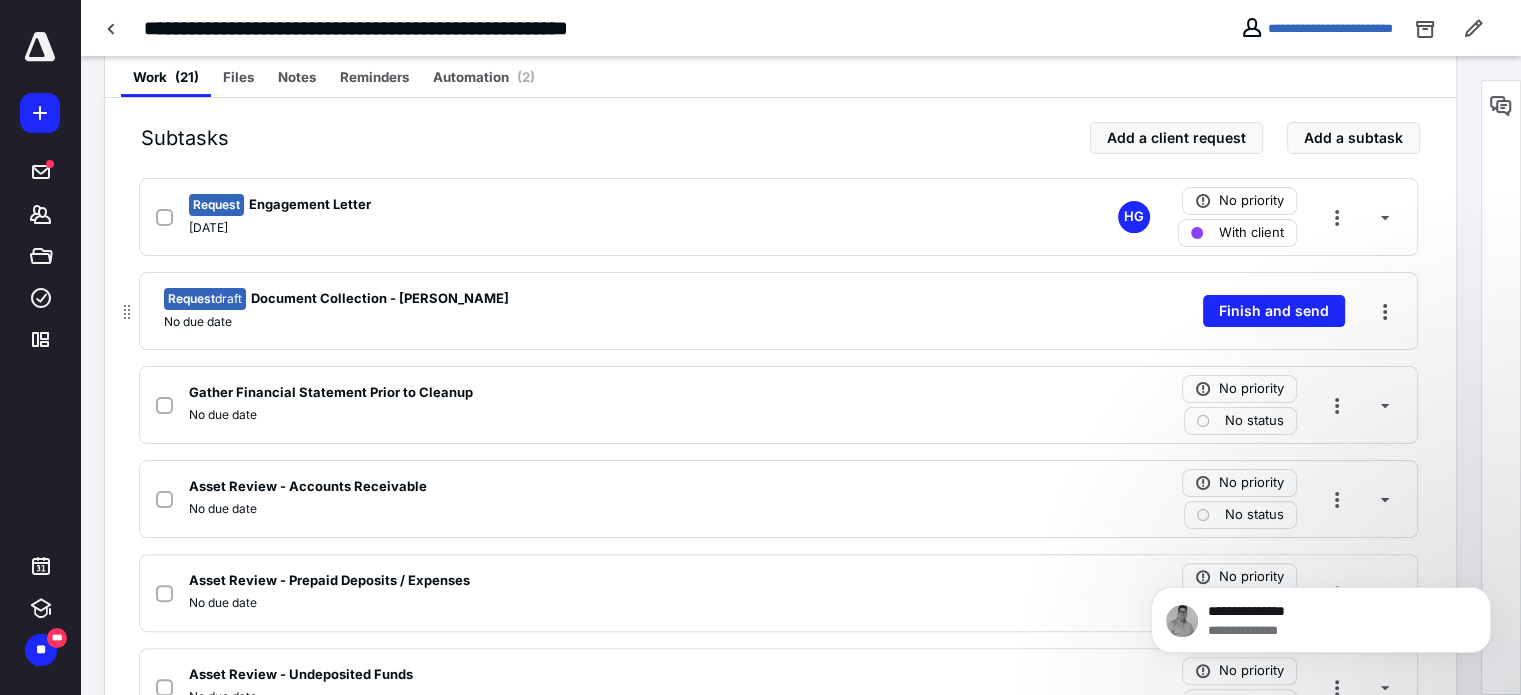 scroll, scrollTop: 404, scrollLeft: 0, axis: vertical 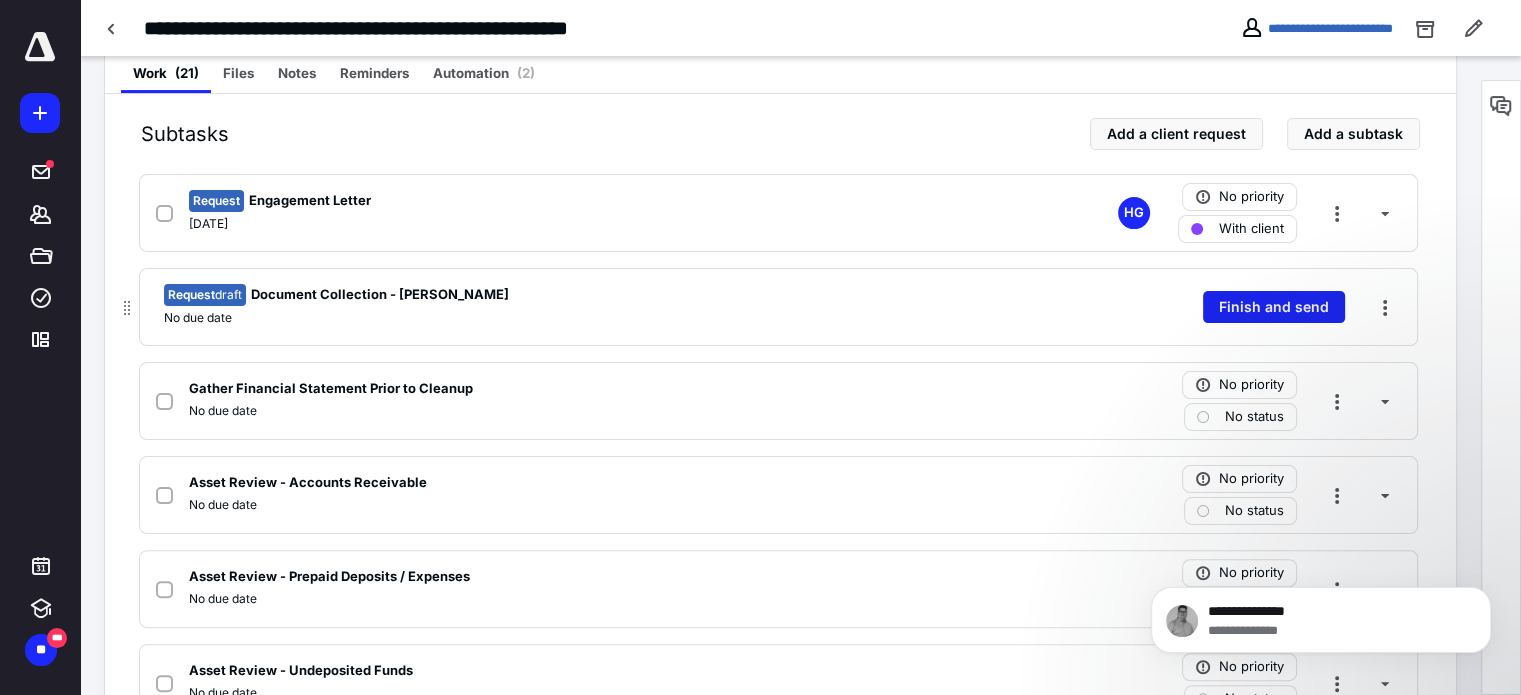 click on "Finish and send" at bounding box center [1274, 307] 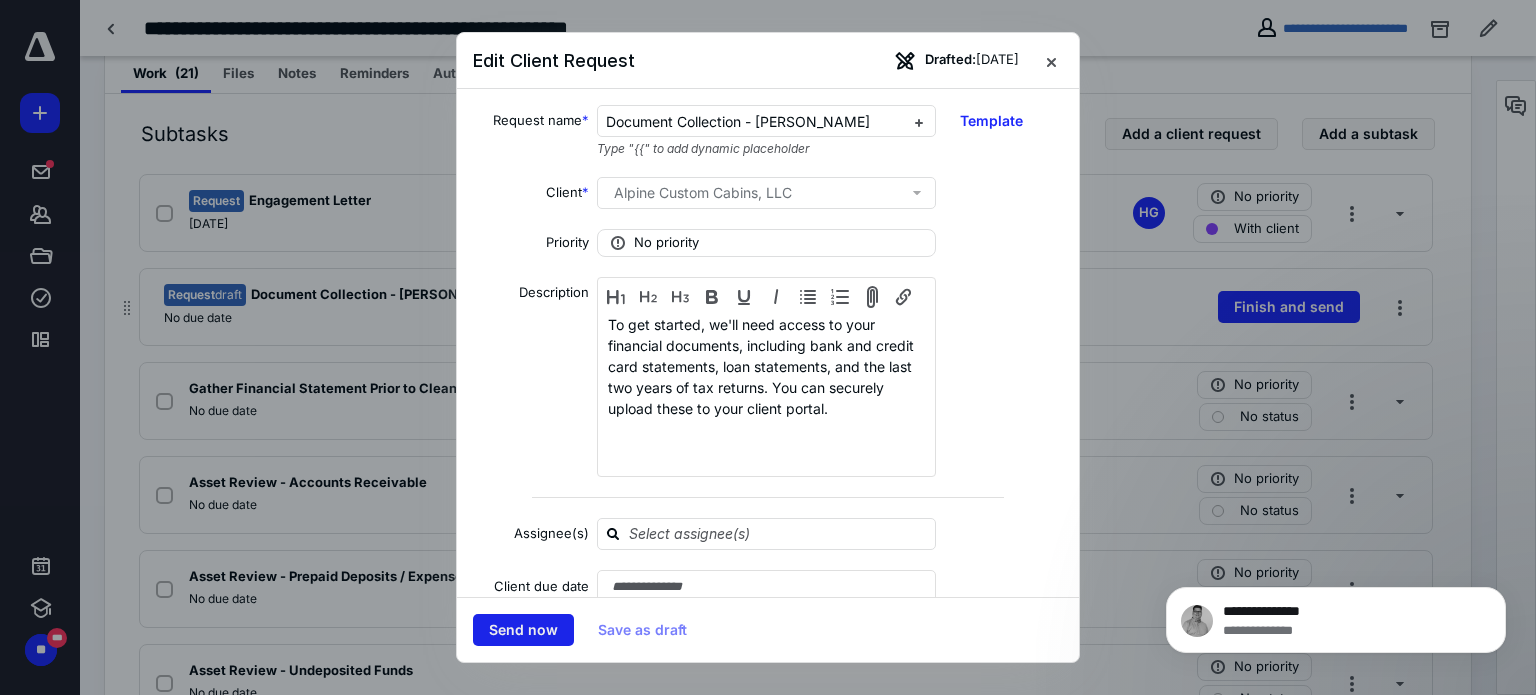 click on "Send now" at bounding box center (523, 630) 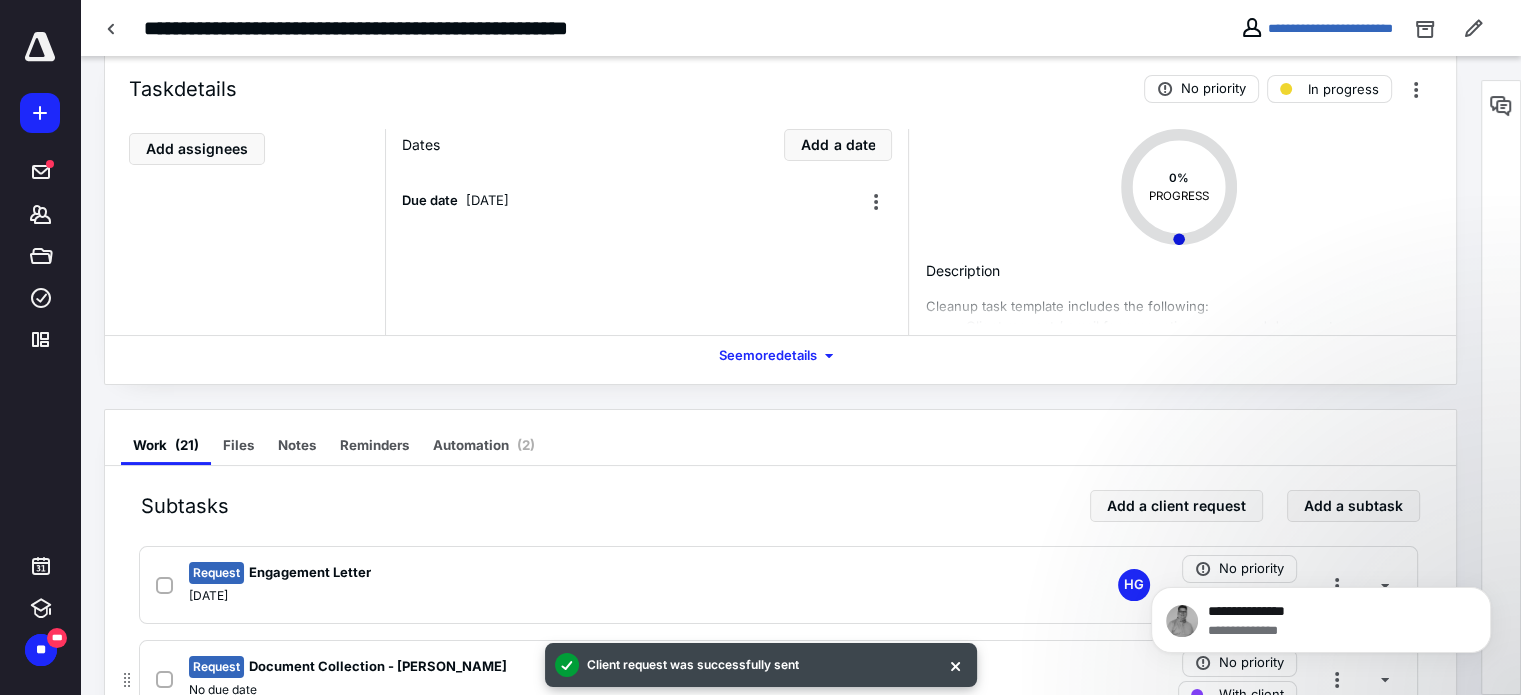 scroll, scrollTop: 0, scrollLeft: 0, axis: both 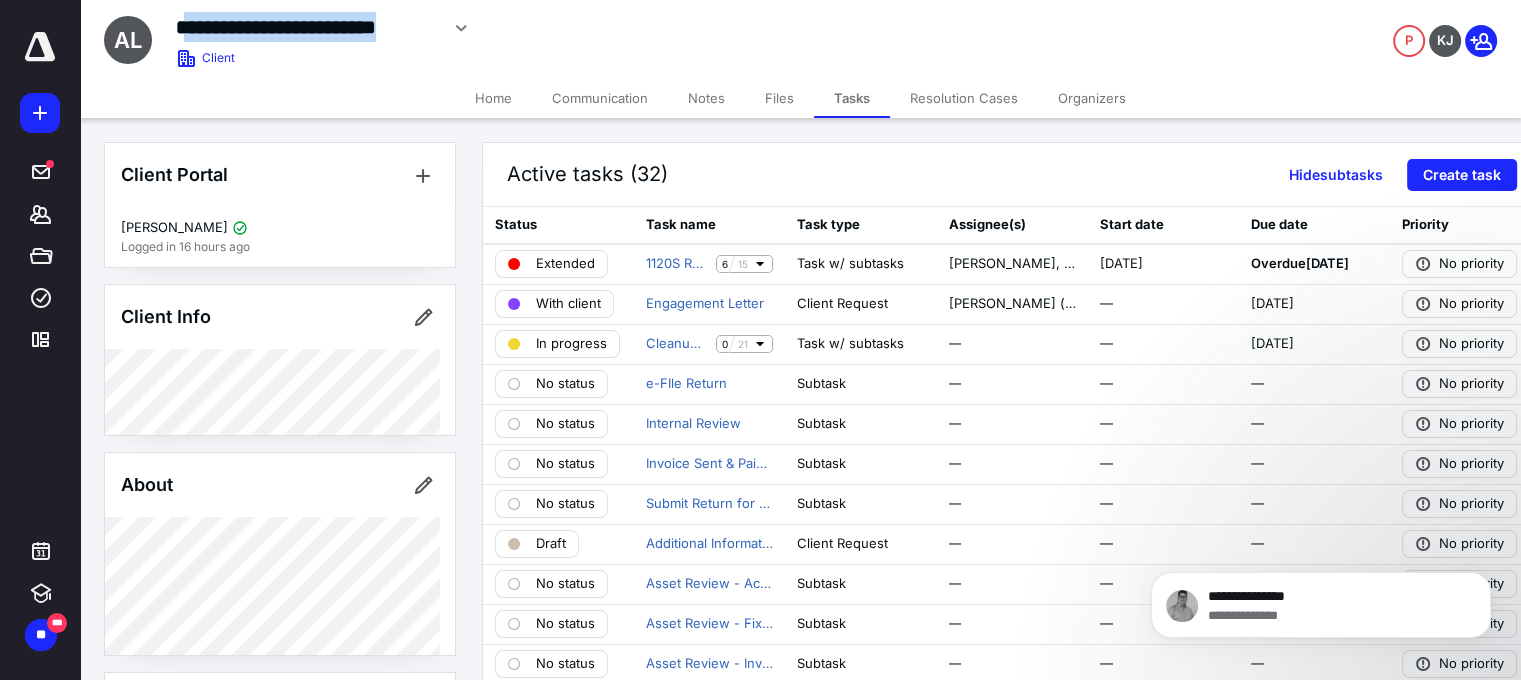 drag, startPoint x: 185, startPoint y: 22, endPoint x: 432, endPoint y: 23, distance: 247.00203 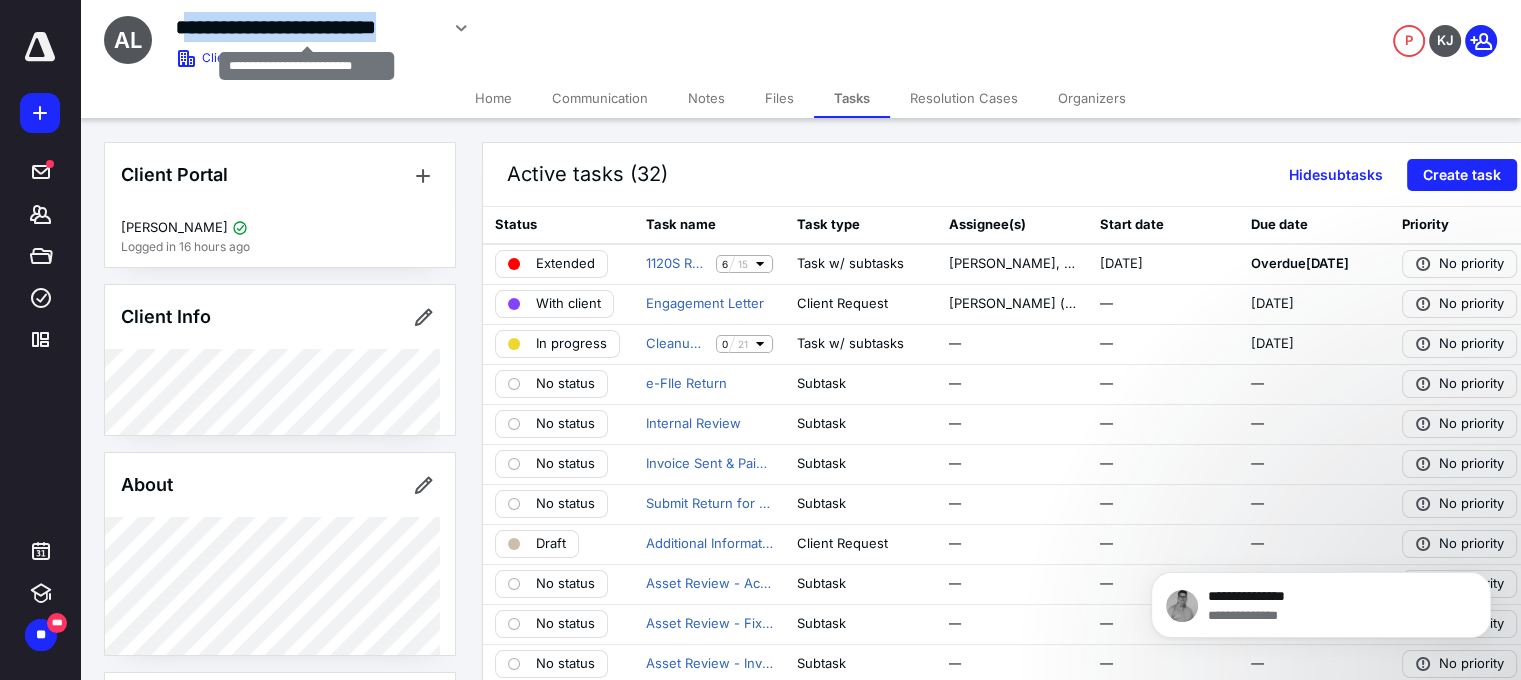 click on "**********" at bounding box center [307, 27] 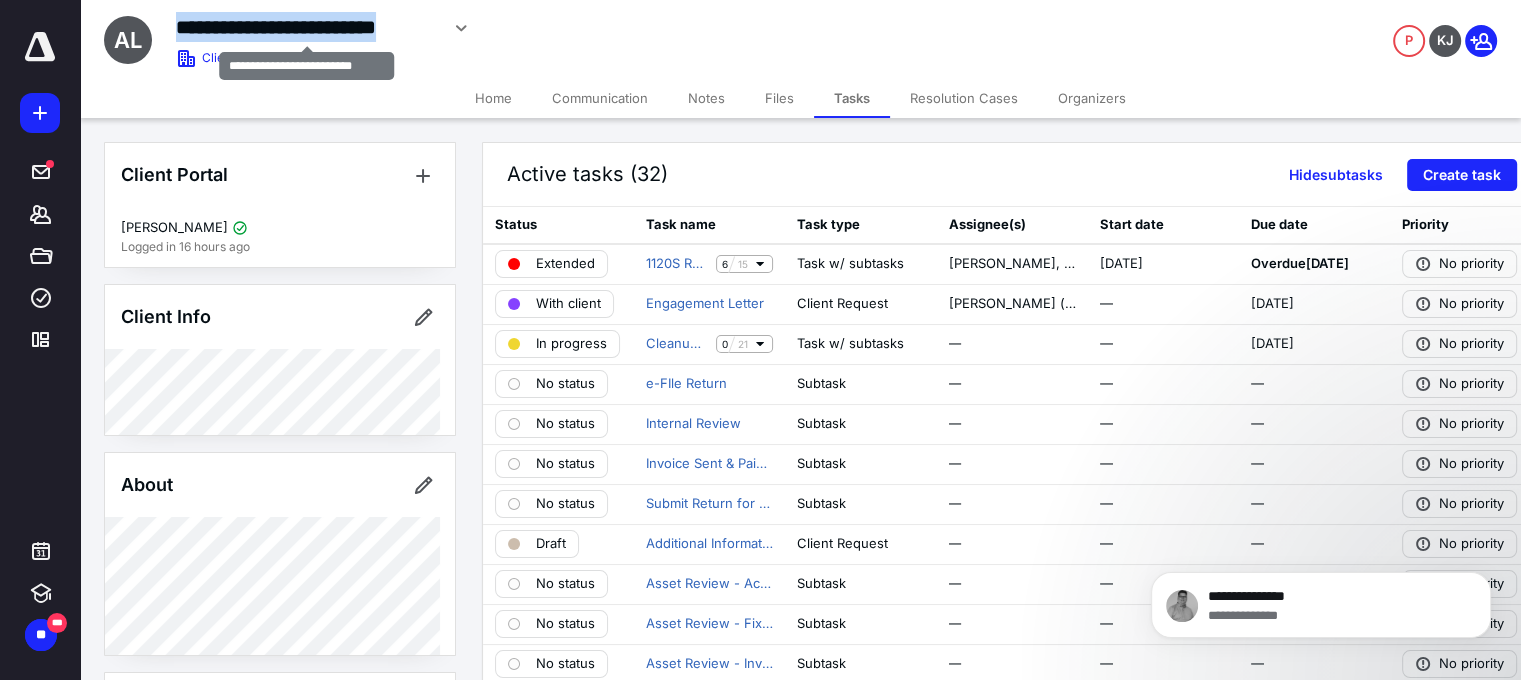 drag, startPoint x: 179, startPoint y: 26, endPoint x: 435, endPoint y: 19, distance: 256.09567 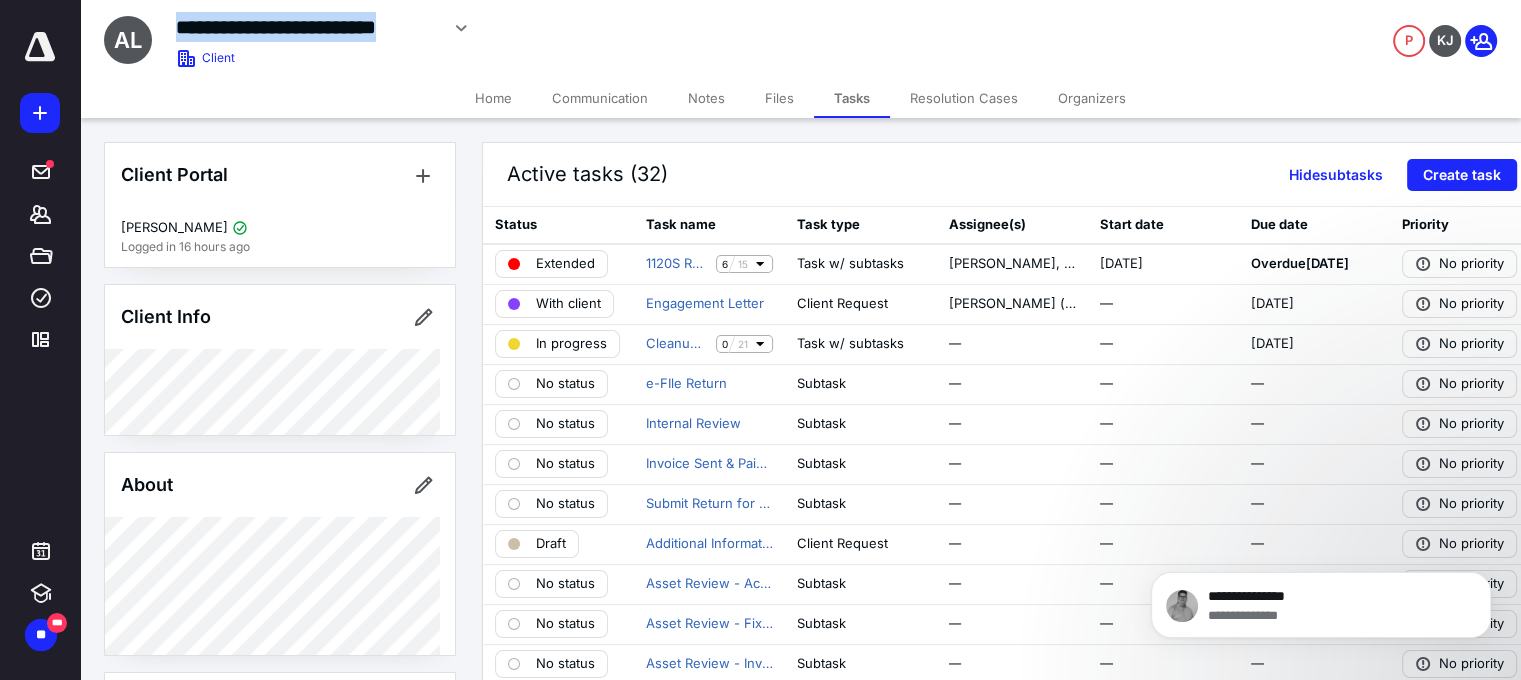 copy on "**********" 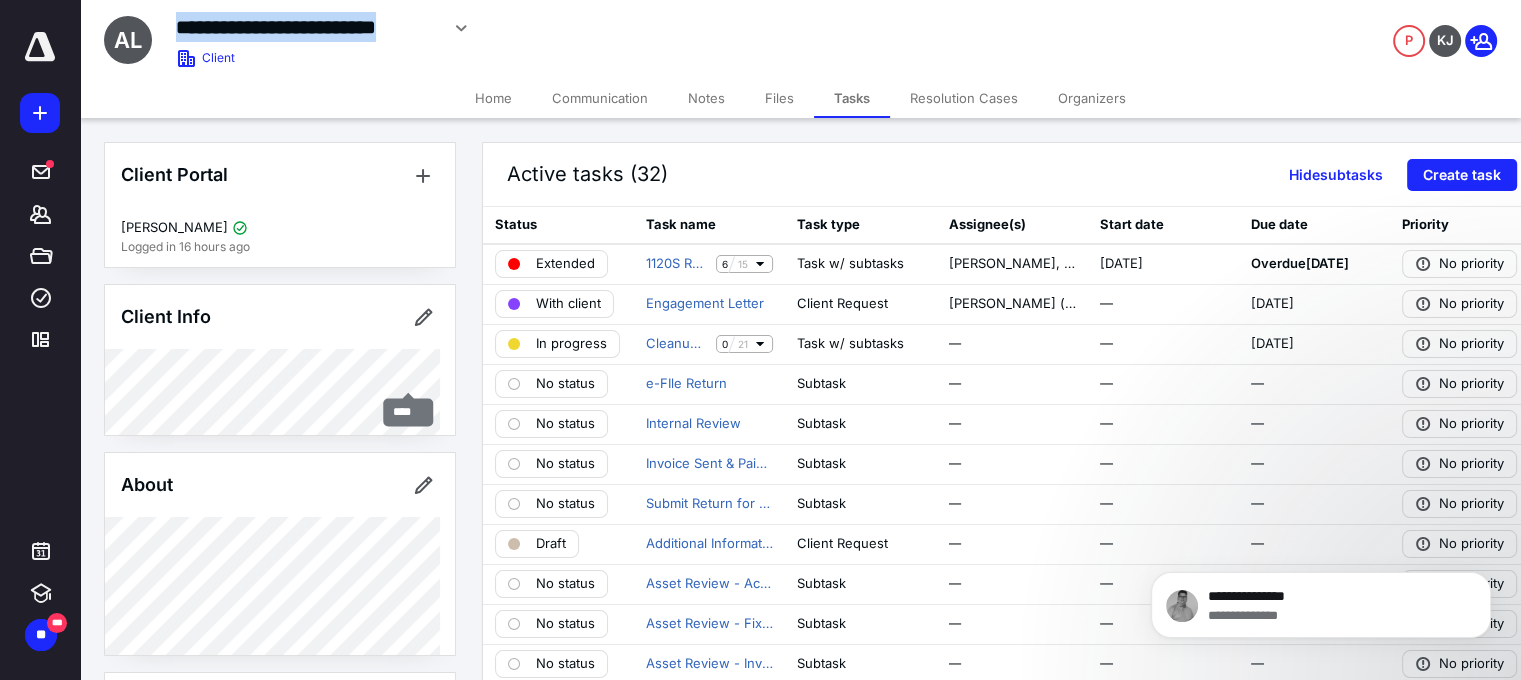 copy on "**********" 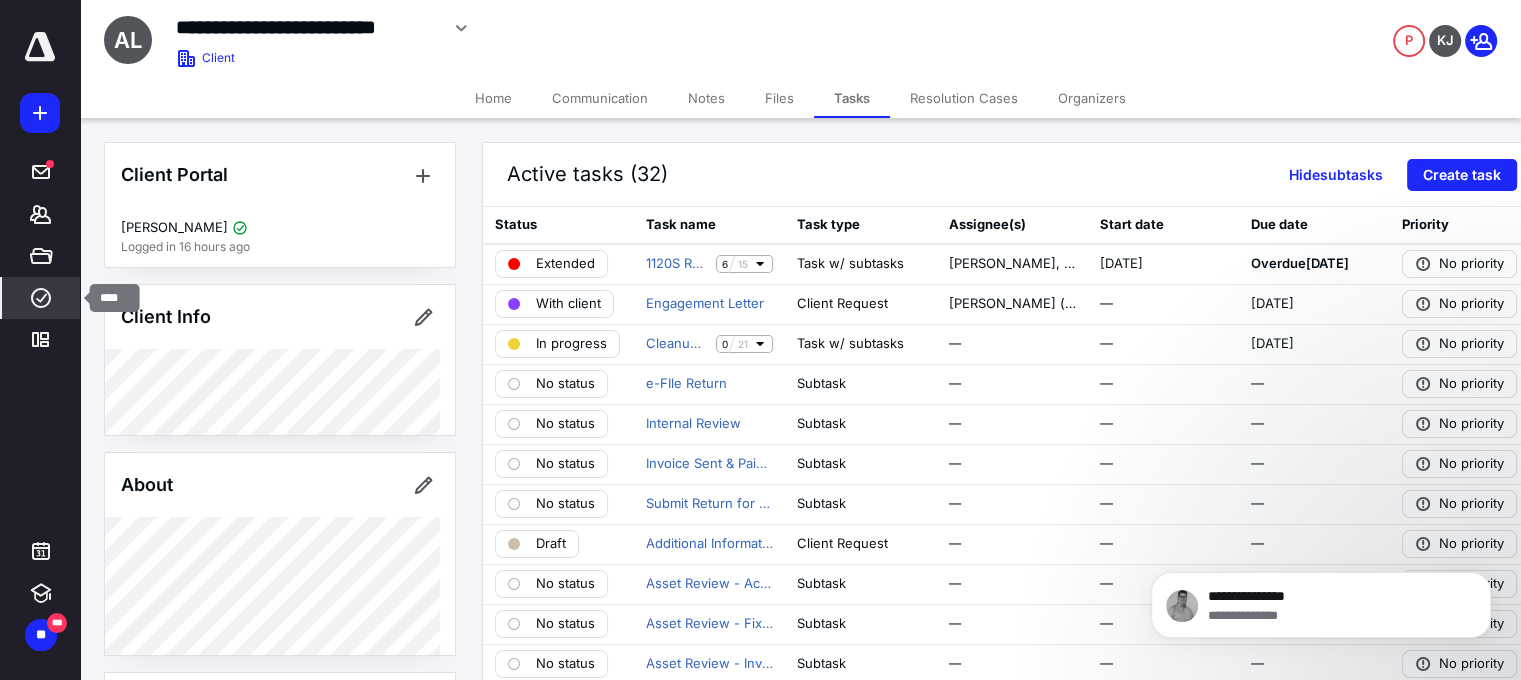 click 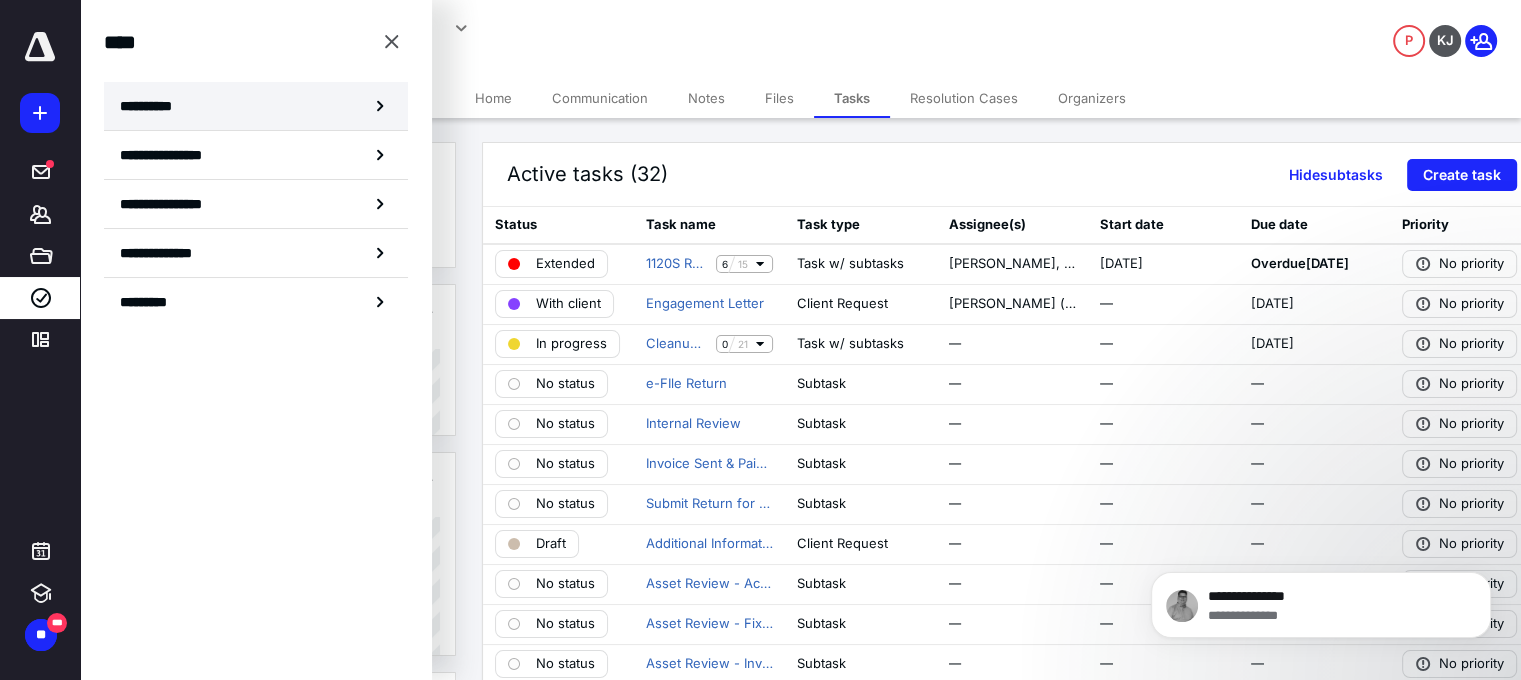 click on "**********" at bounding box center (256, 106) 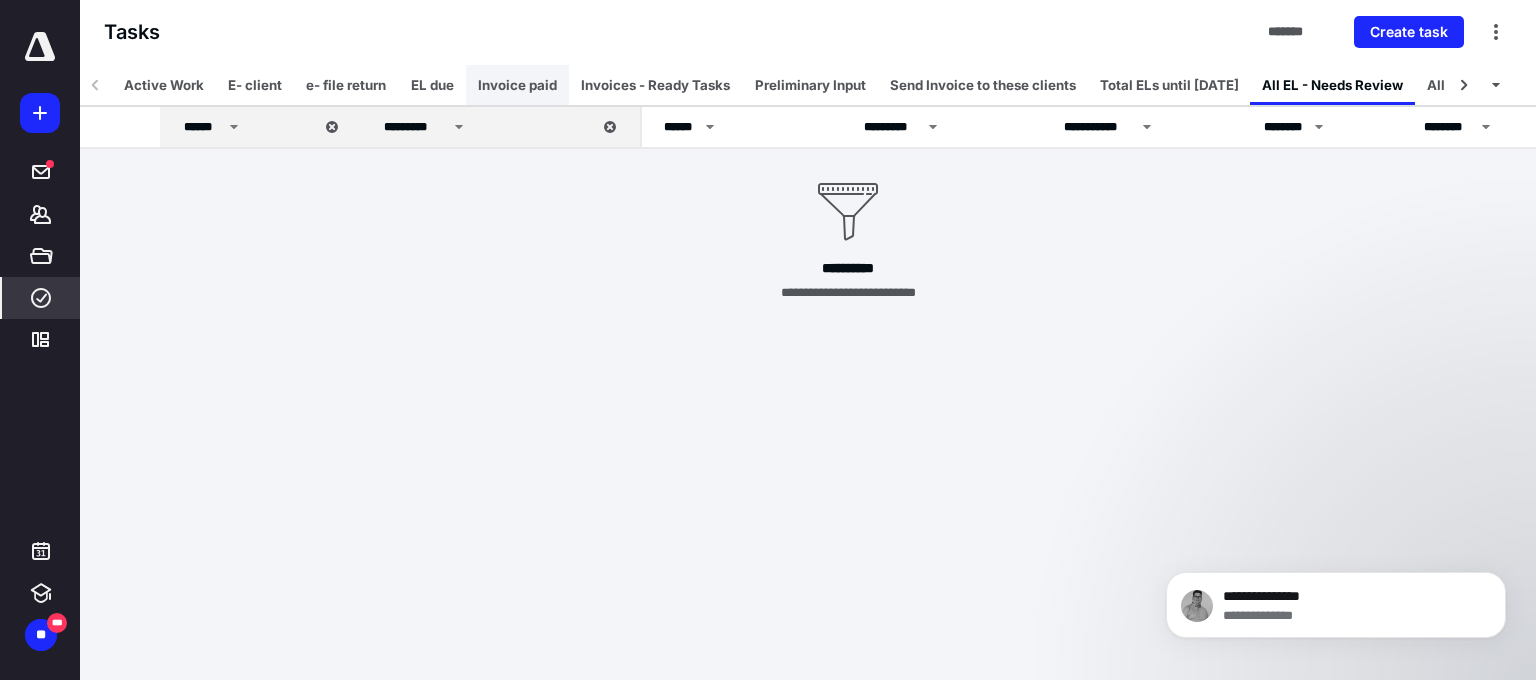 click on "Invoice paid" at bounding box center (517, 85) 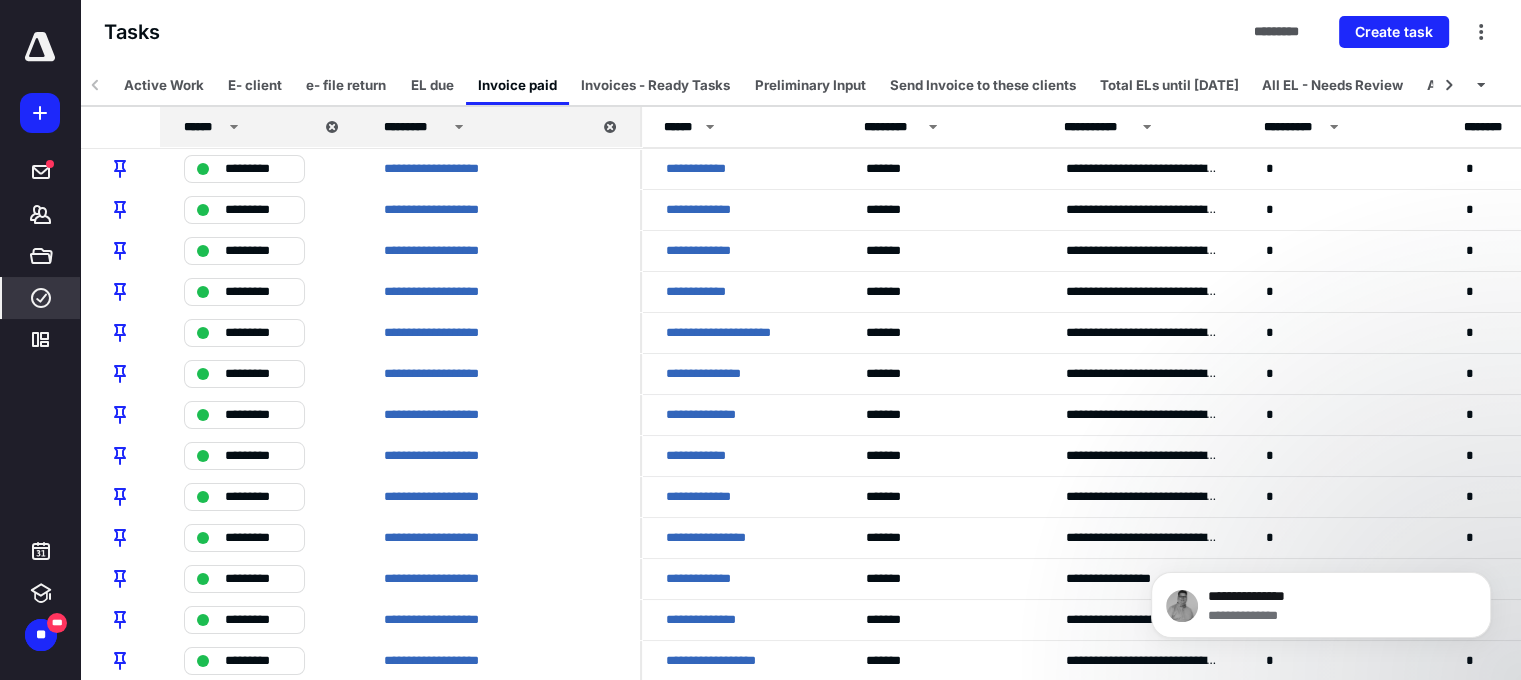 click on "Invoices - Ready Tasks" at bounding box center (655, 85) 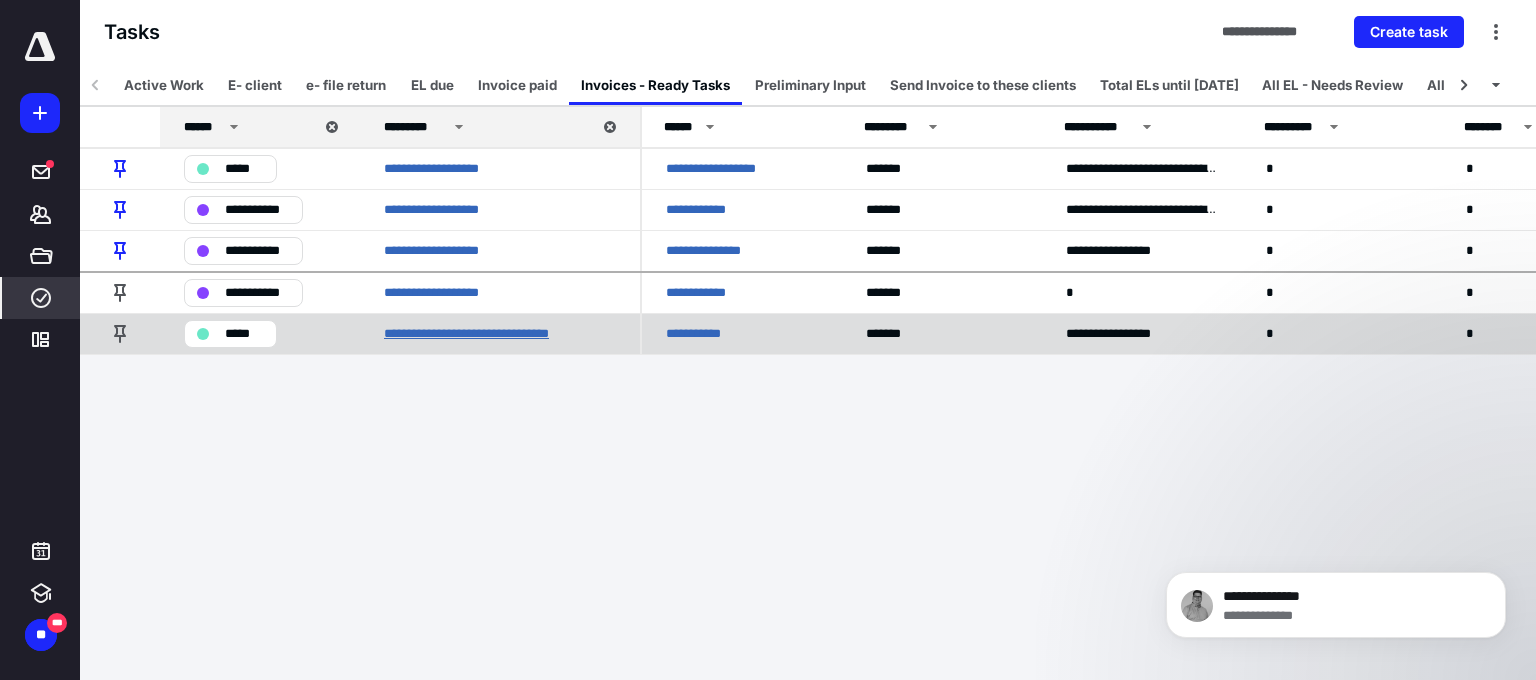 click on "**********" at bounding box center (486, 334) 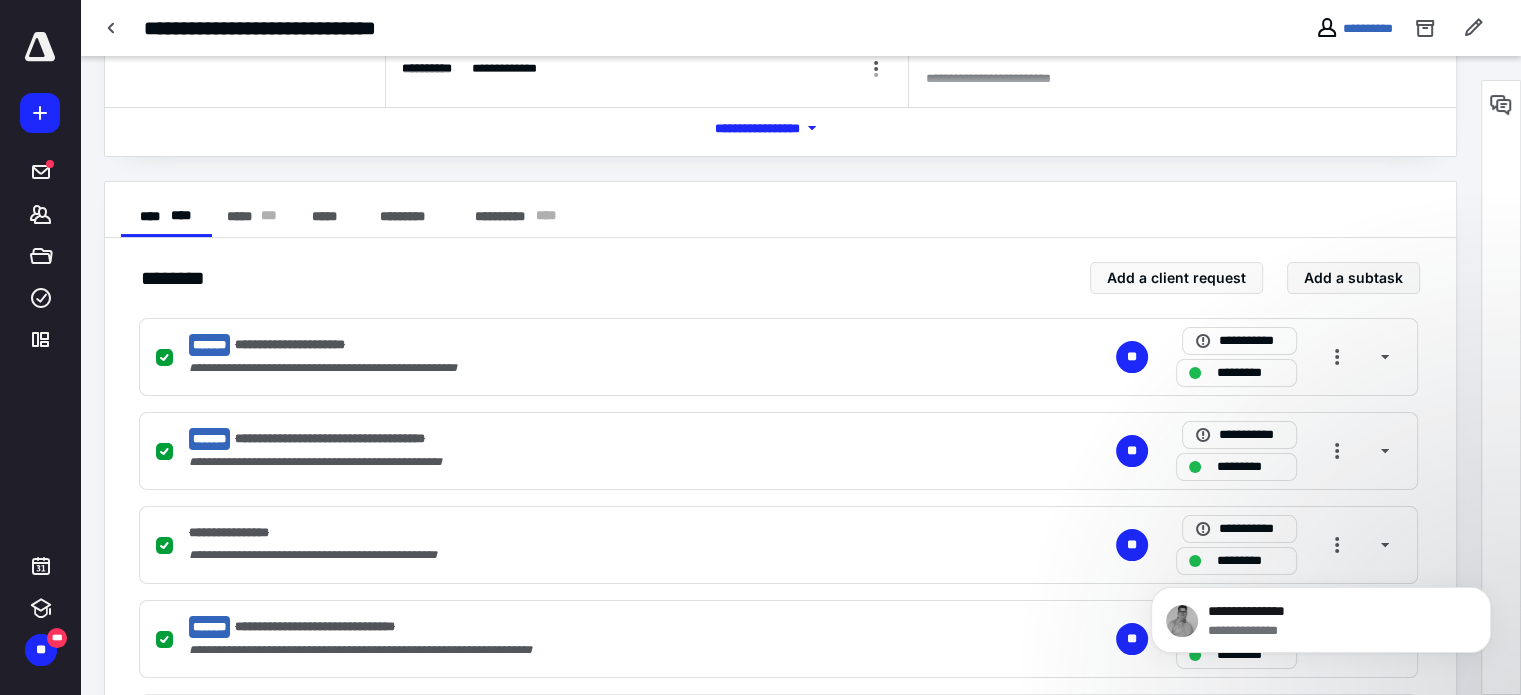 scroll, scrollTop: 335, scrollLeft: 0, axis: vertical 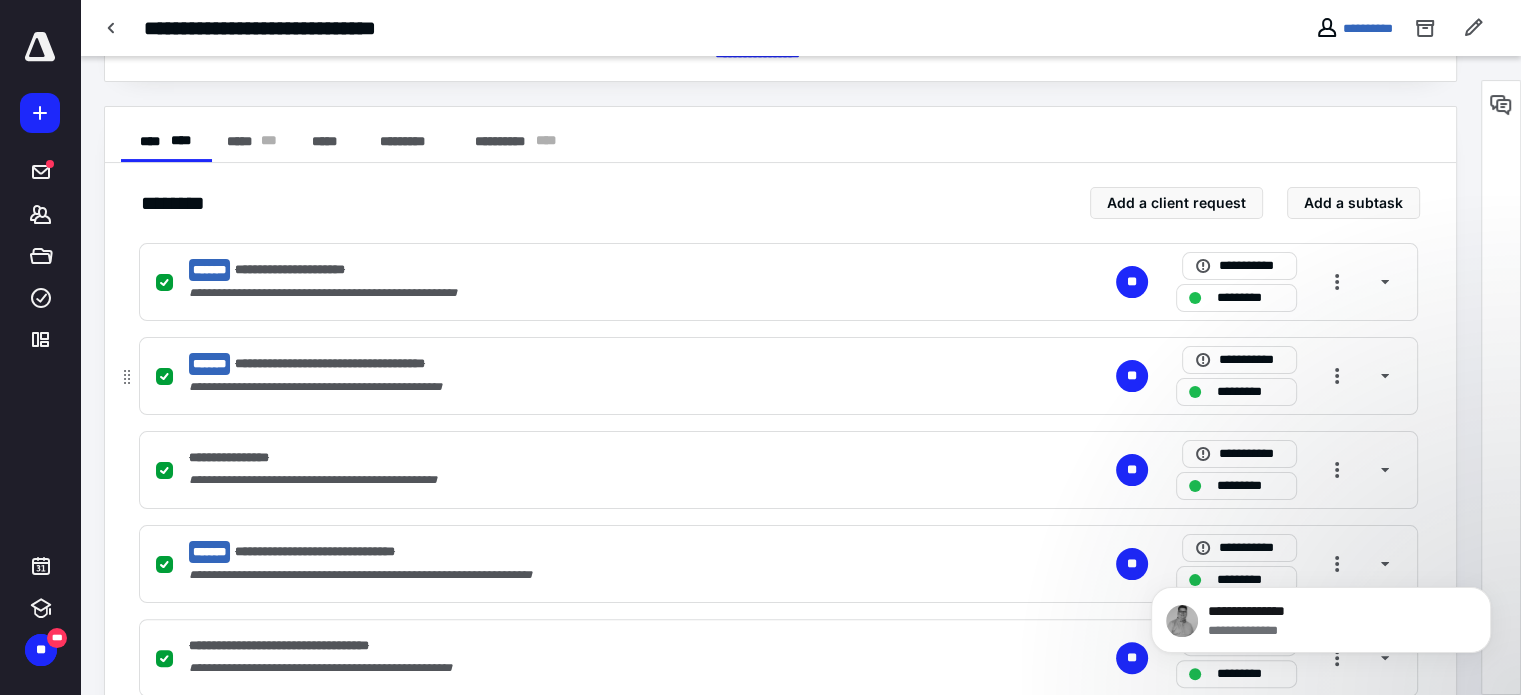 click on "**********" at bounding box center [516, 387] 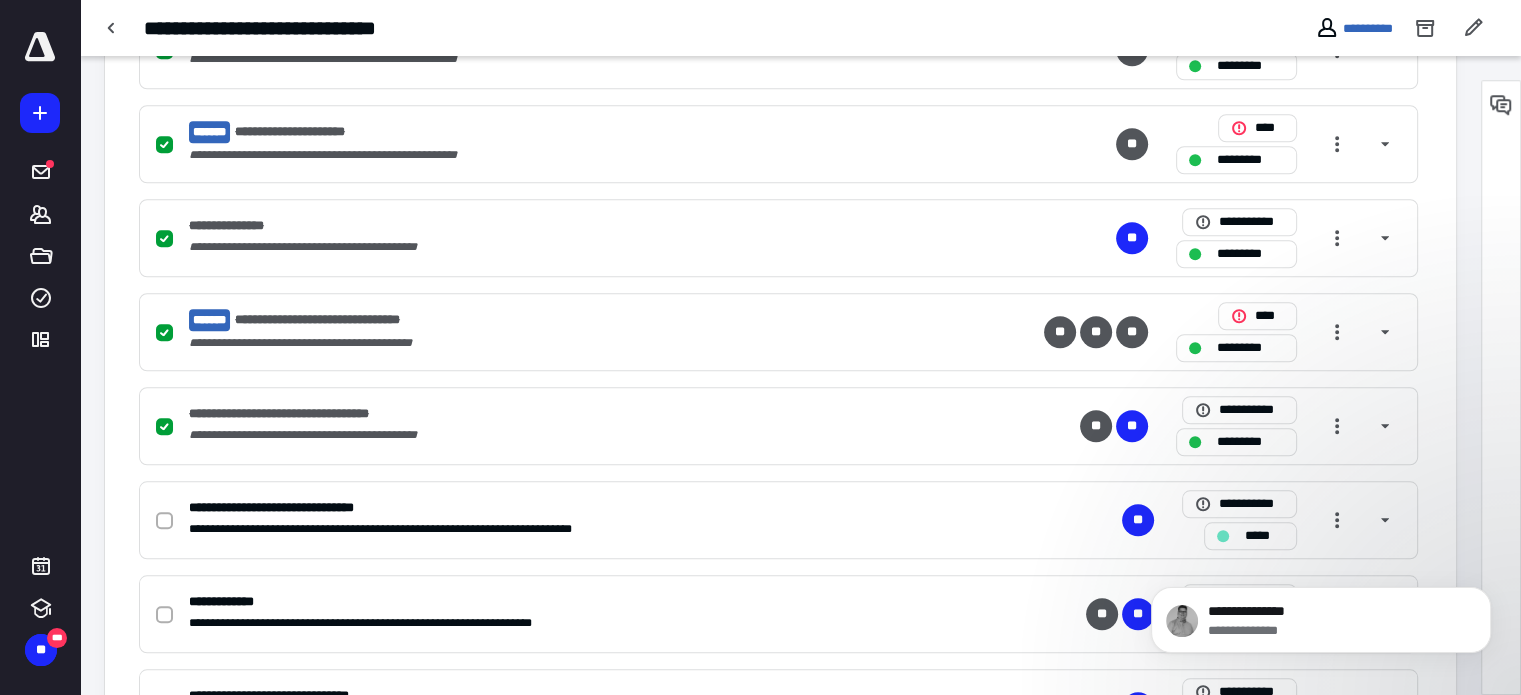 scroll, scrollTop: 1792, scrollLeft: 0, axis: vertical 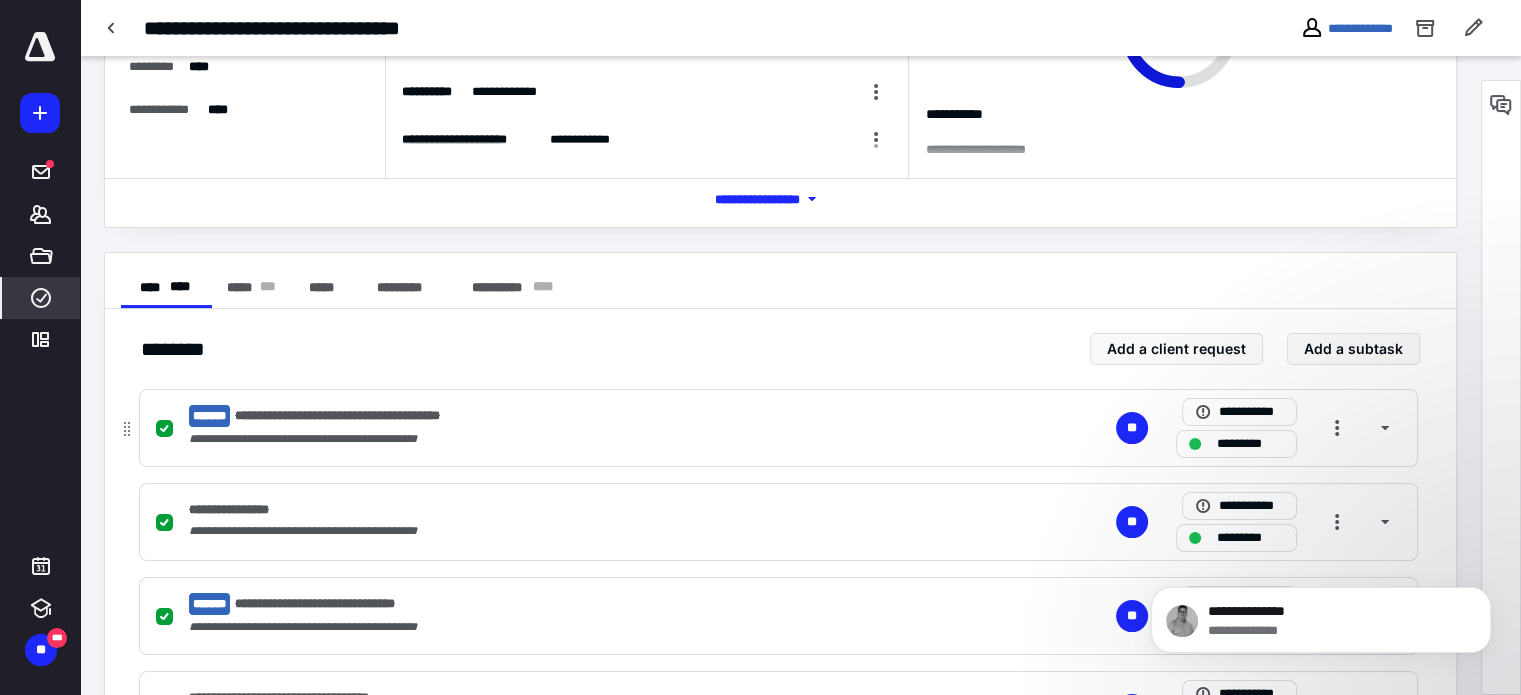click on "**********" at bounding box center [516, 439] 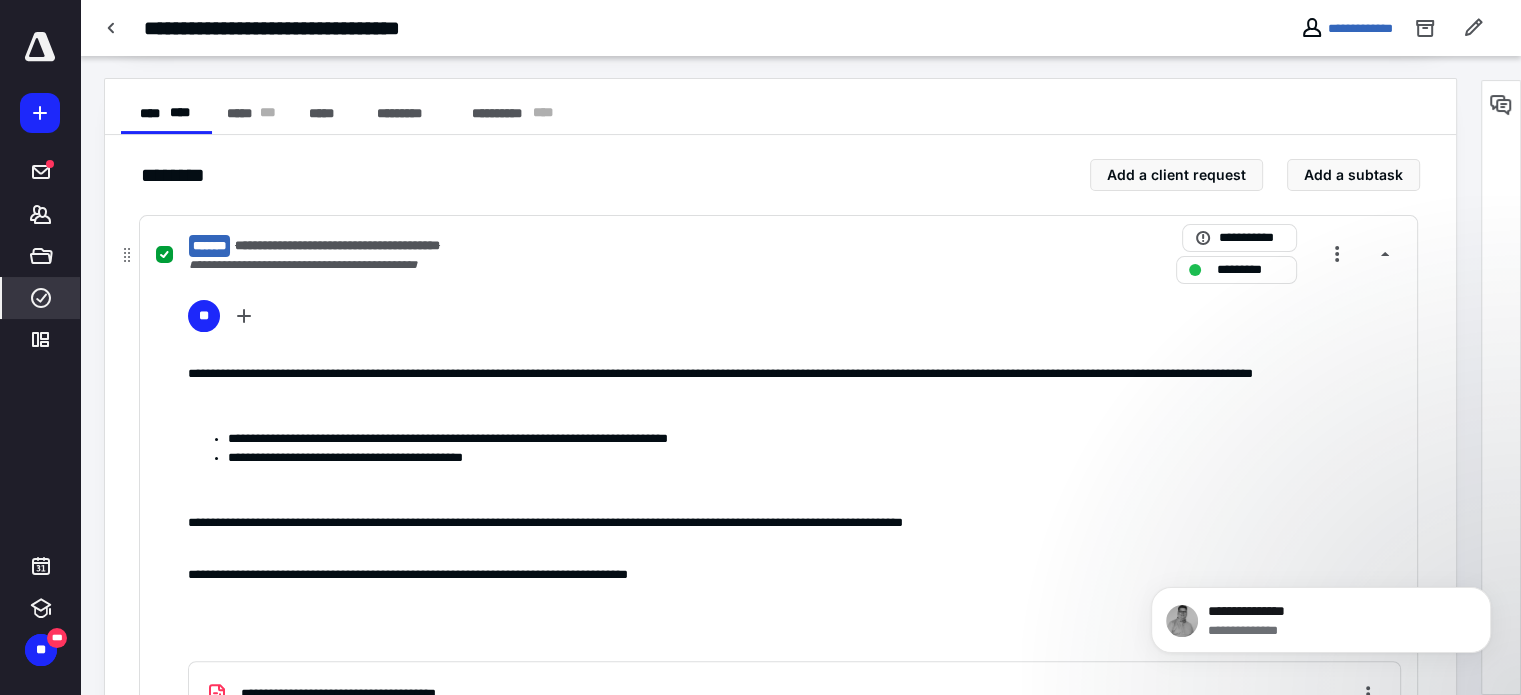 scroll, scrollTop: 418, scrollLeft: 0, axis: vertical 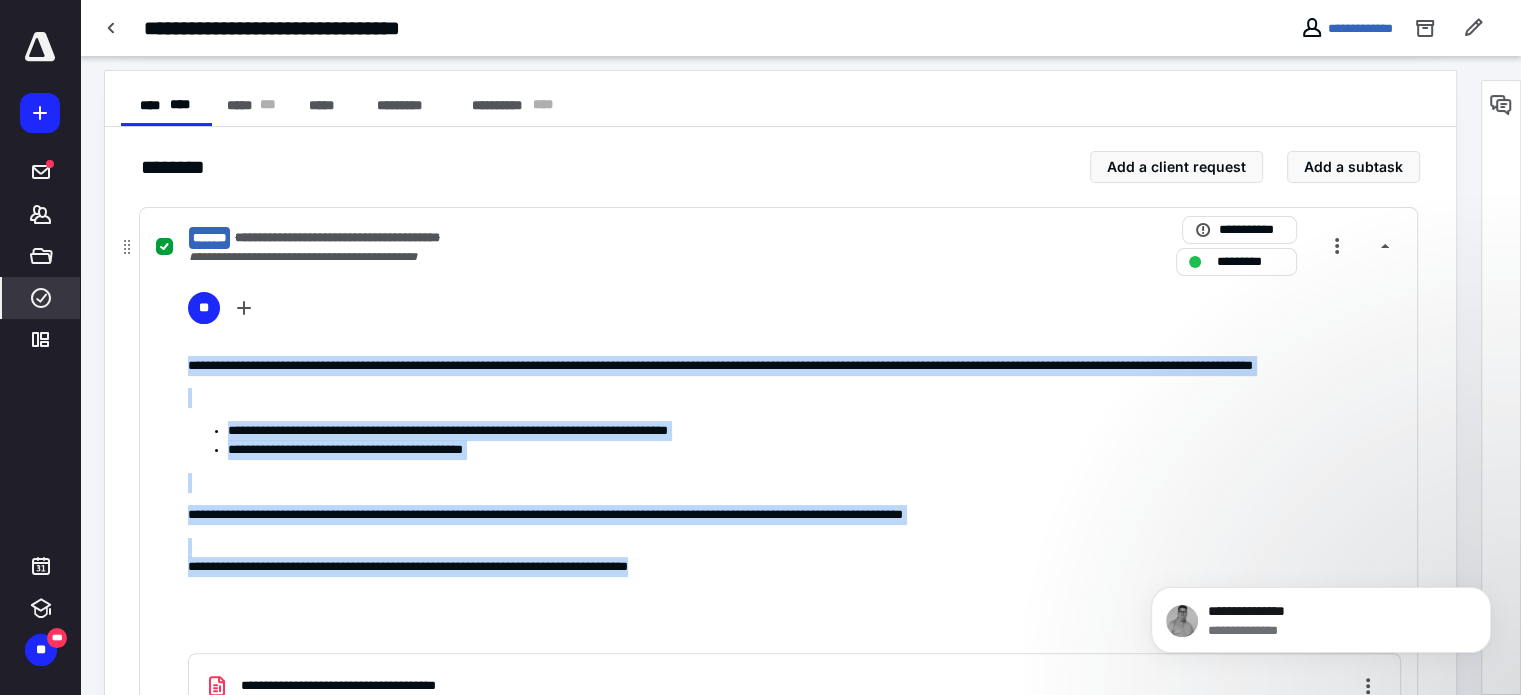 drag, startPoint x: 190, startPoint y: 317, endPoint x: 728, endPoint y: 547, distance: 585.1017 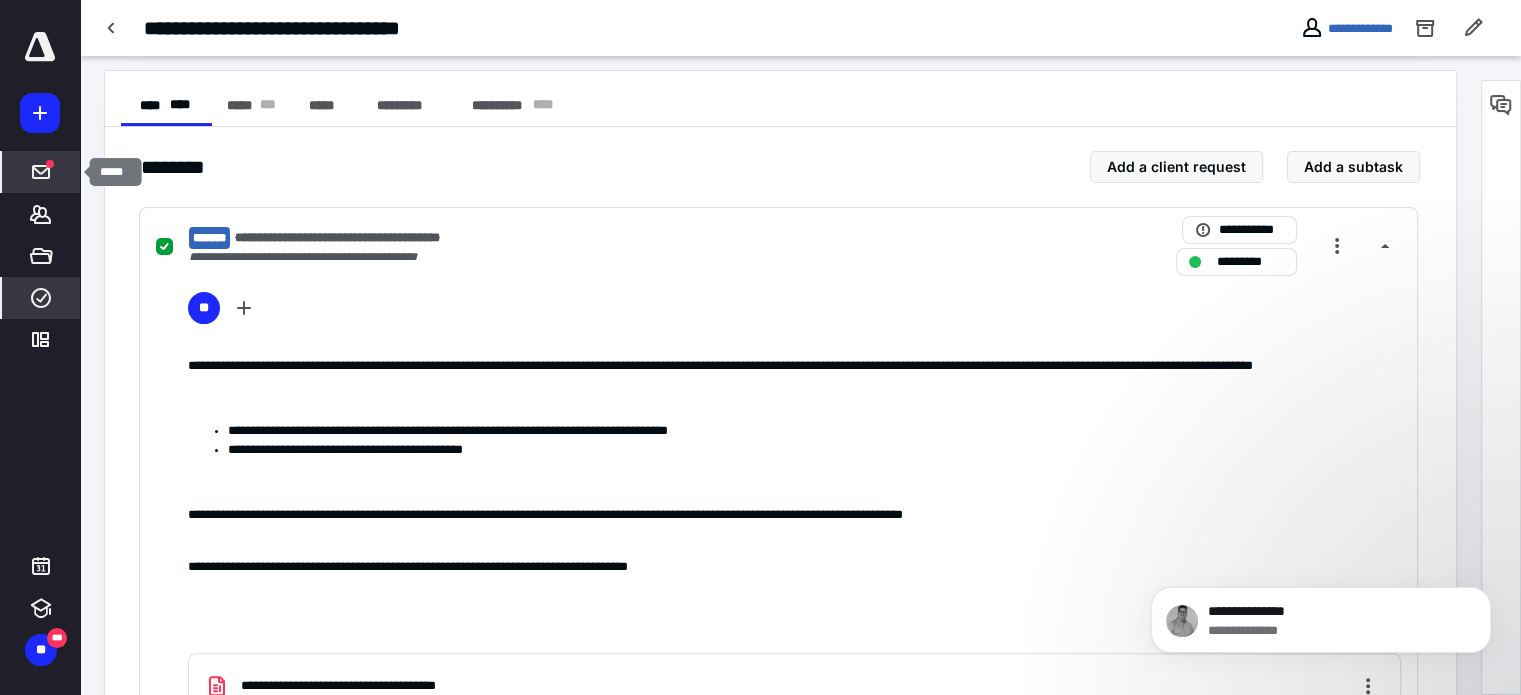 click 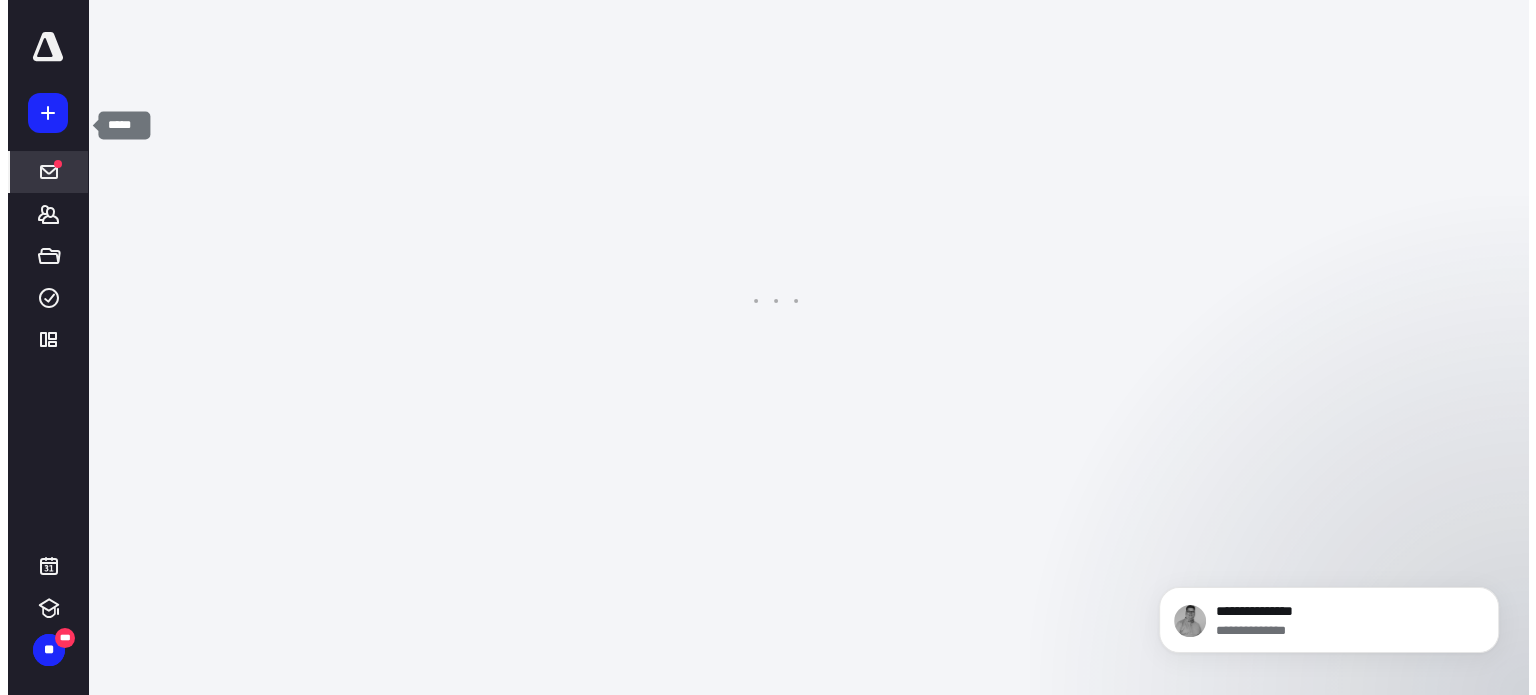scroll, scrollTop: 0, scrollLeft: 0, axis: both 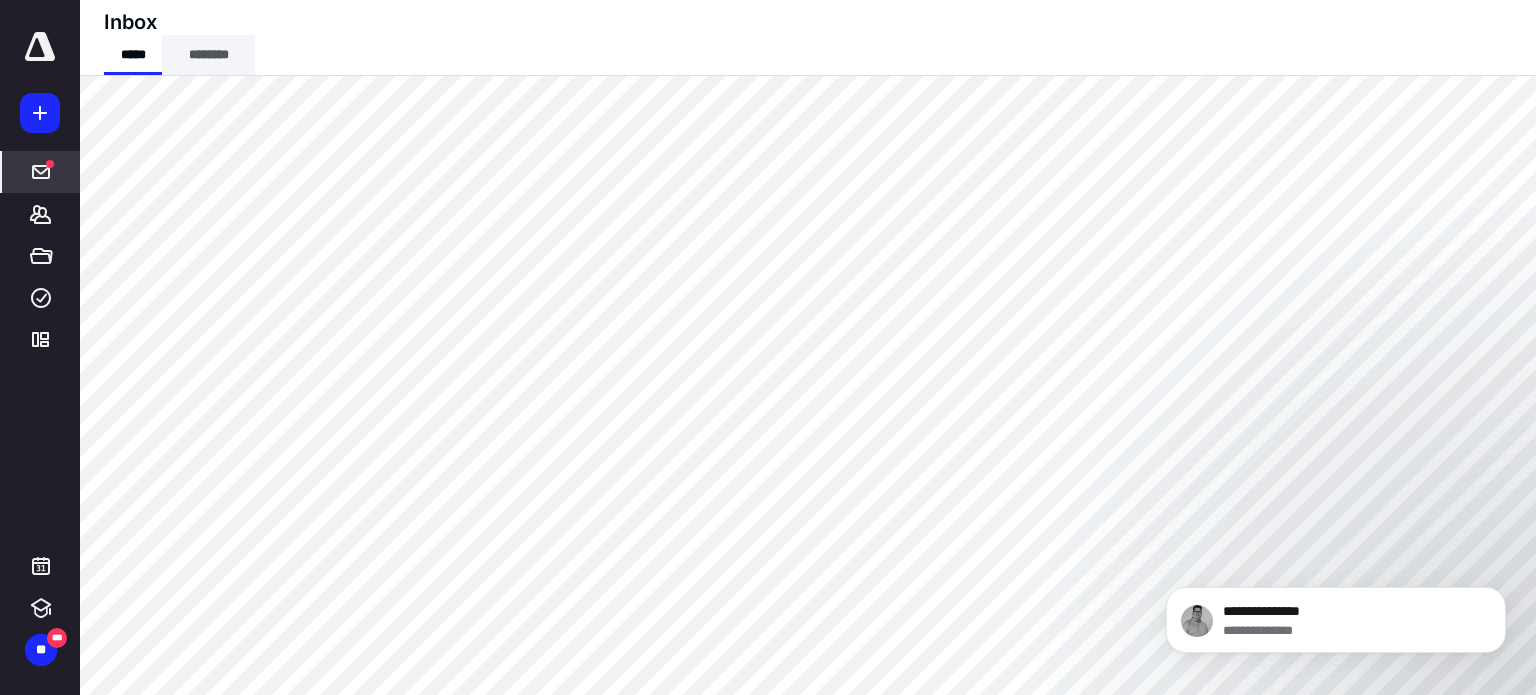 click on "********" at bounding box center [208, 55] 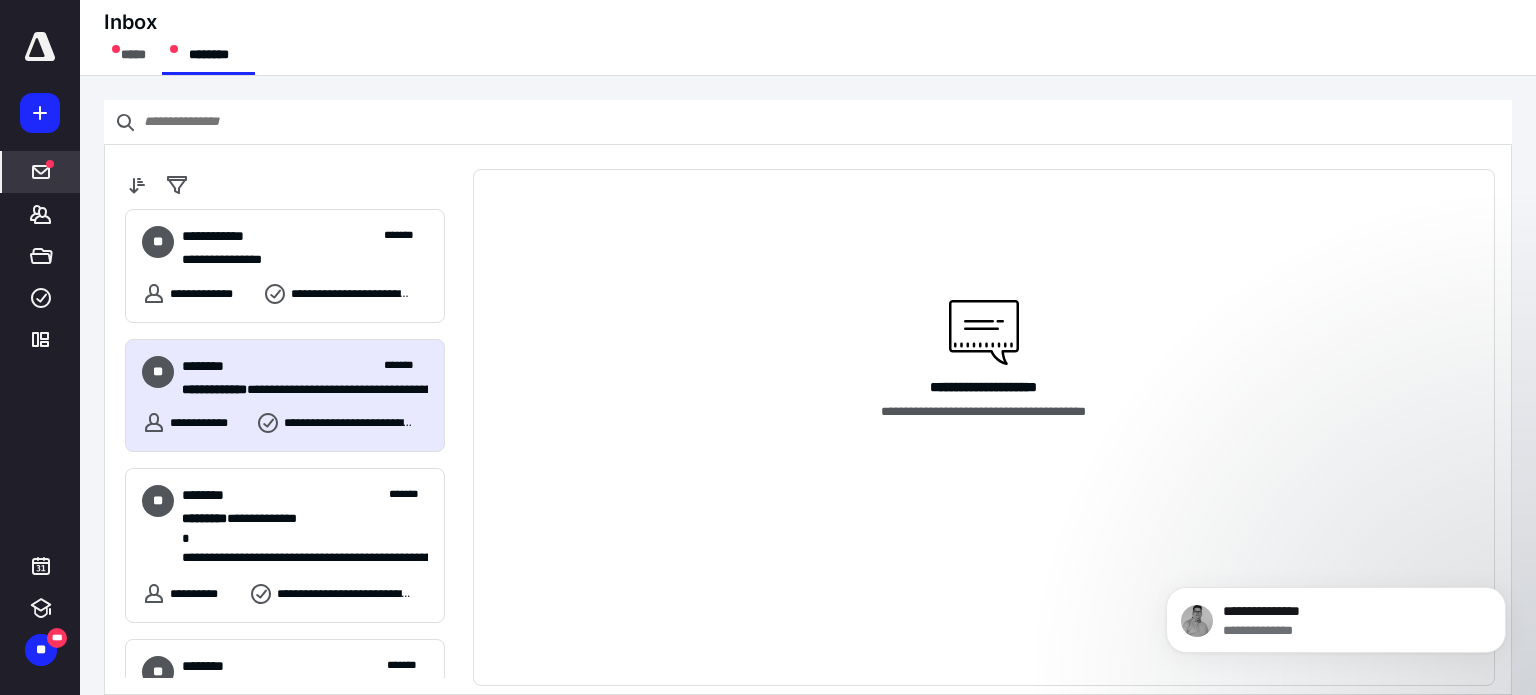 click on "**********" at bounding box center [305, 378] 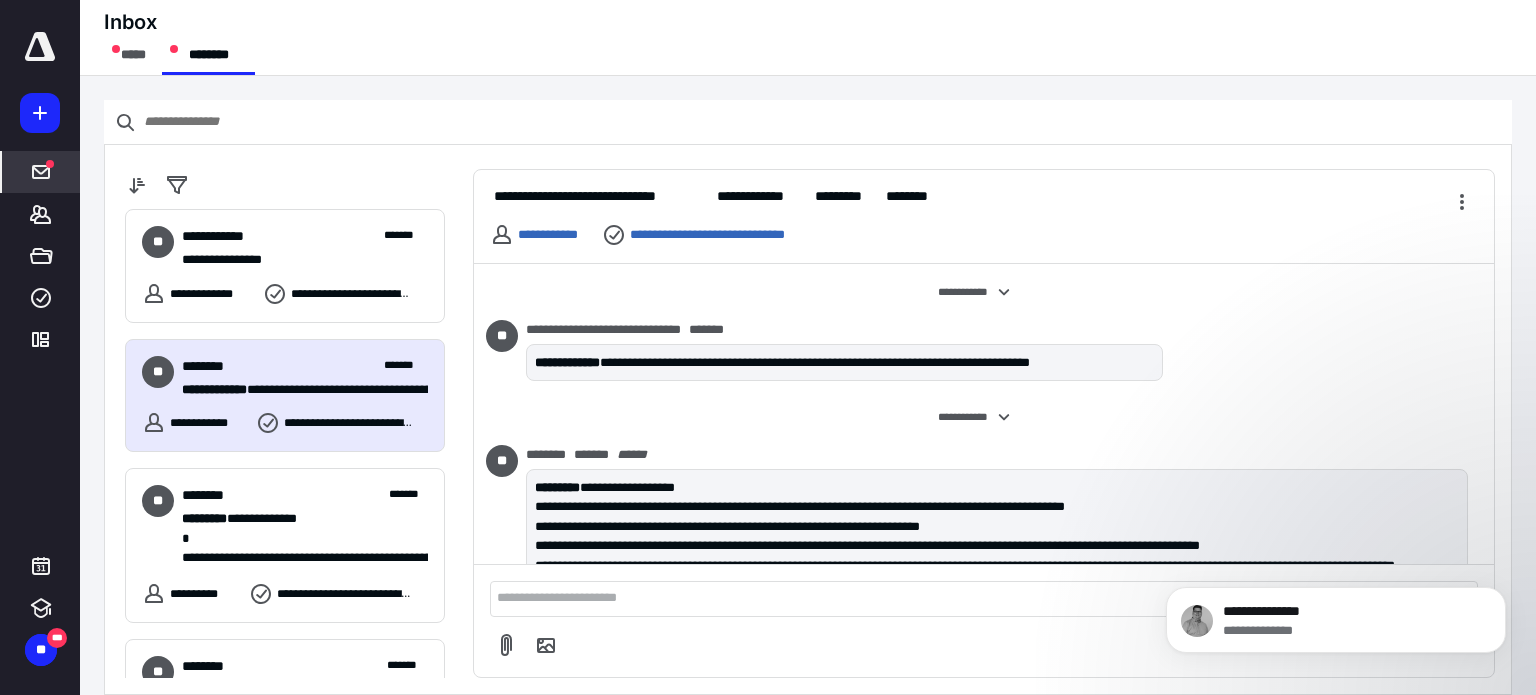 scroll, scrollTop: 506, scrollLeft: 0, axis: vertical 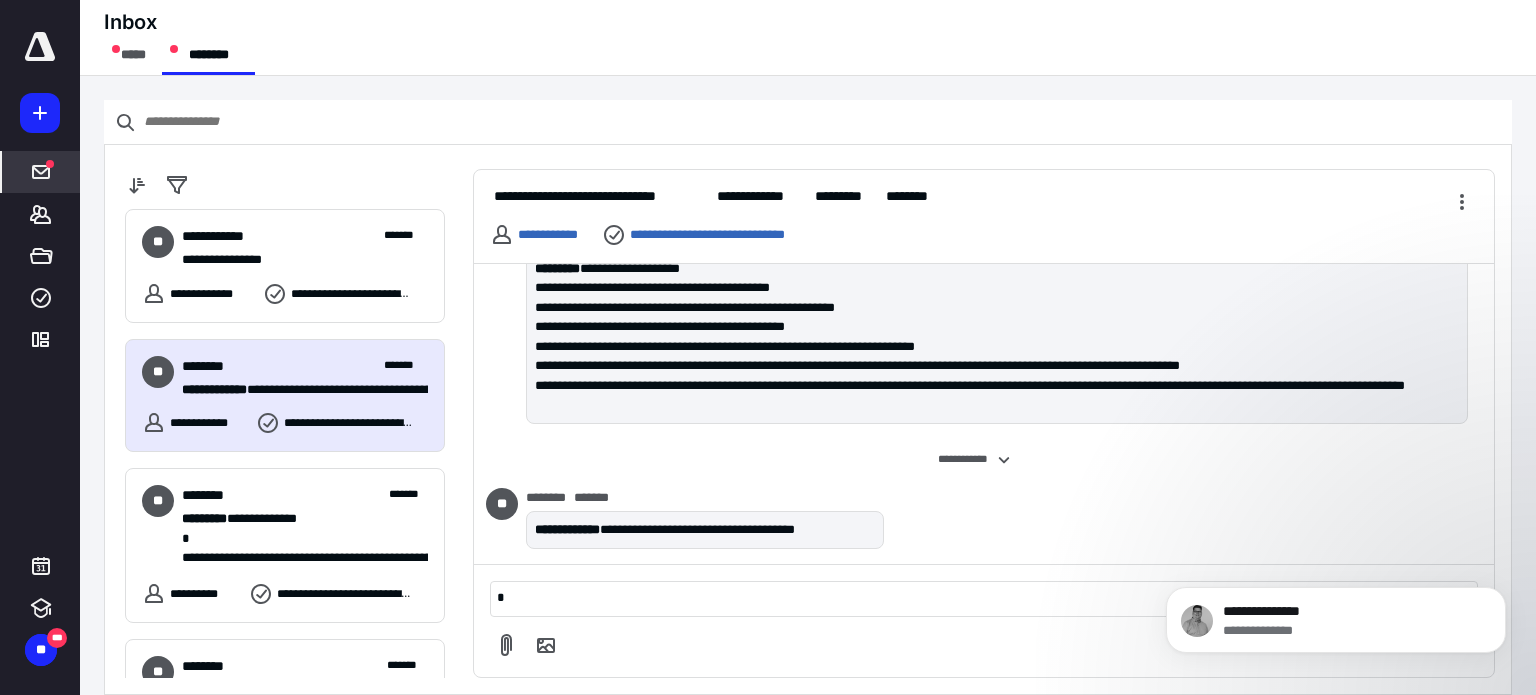 type 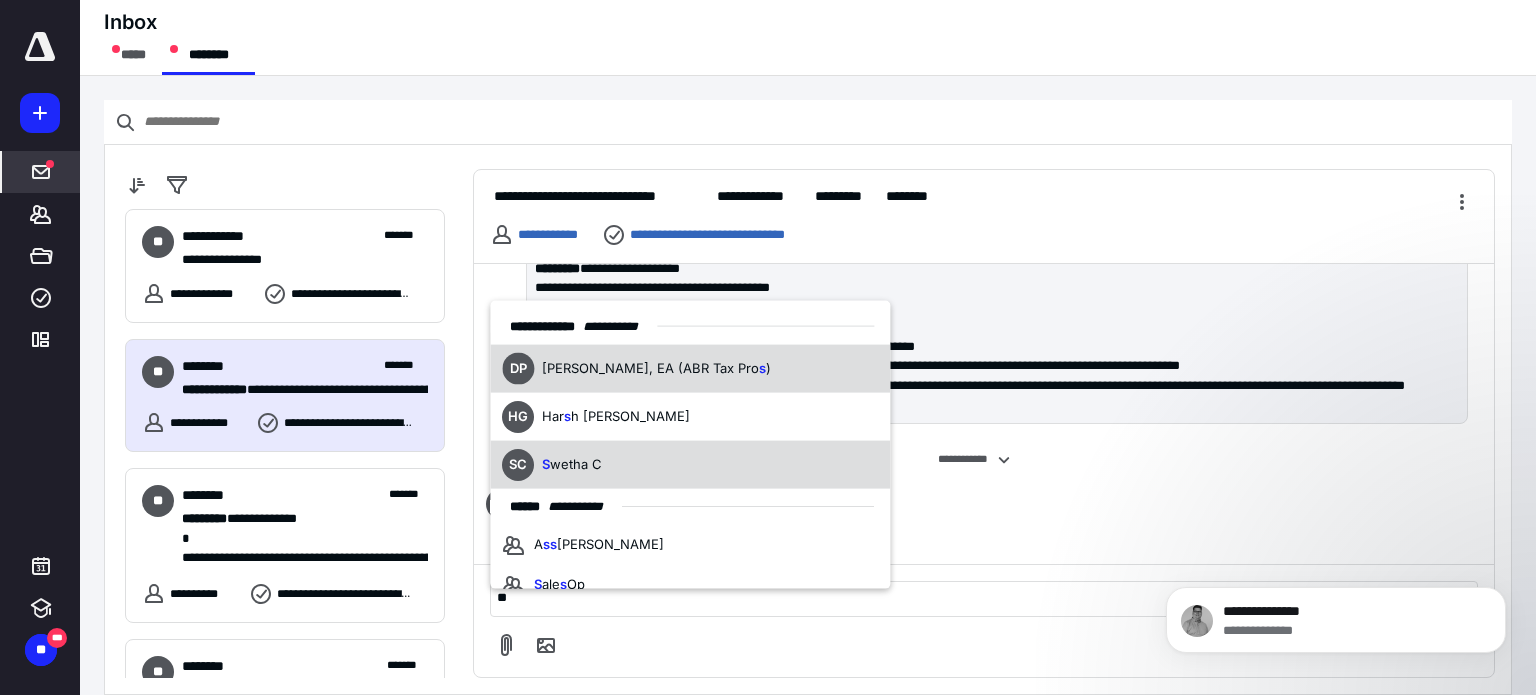 click on "SC S wetha C" at bounding box center (552, 465) 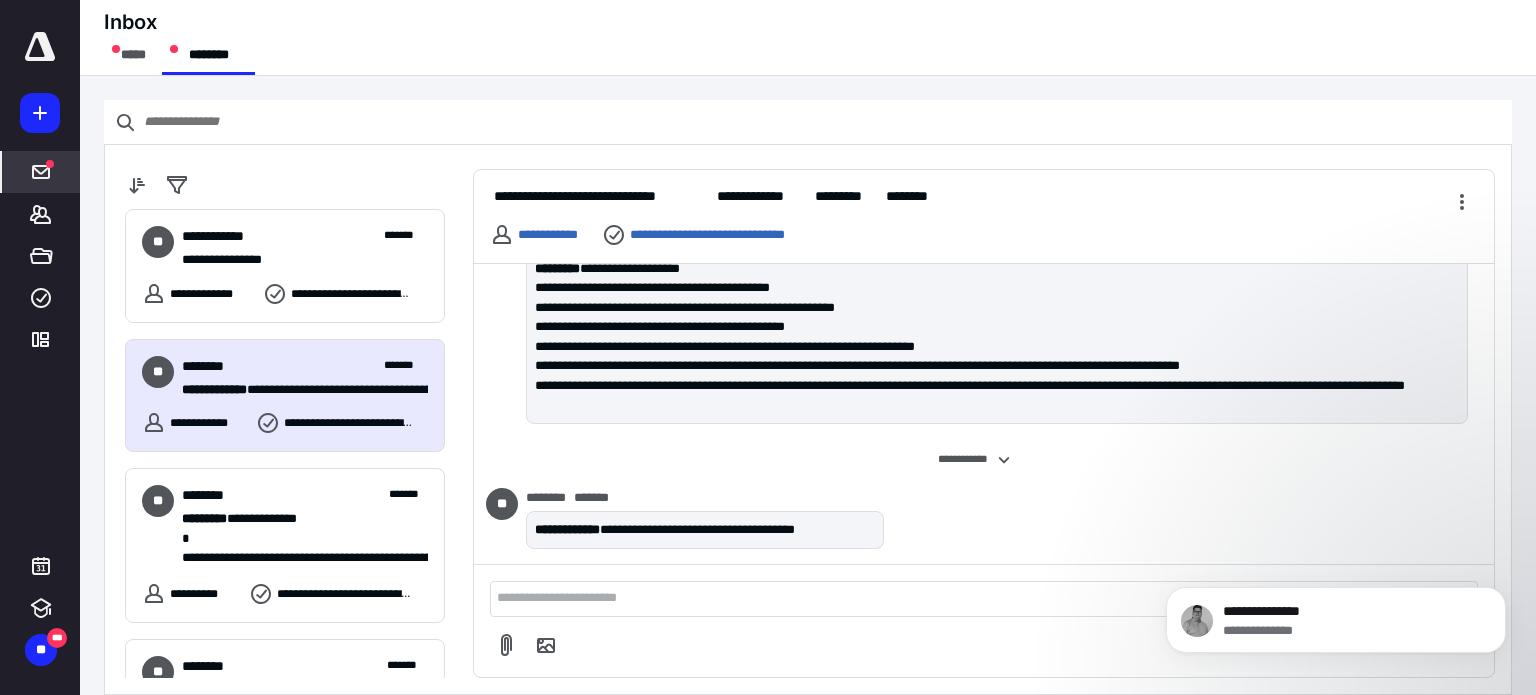 scroll, scrollTop: 591, scrollLeft: 0, axis: vertical 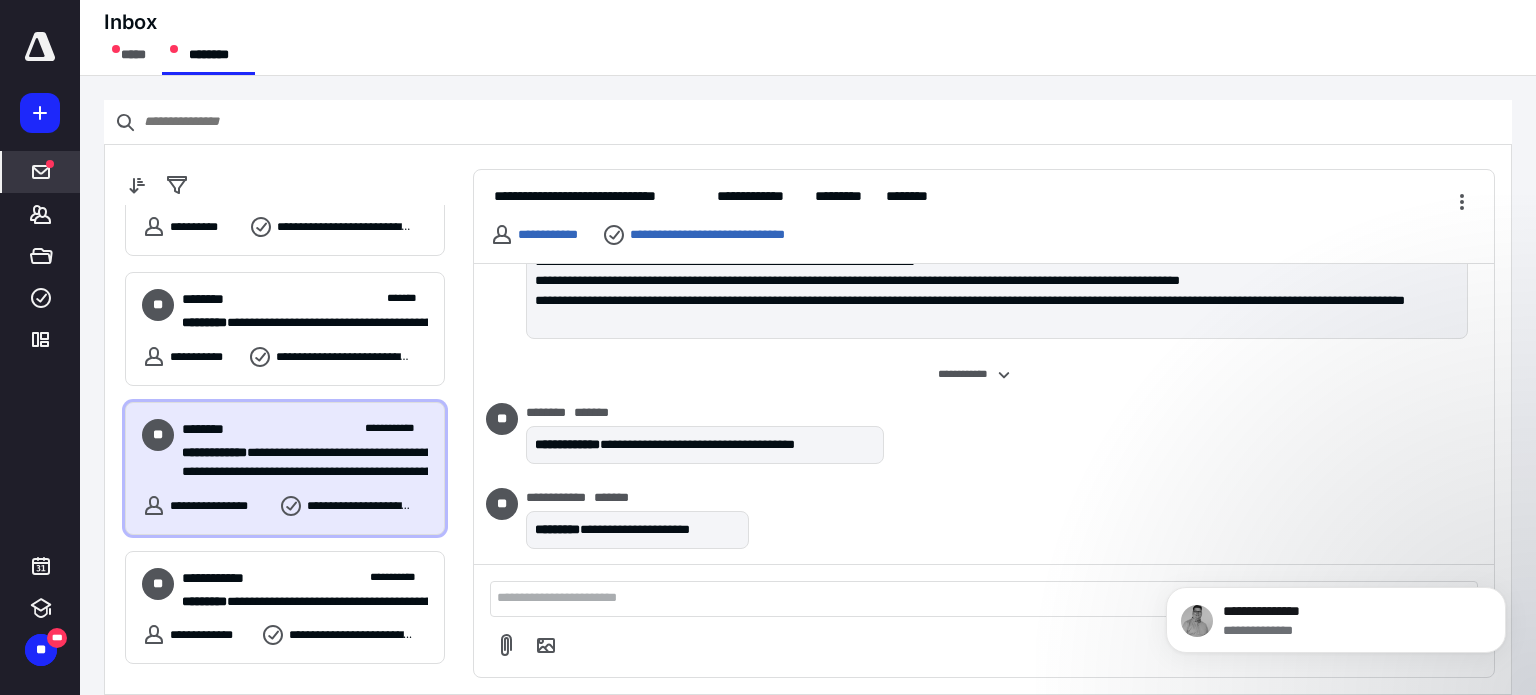 click on "**********" at bounding box center [297, 453] 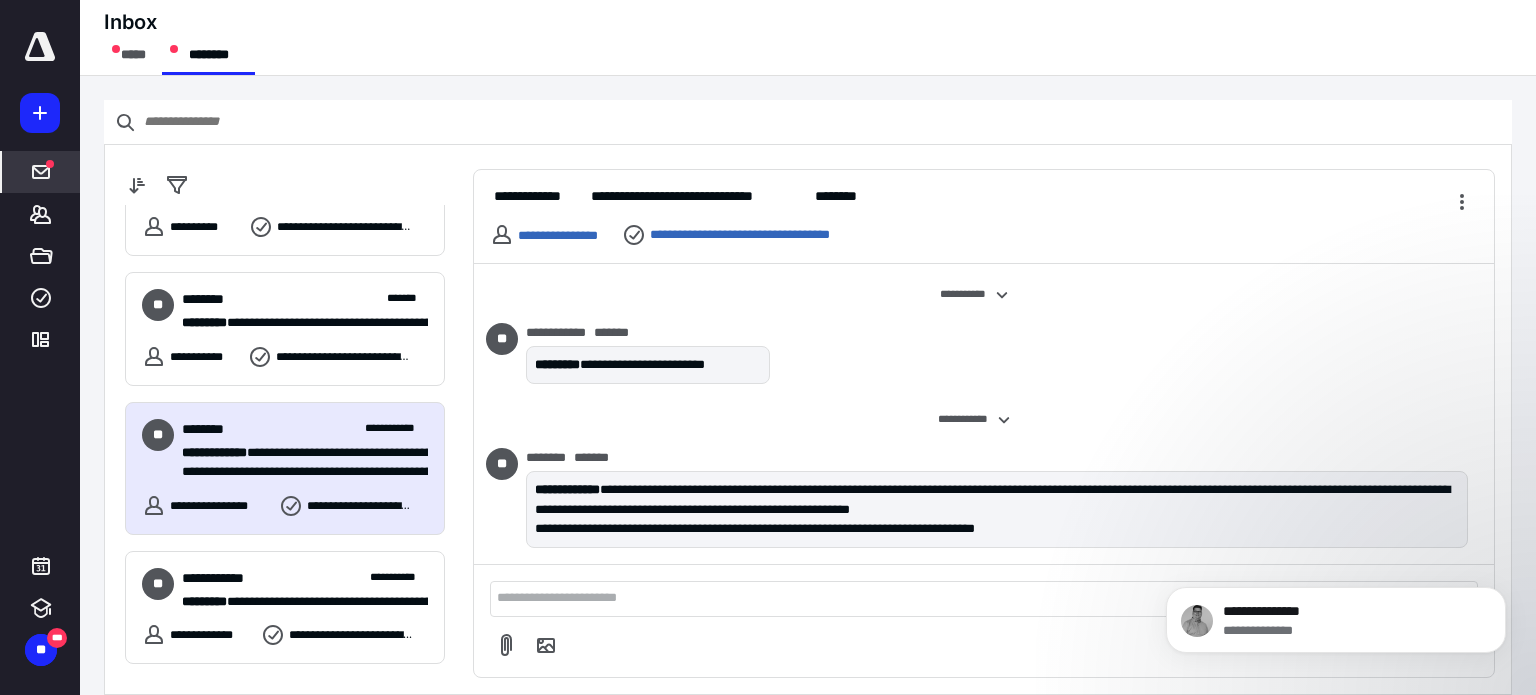 scroll, scrollTop: 391, scrollLeft: 0, axis: vertical 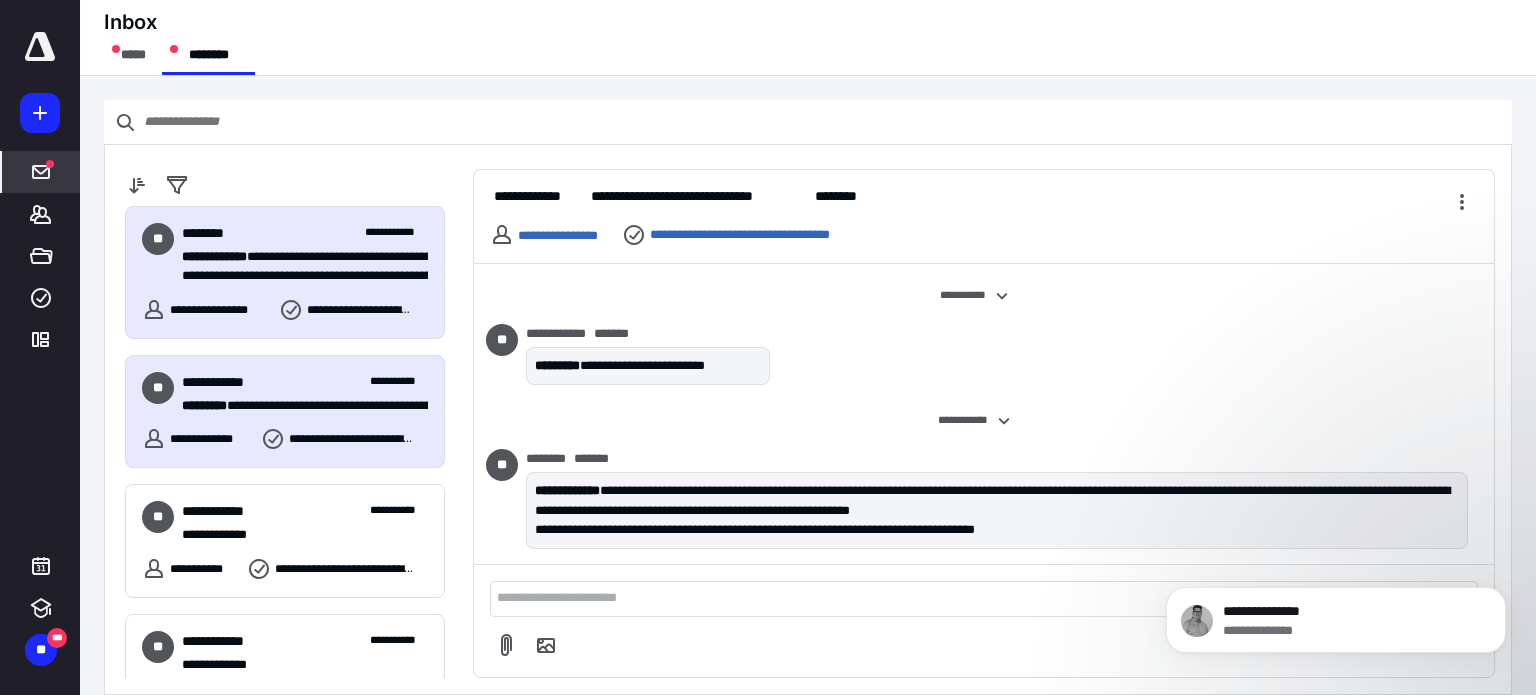 click on "**********" at bounding box center (297, 406) 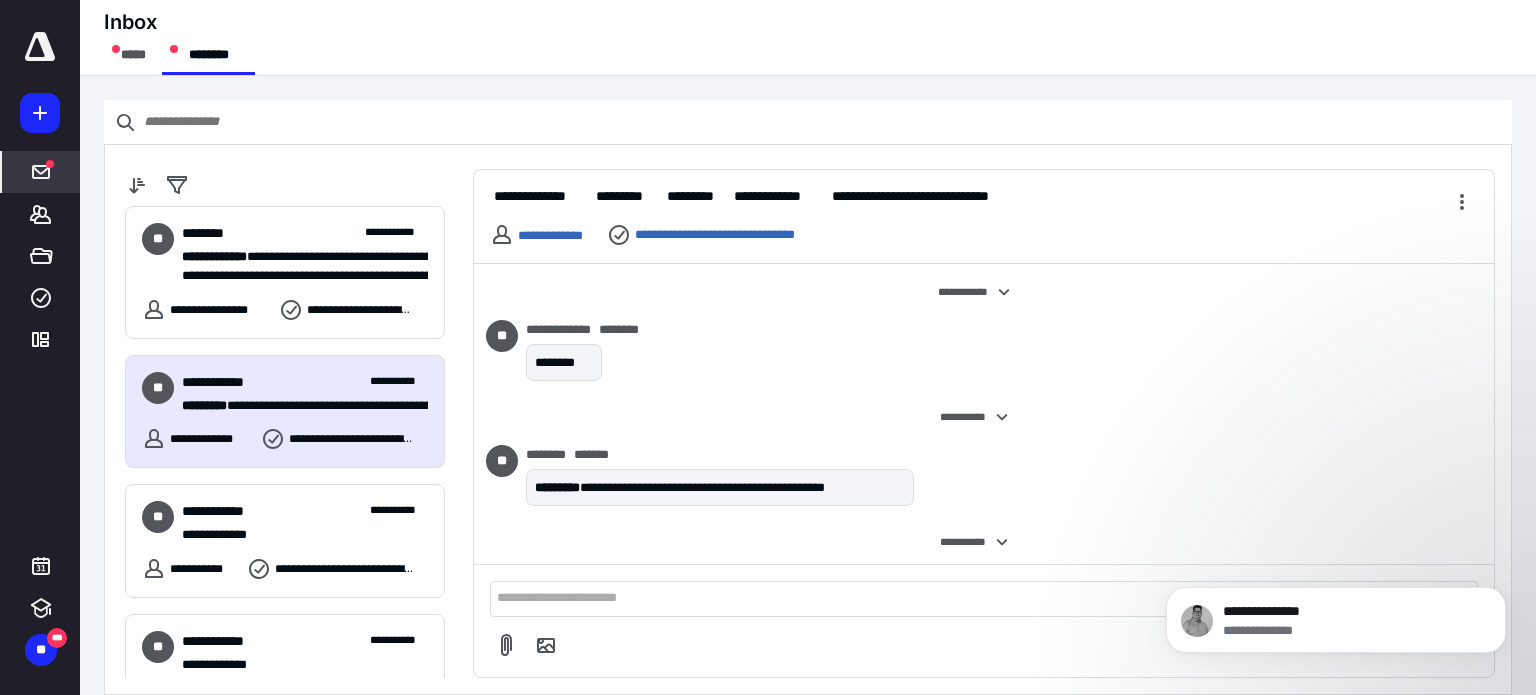 scroll, scrollTop: 810, scrollLeft: 0, axis: vertical 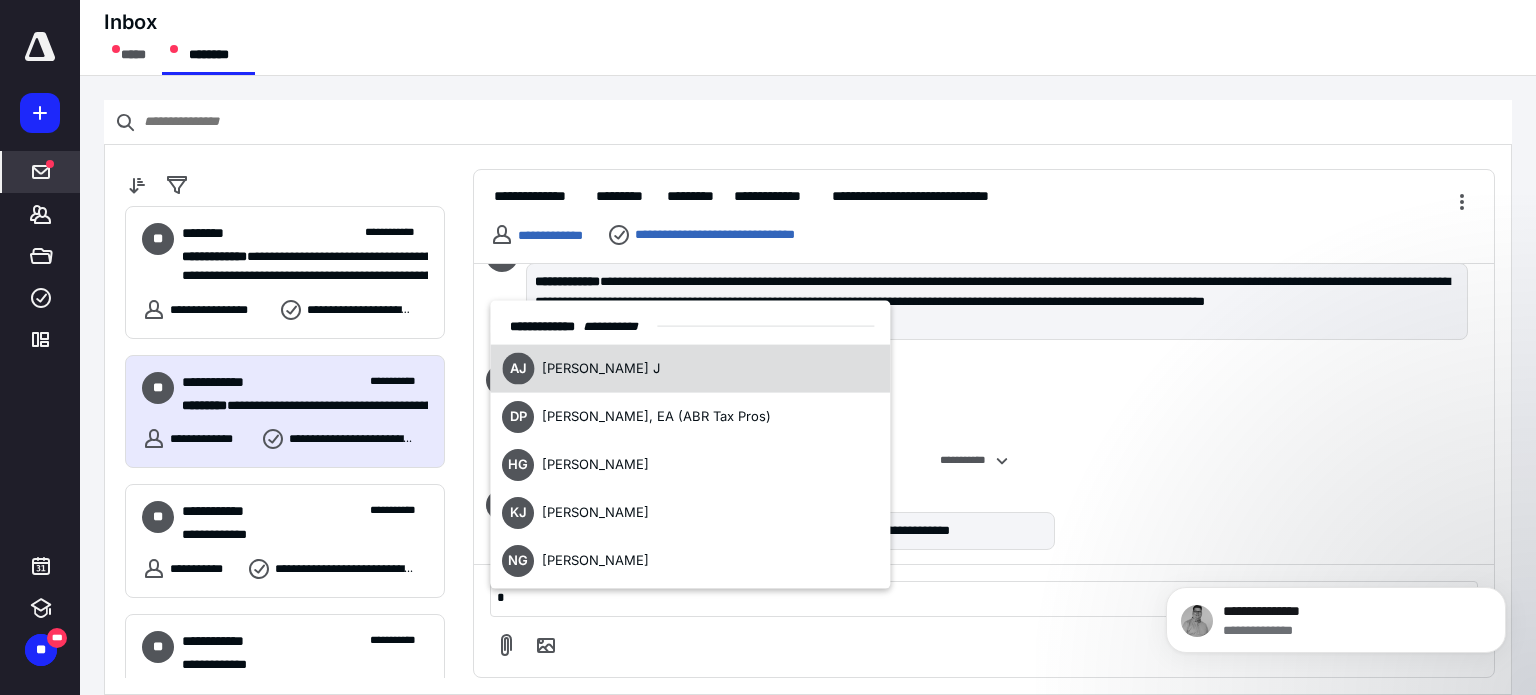 type 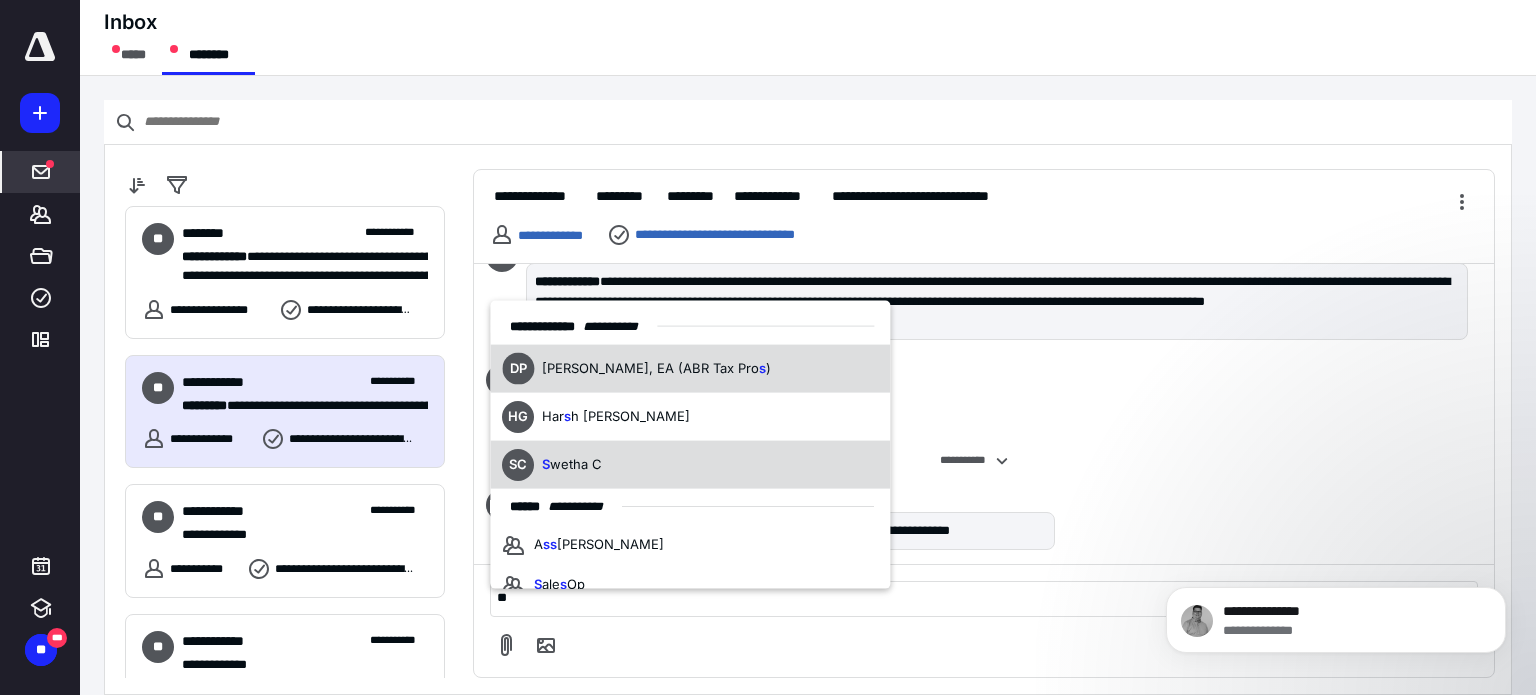 click on "wetha C" at bounding box center [576, 464] 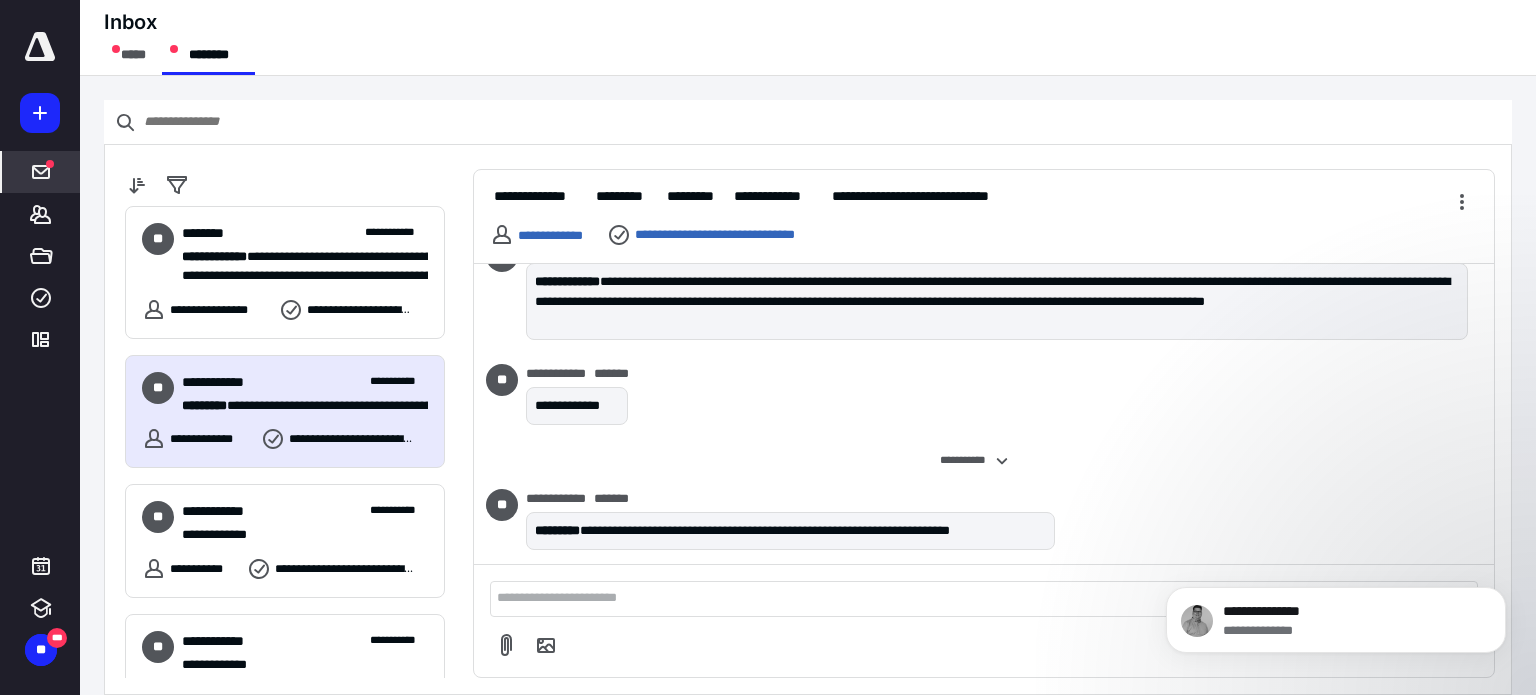 scroll, scrollTop: 935, scrollLeft: 0, axis: vertical 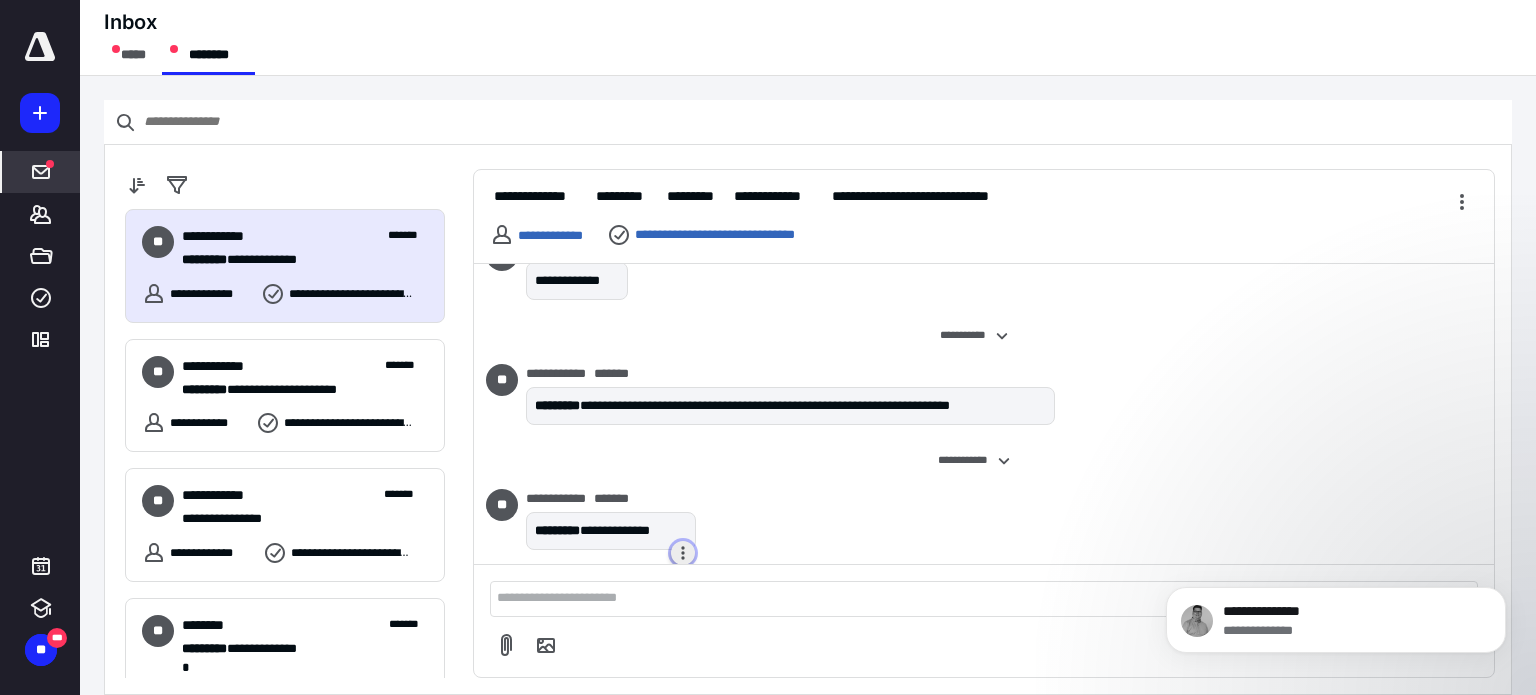 click at bounding box center (683, 553) 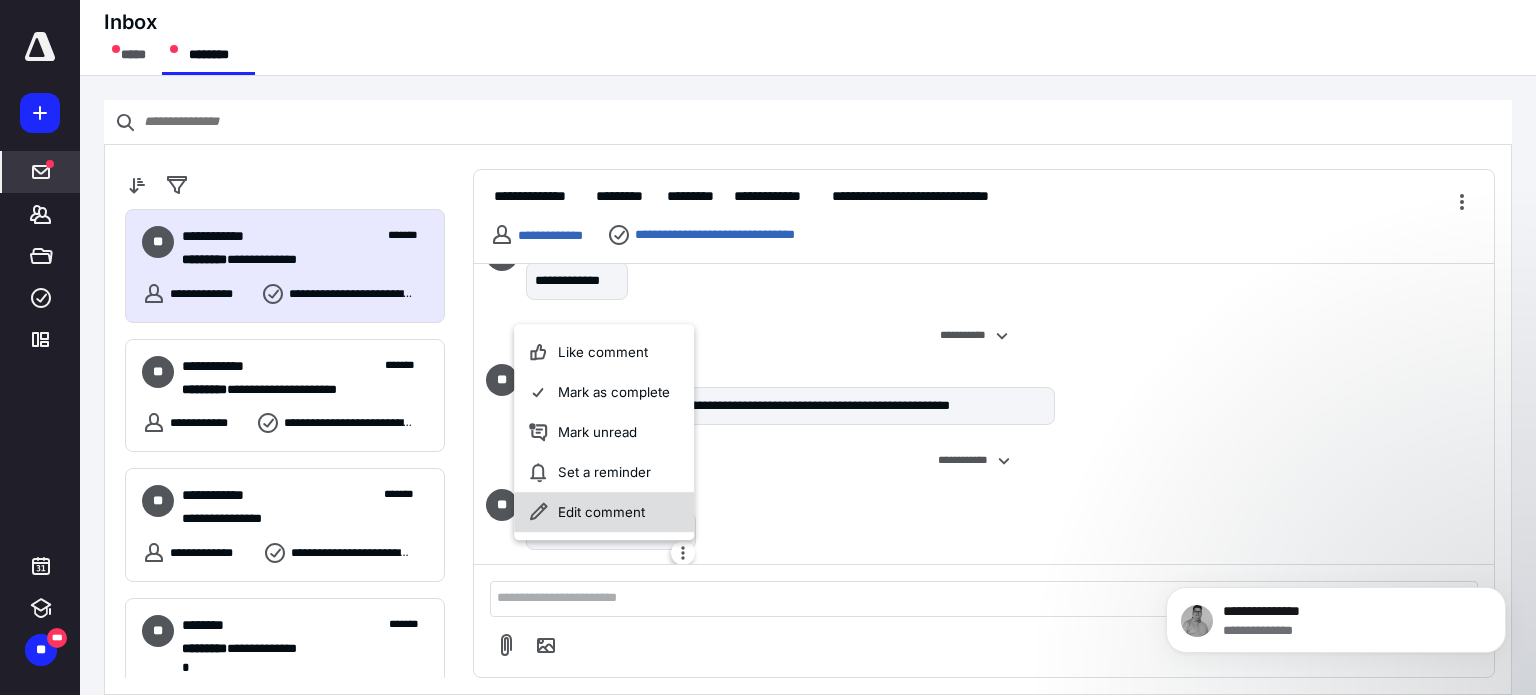 click on "Edit comment" at bounding box center [604, 512] 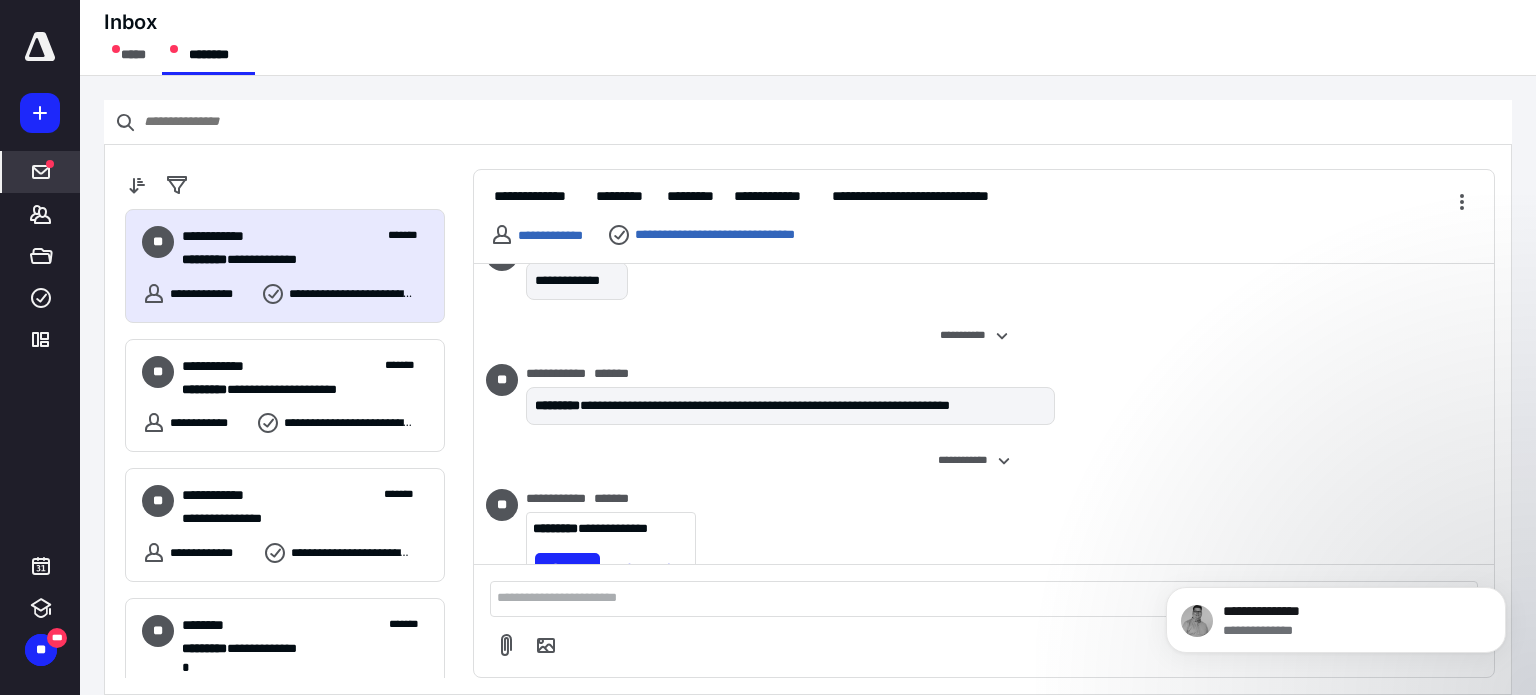 click on "**********" at bounding box center (611, 529) 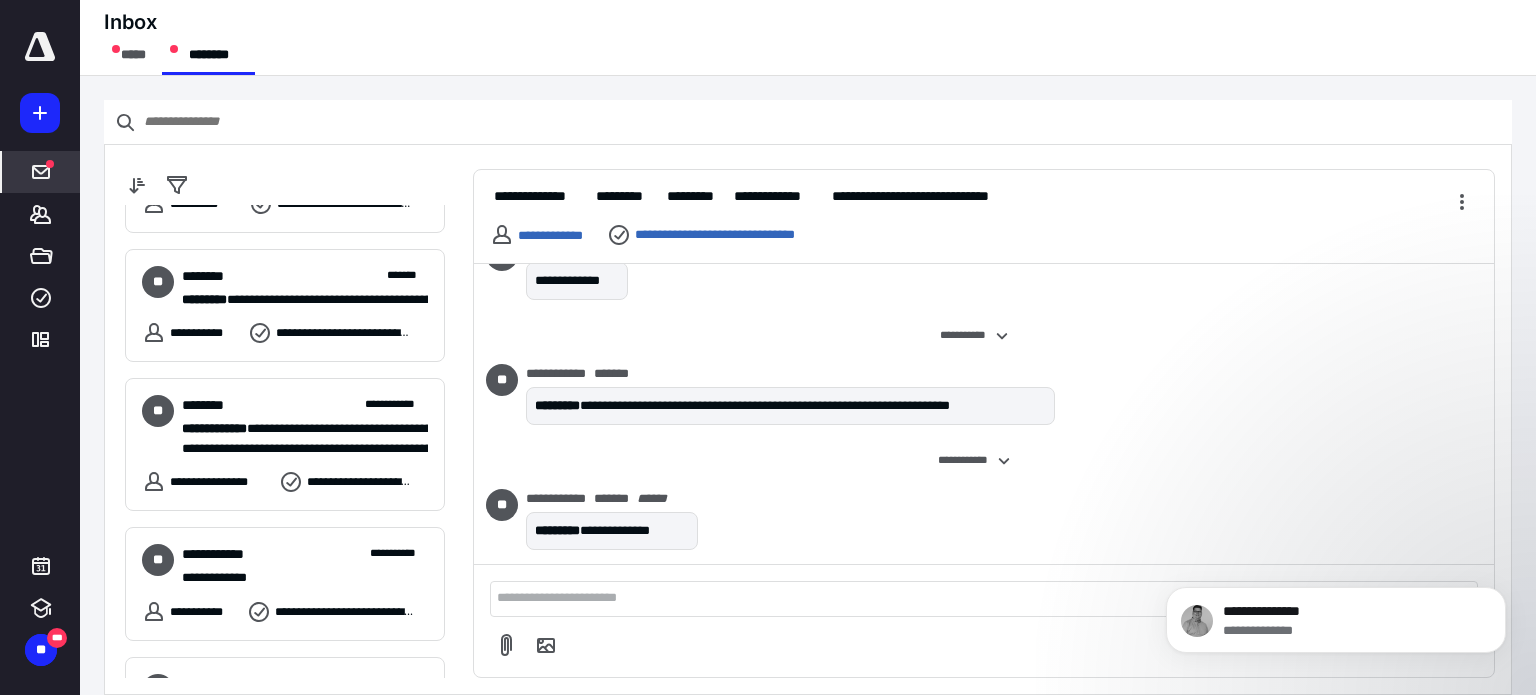 scroll, scrollTop: 521, scrollLeft: 0, axis: vertical 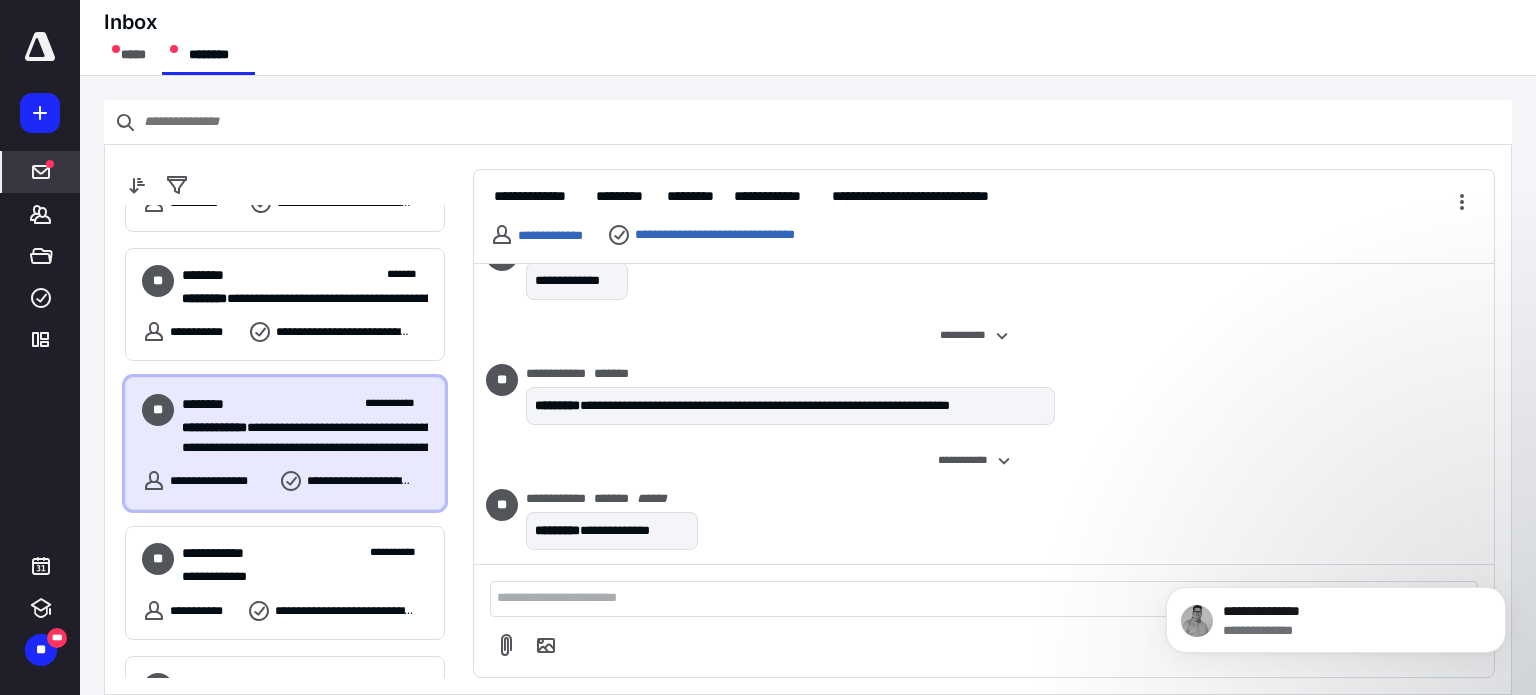 click on "**********" at bounding box center (305, 425) 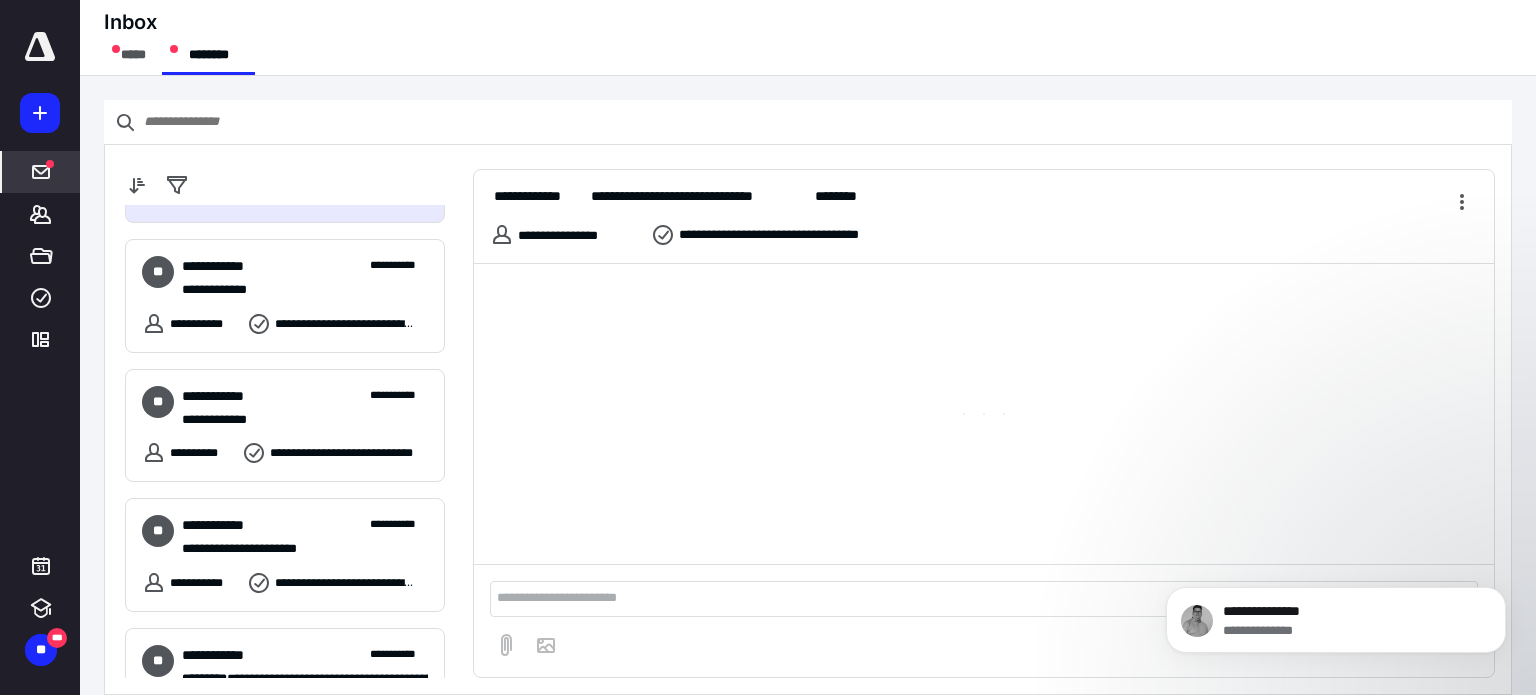 scroll, scrollTop: 809, scrollLeft: 0, axis: vertical 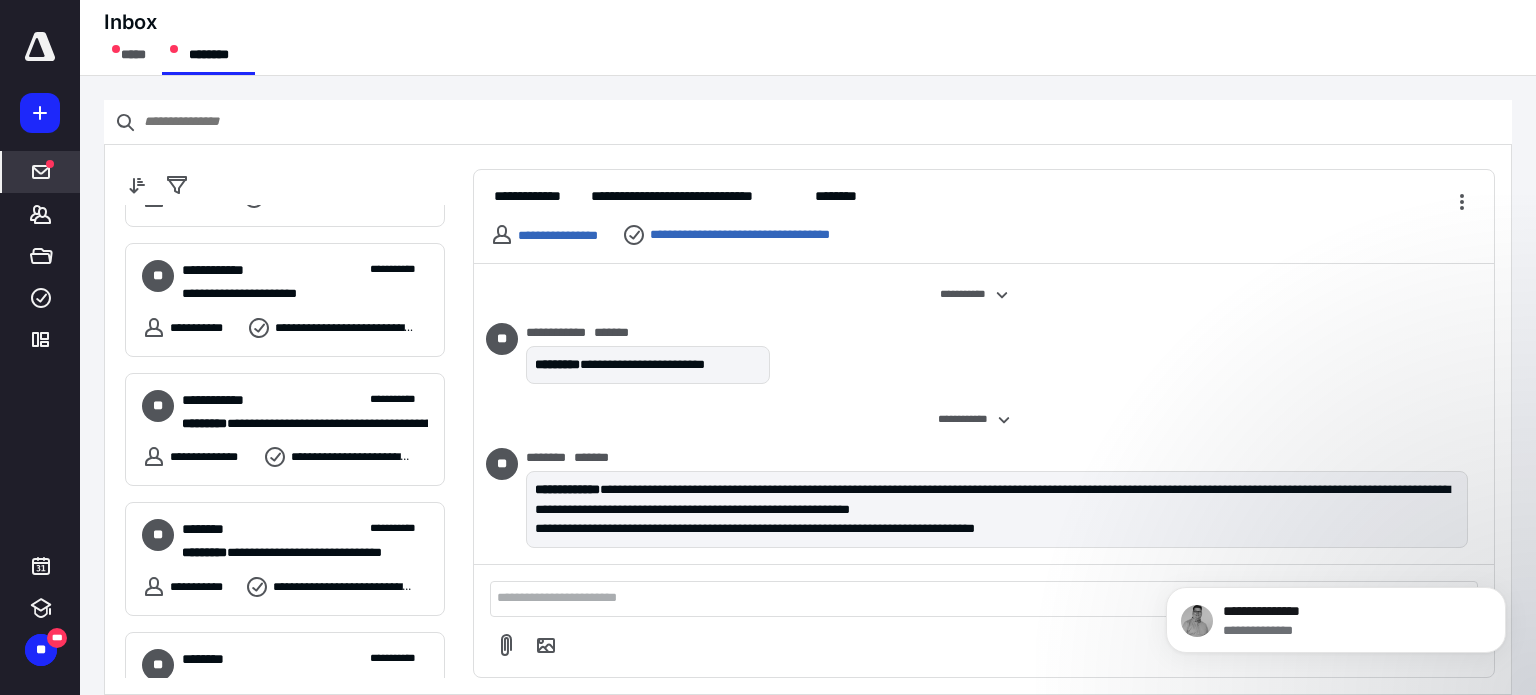 click on "**********" at bounding box center [297, 424] 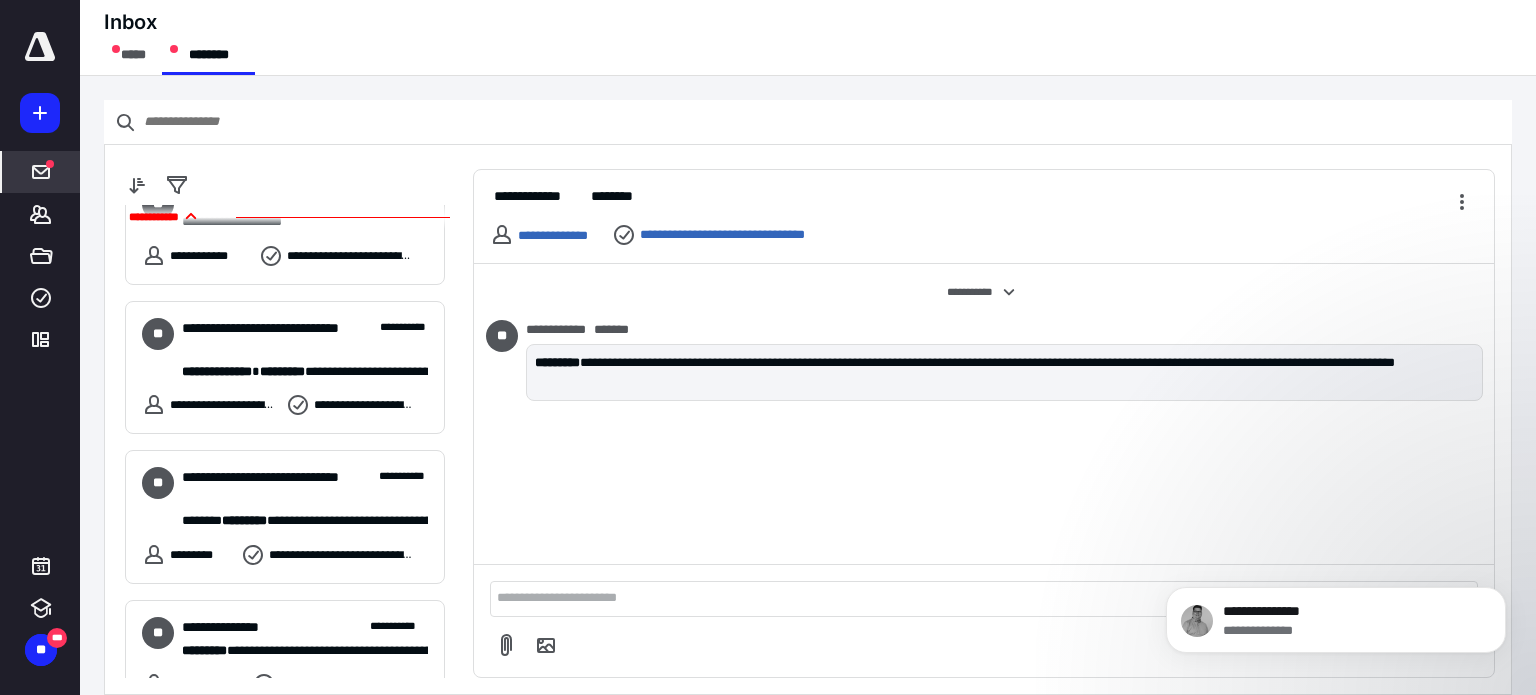 scroll, scrollTop: 1826, scrollLeft: 0, axis: vertical 